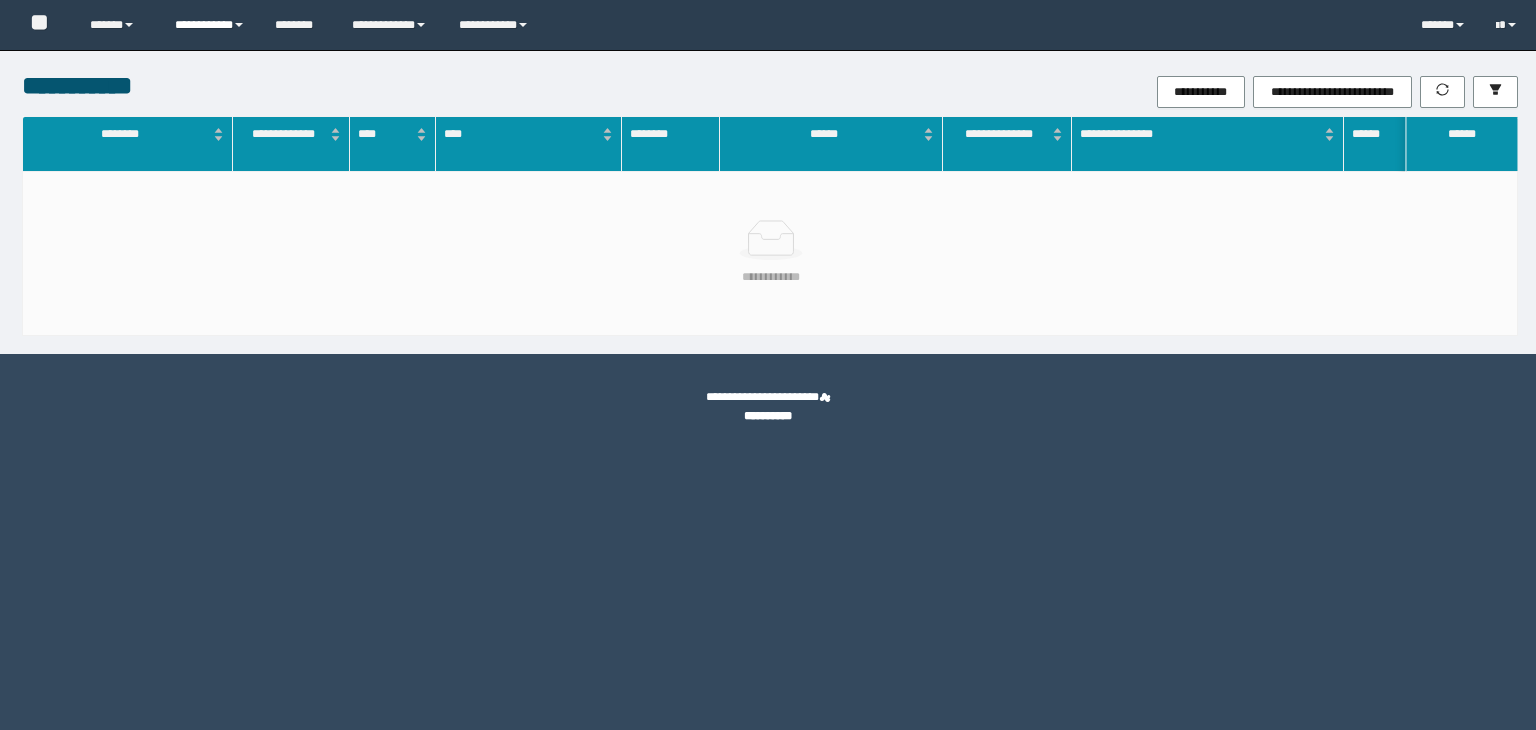 scroll, scrollTop: 0, scrollLeft: 0, axis: both 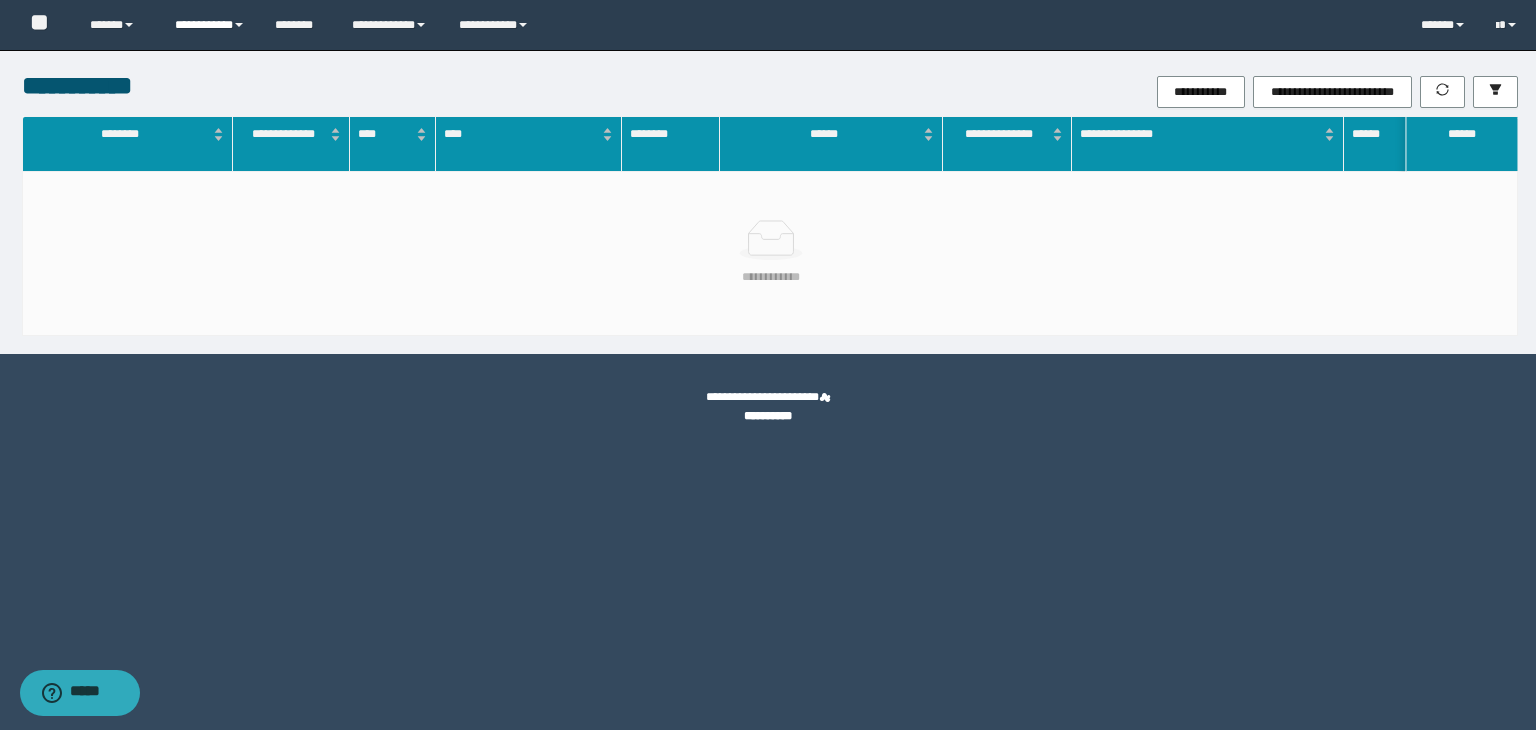 click on "**********" at bounding box center [210, 25] 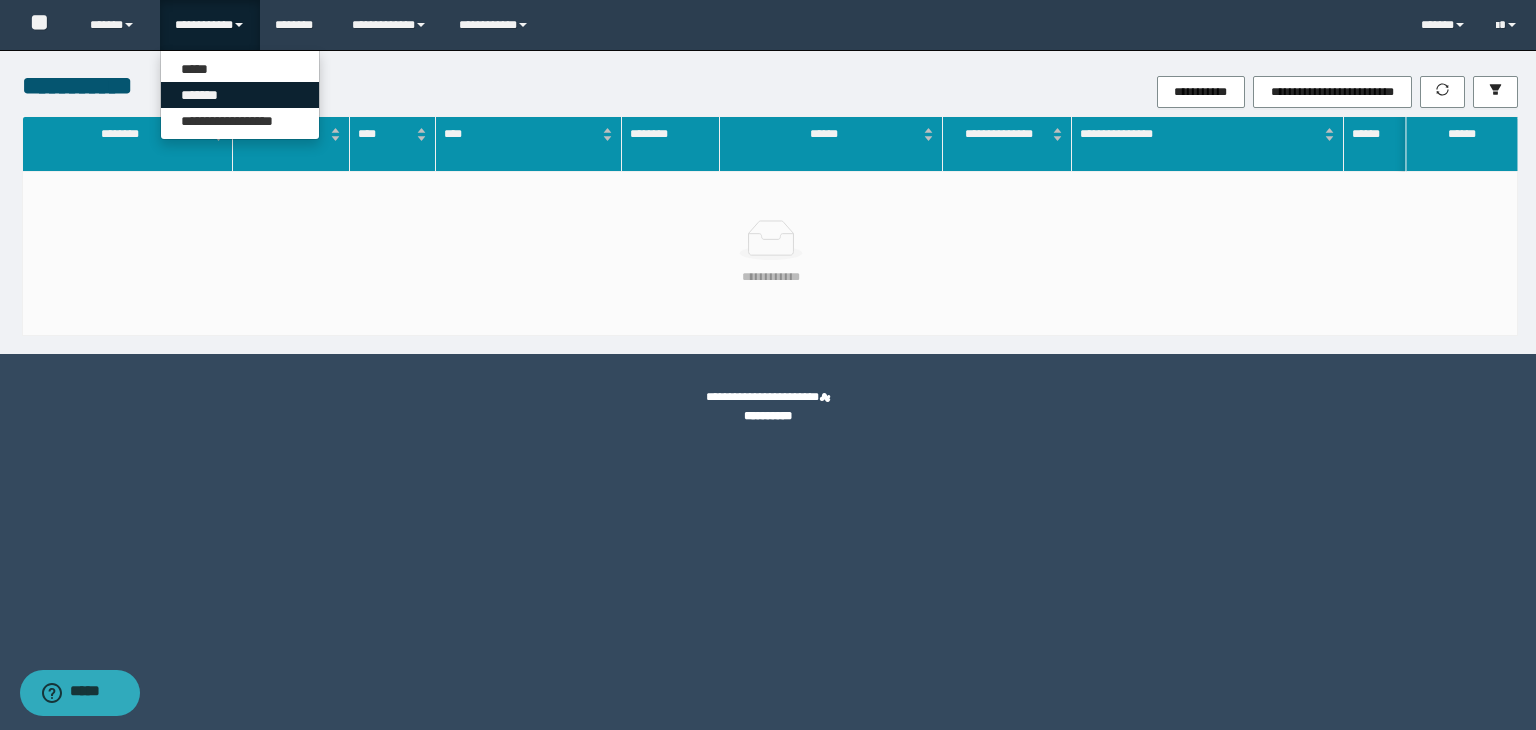 click on "*******" at bounding box center (240, 95) 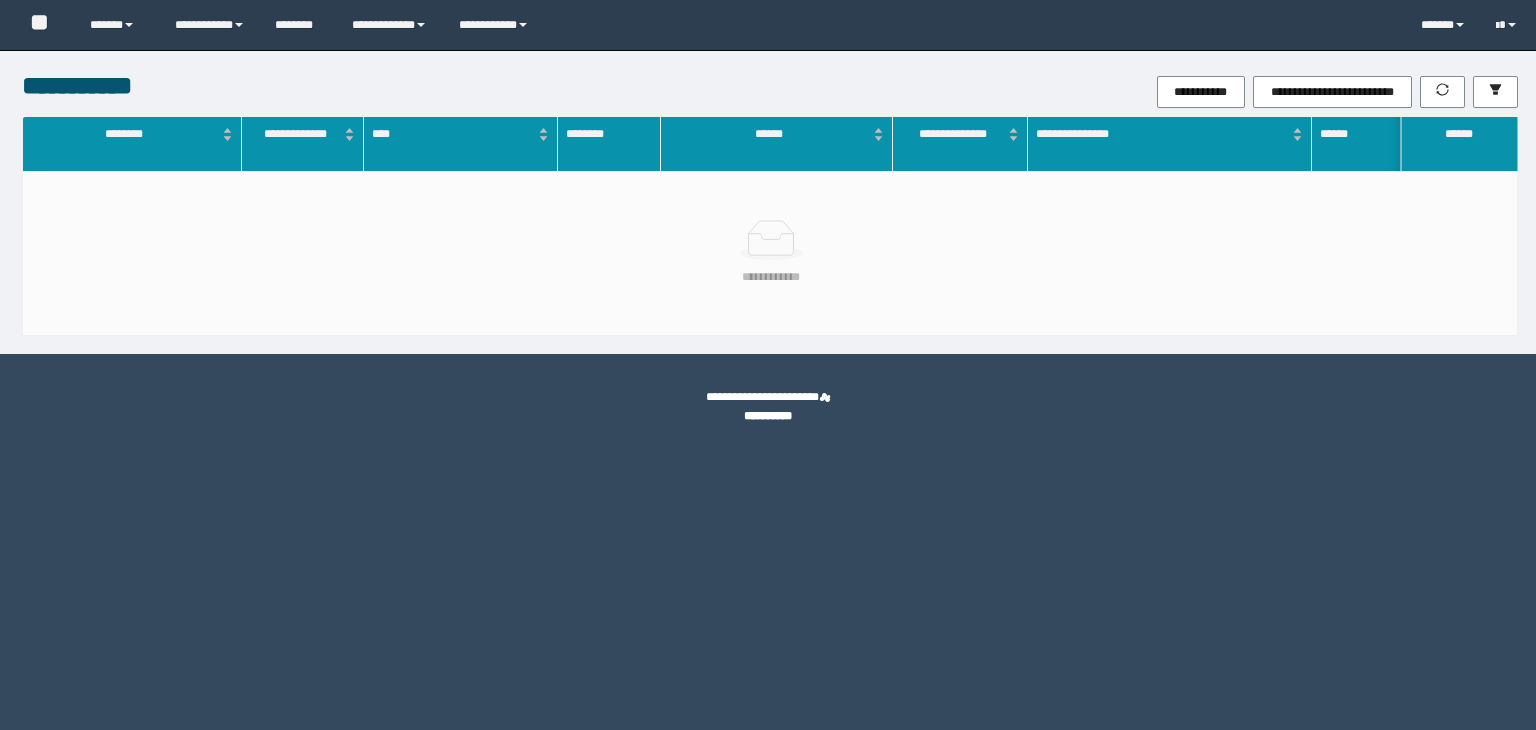 scroll, scrollTop: 0, scrollLeft: 0, axis: both 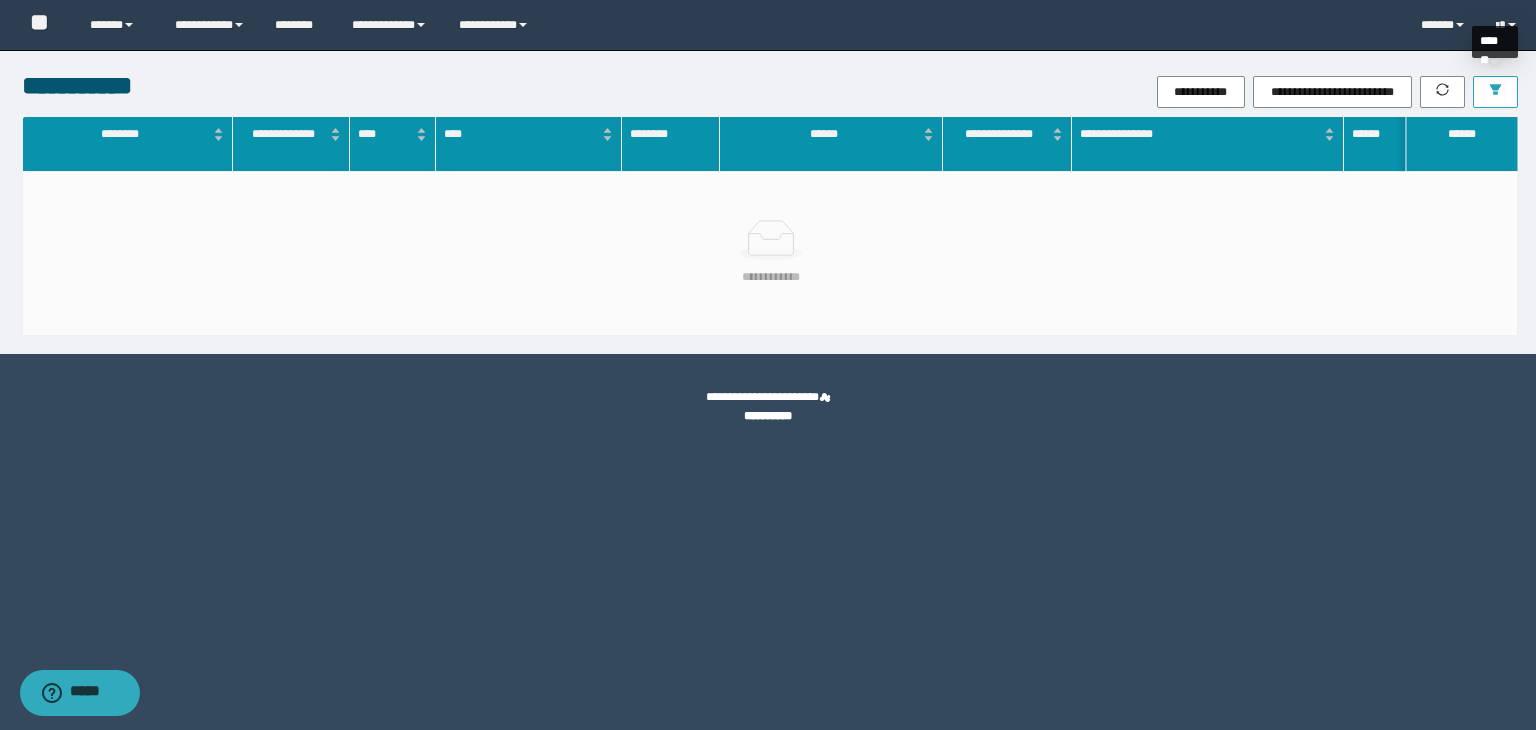click 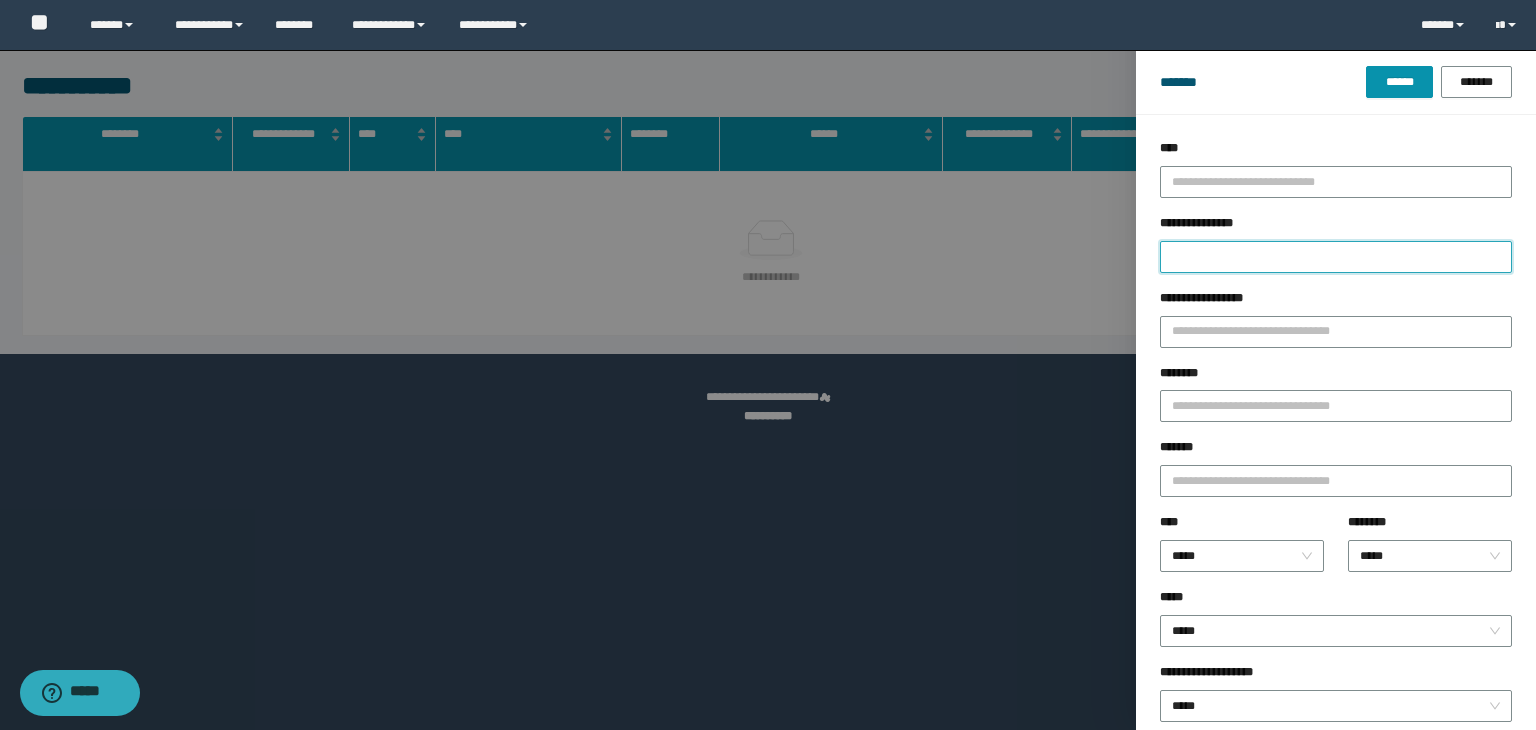 drag, startPoint x: 1239, startPoint y: 261, endPoint x: 1248, endPoint y: 256, distance: 10.29563 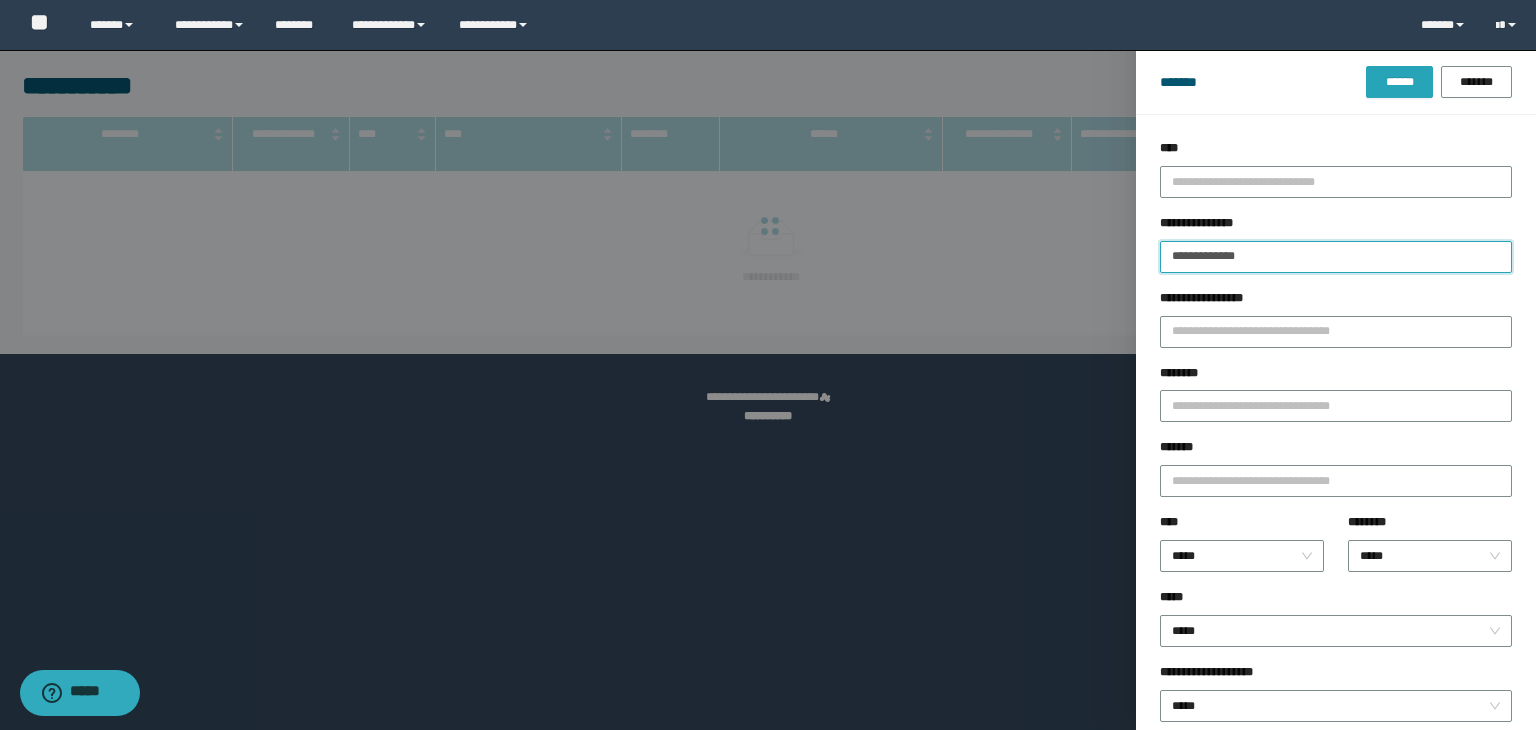 type on "**********" 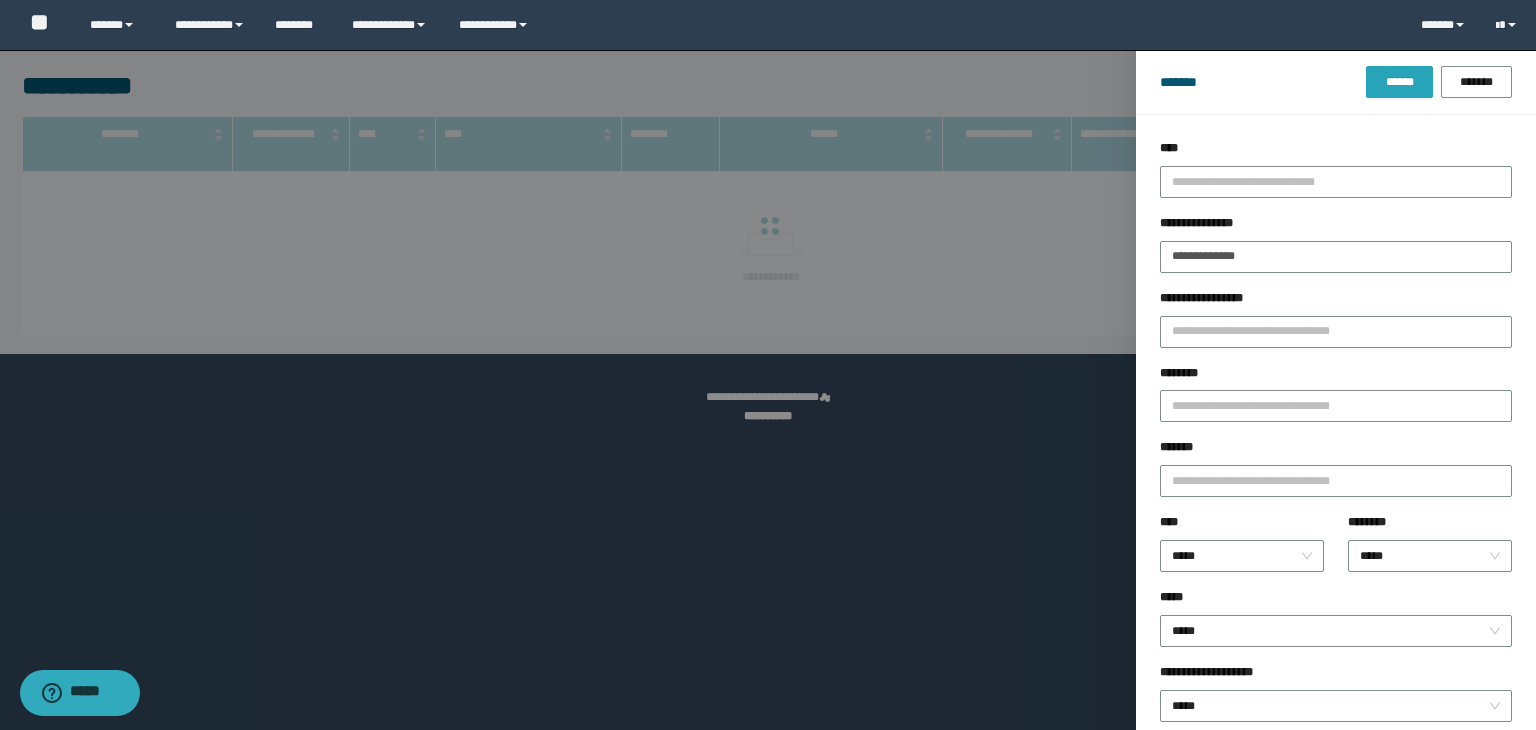 click on "******" at bounding box center [1399, 82] 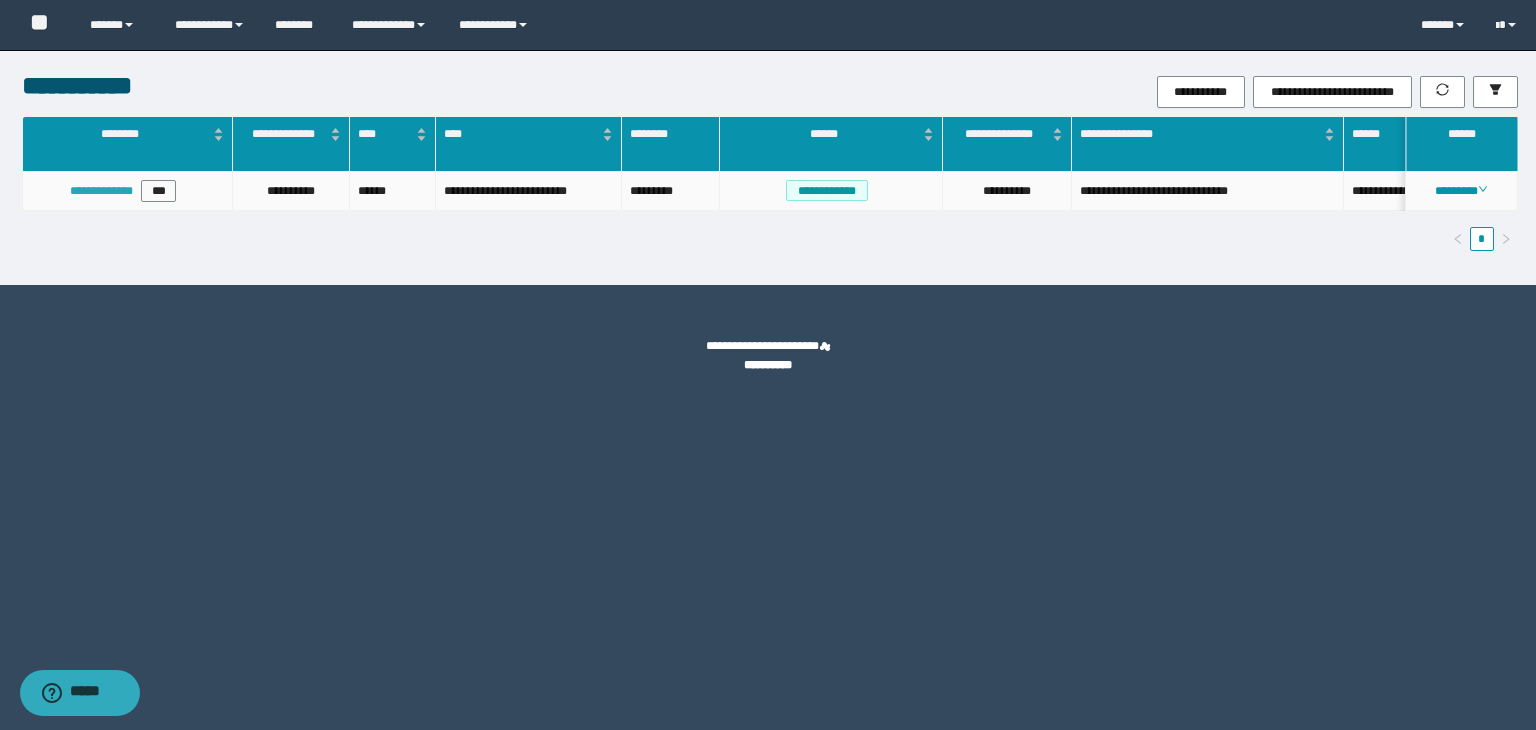 click on "**********" at bounding box center [101, 191] 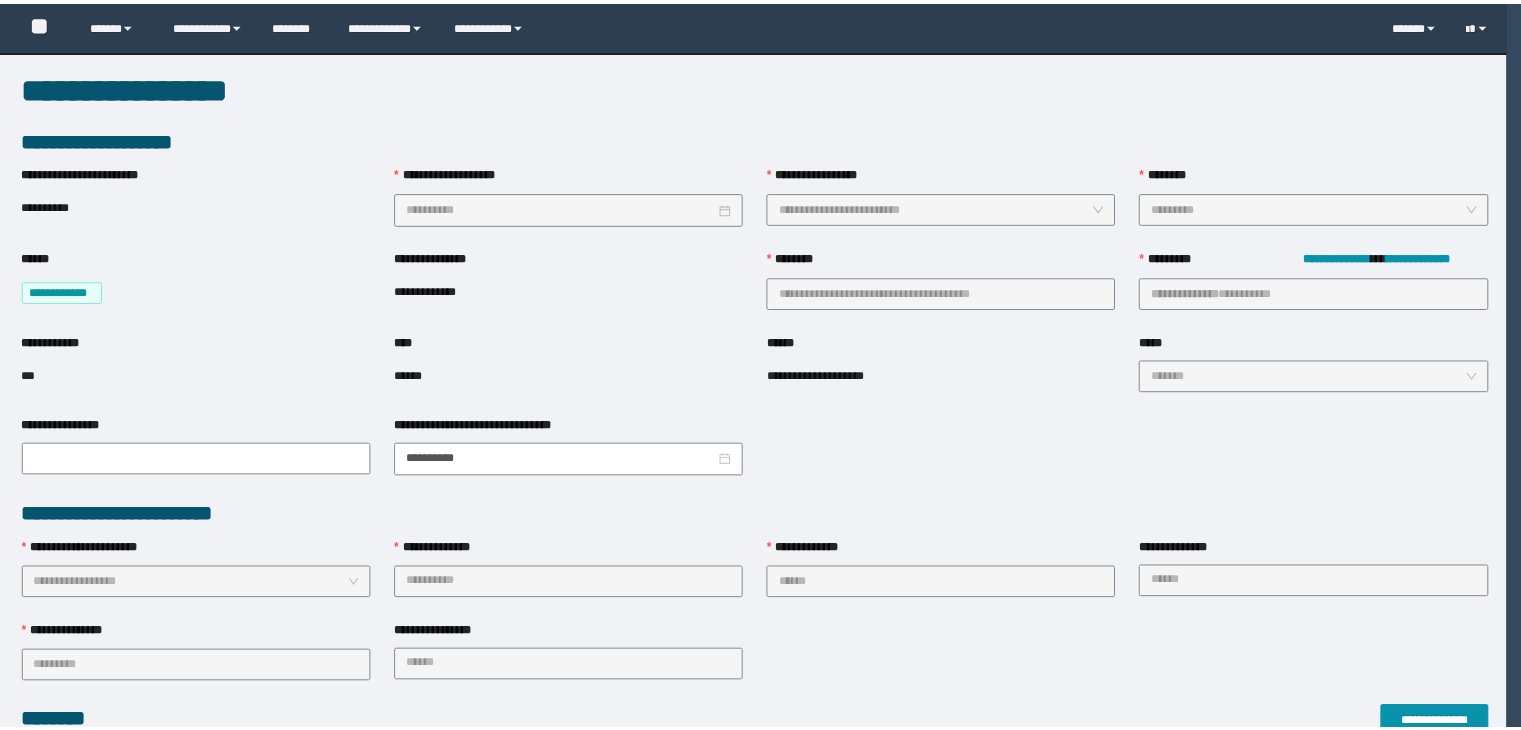 scroll, scrollTop: 0, scrollLeft: 0, axis: both 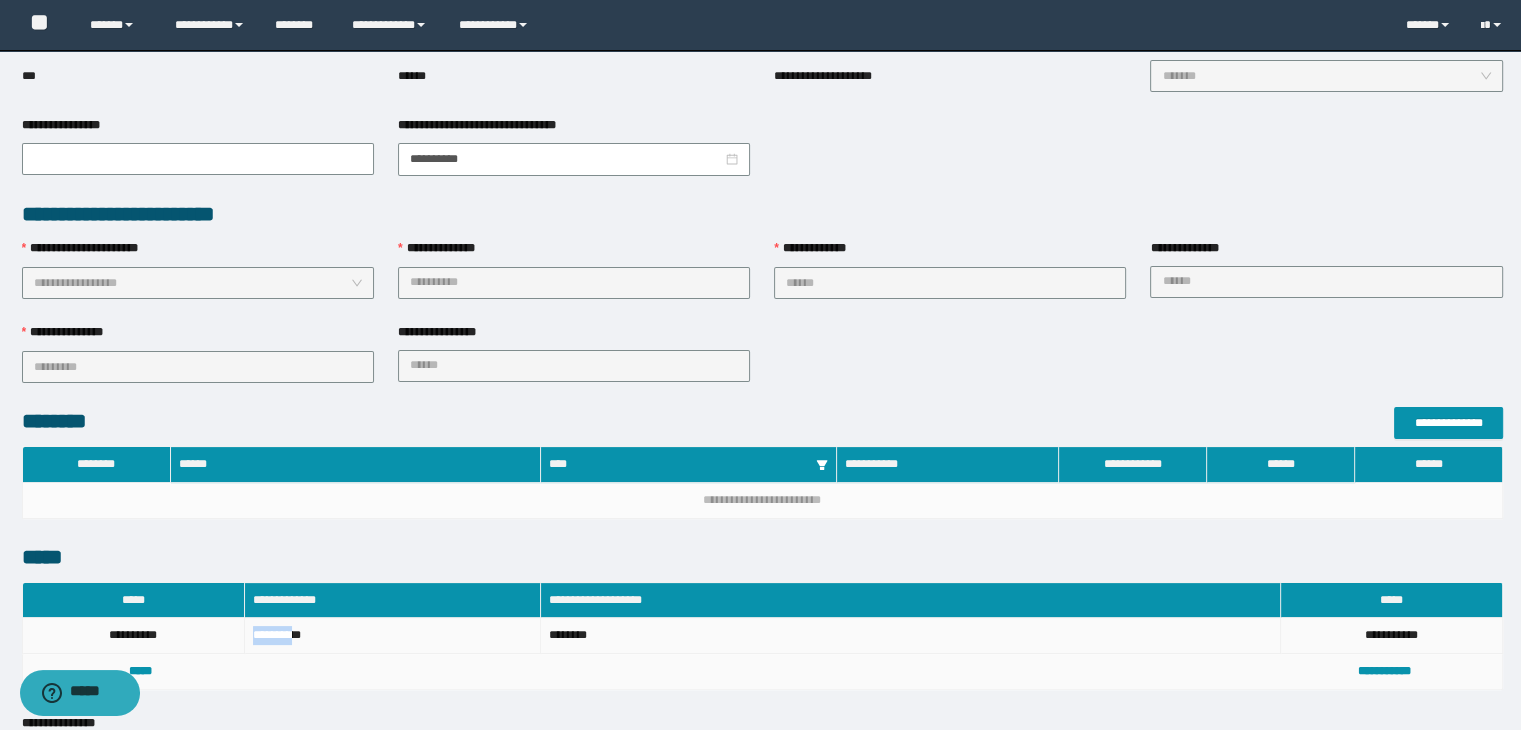 drag, startPoint x: 299, startPoint y: 630, endPoint x: 252, endPoint y: 628, distance: 47.042534 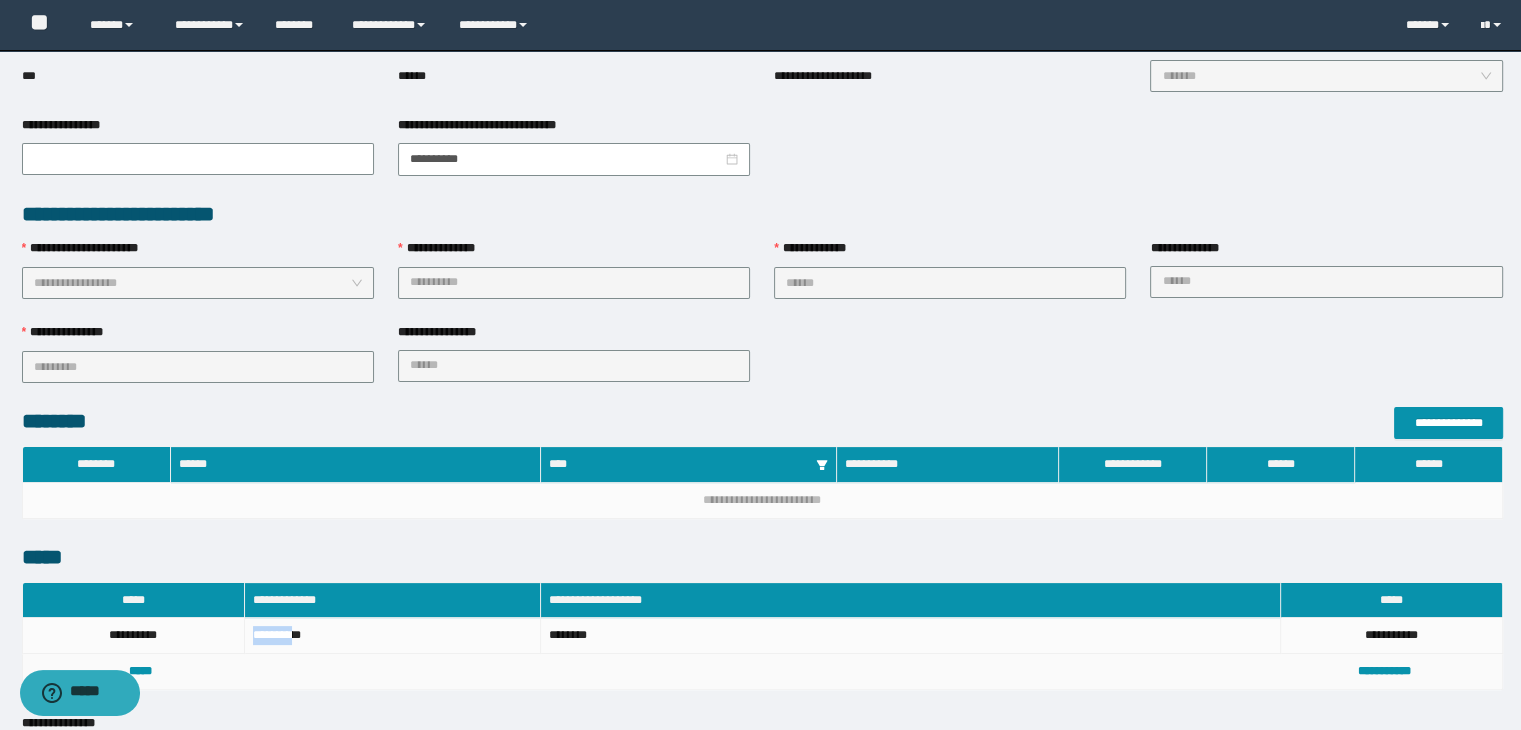 copy on "********" 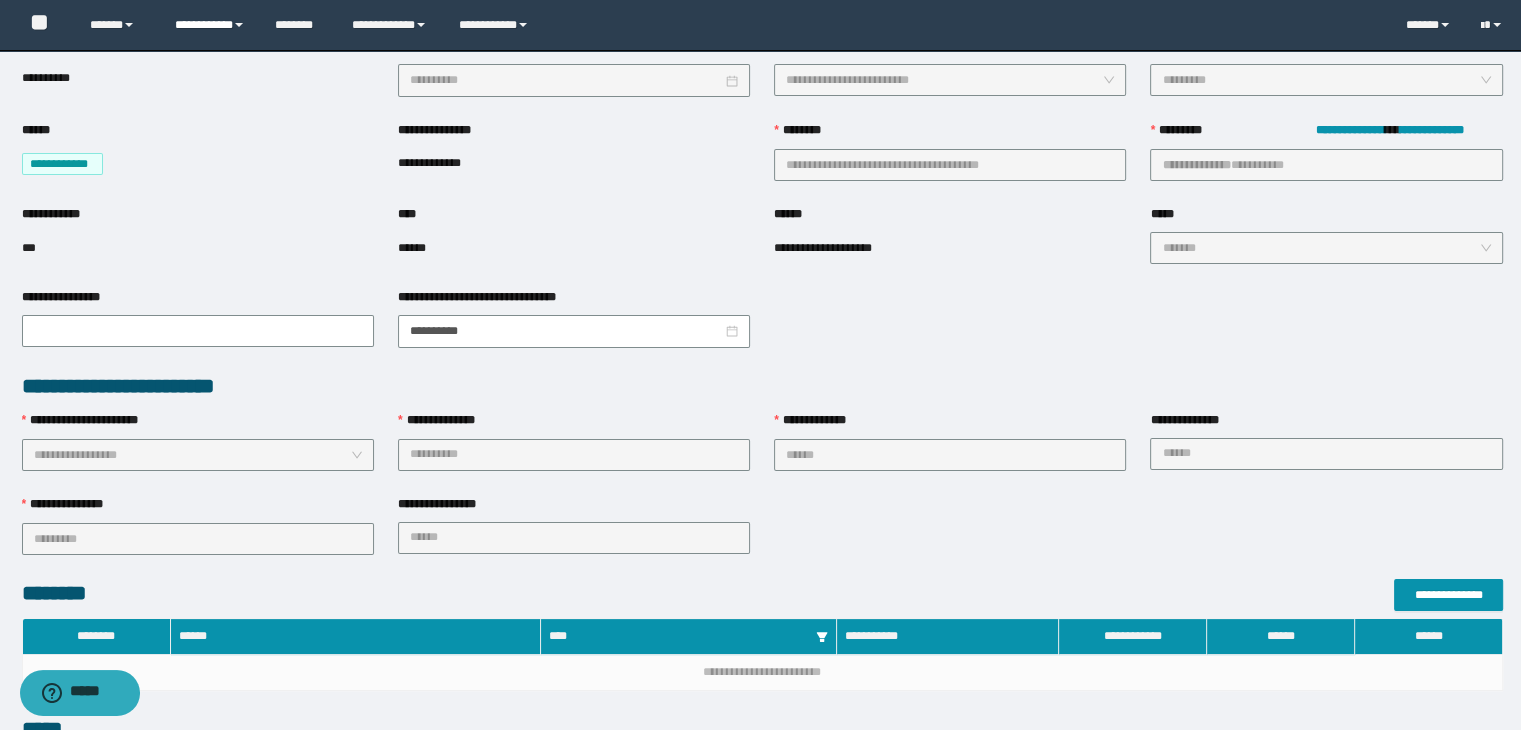 scroll, scrollTop: 100, scrollLeft: 0, axis: vertical 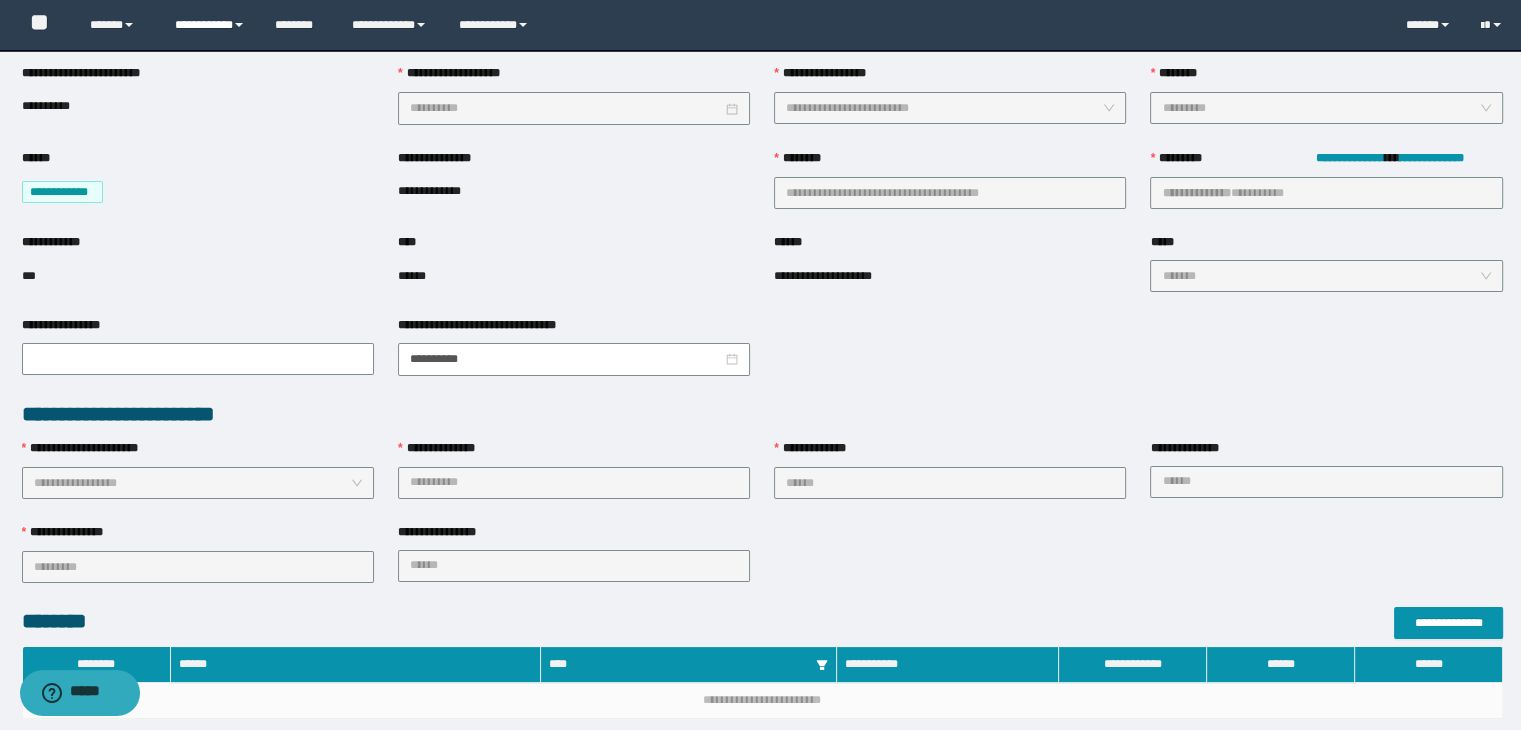 click on "**********" at bounding box center [210, 25] 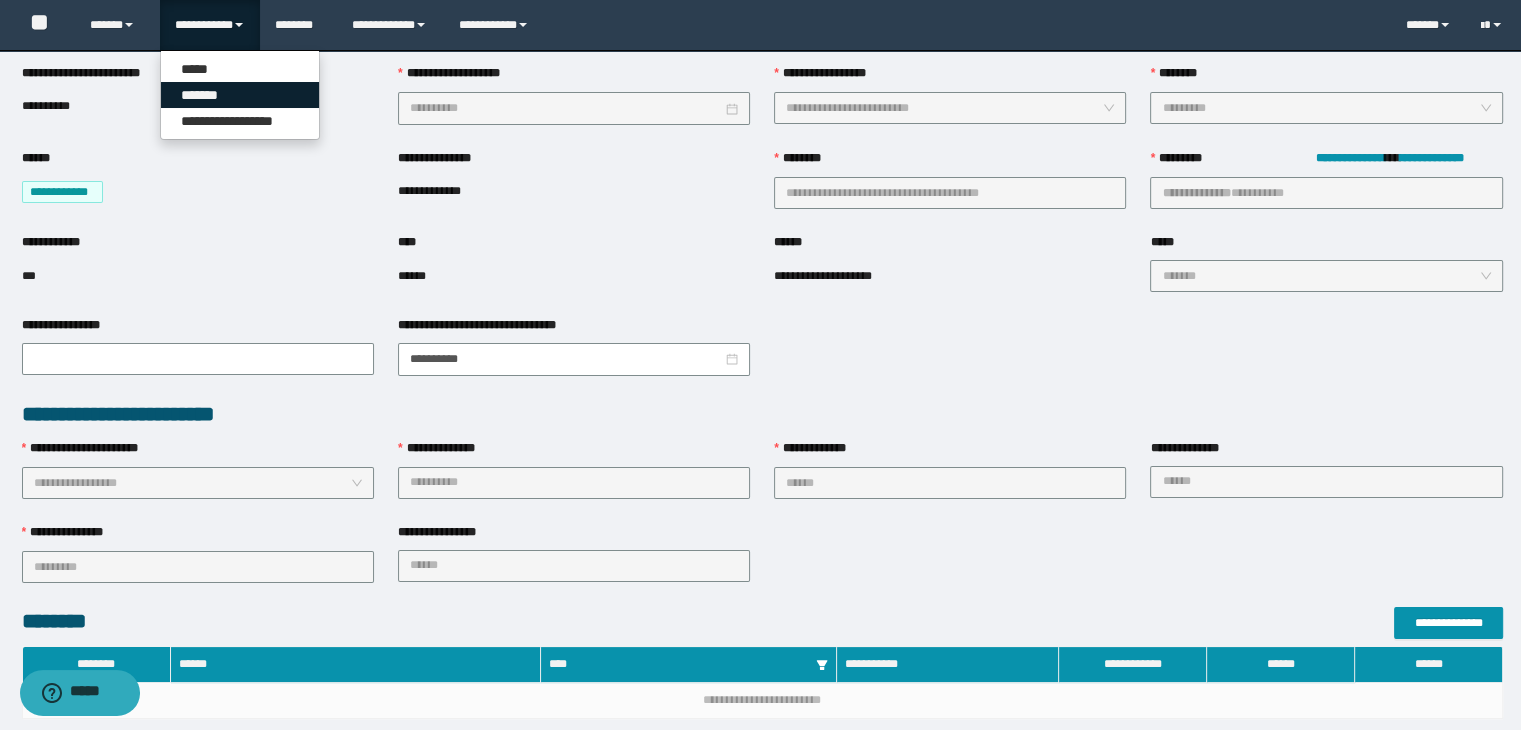 click on "*******" at bounding box center (240, 95) 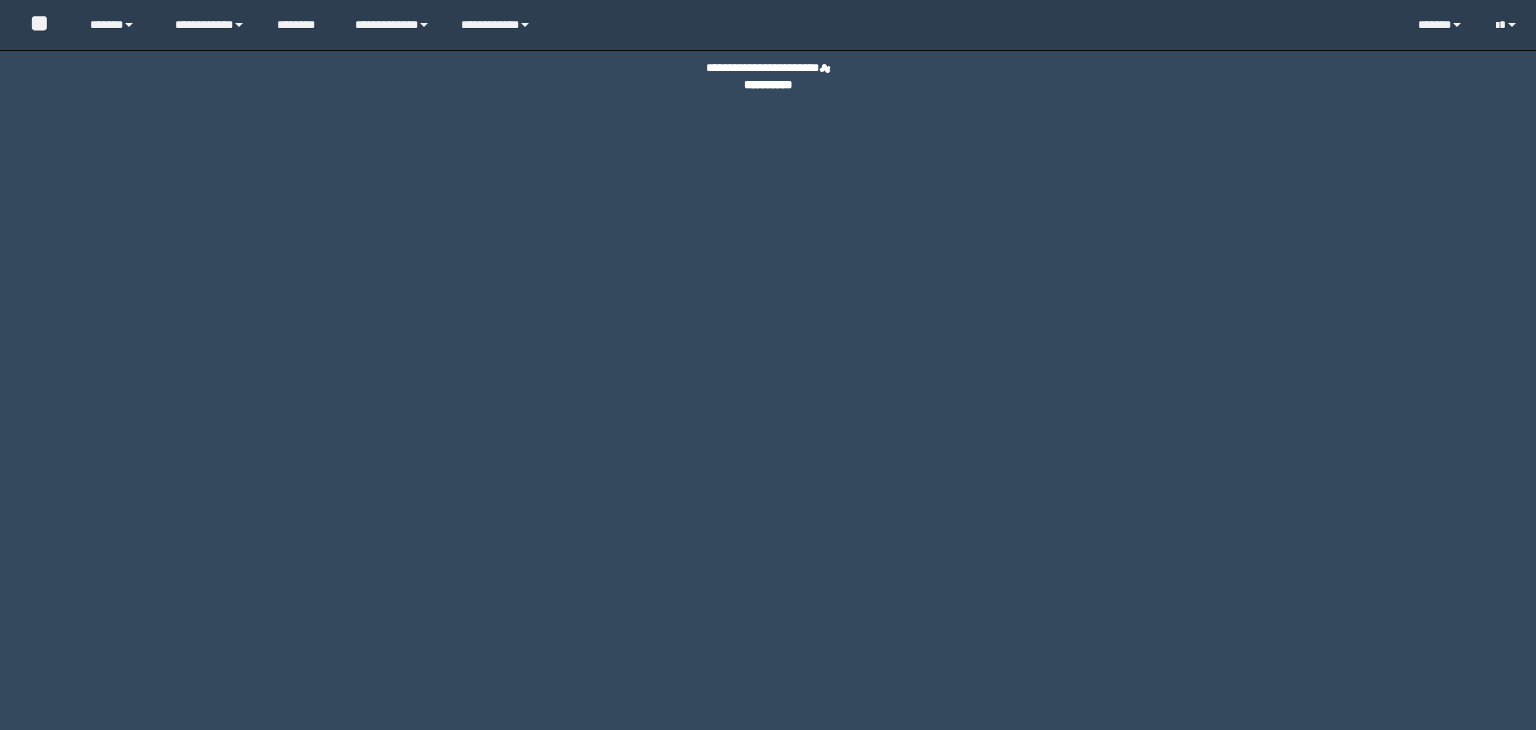 scroll, scrollTop: 0, scrollLeft: 0, axis: both 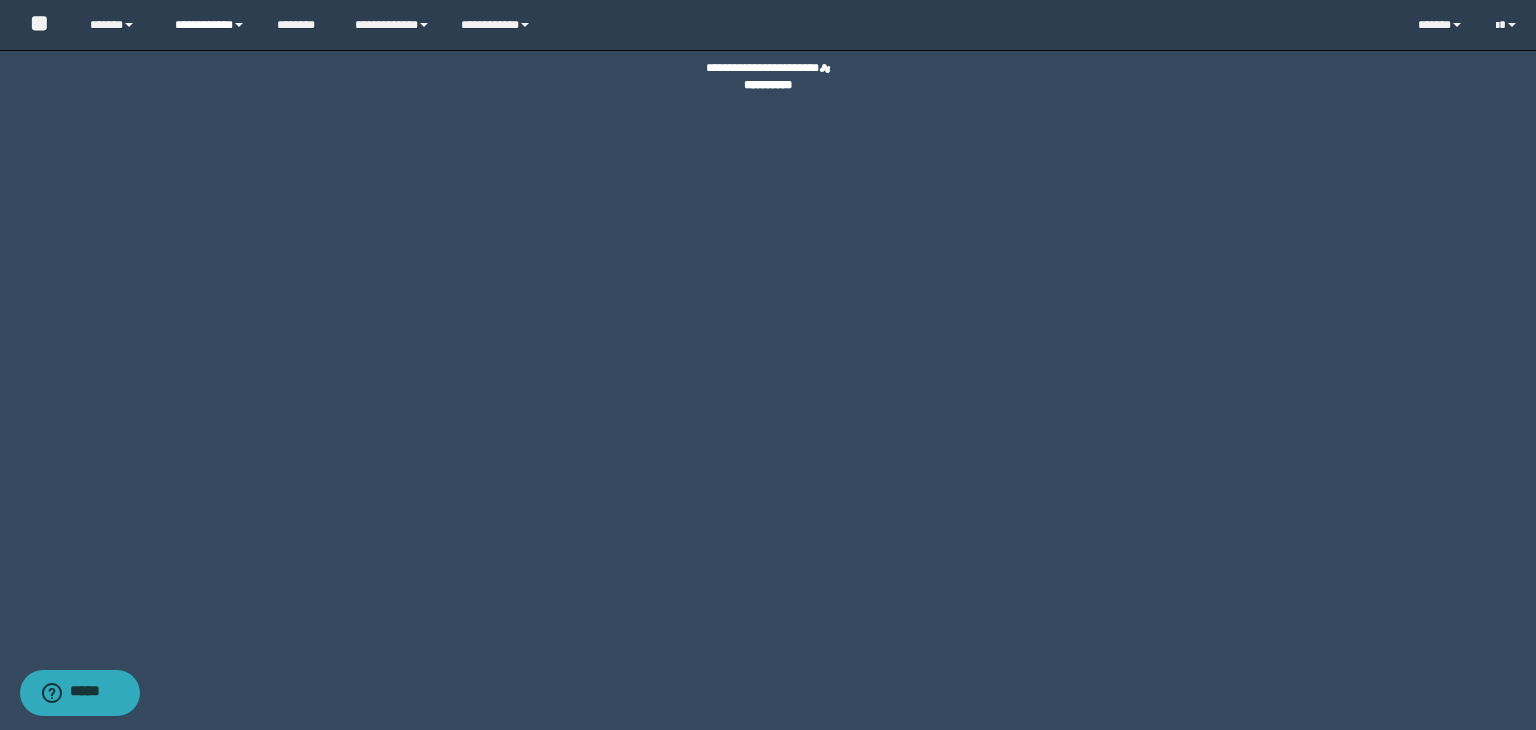 click on "**********" at bounding box center [210, 25] 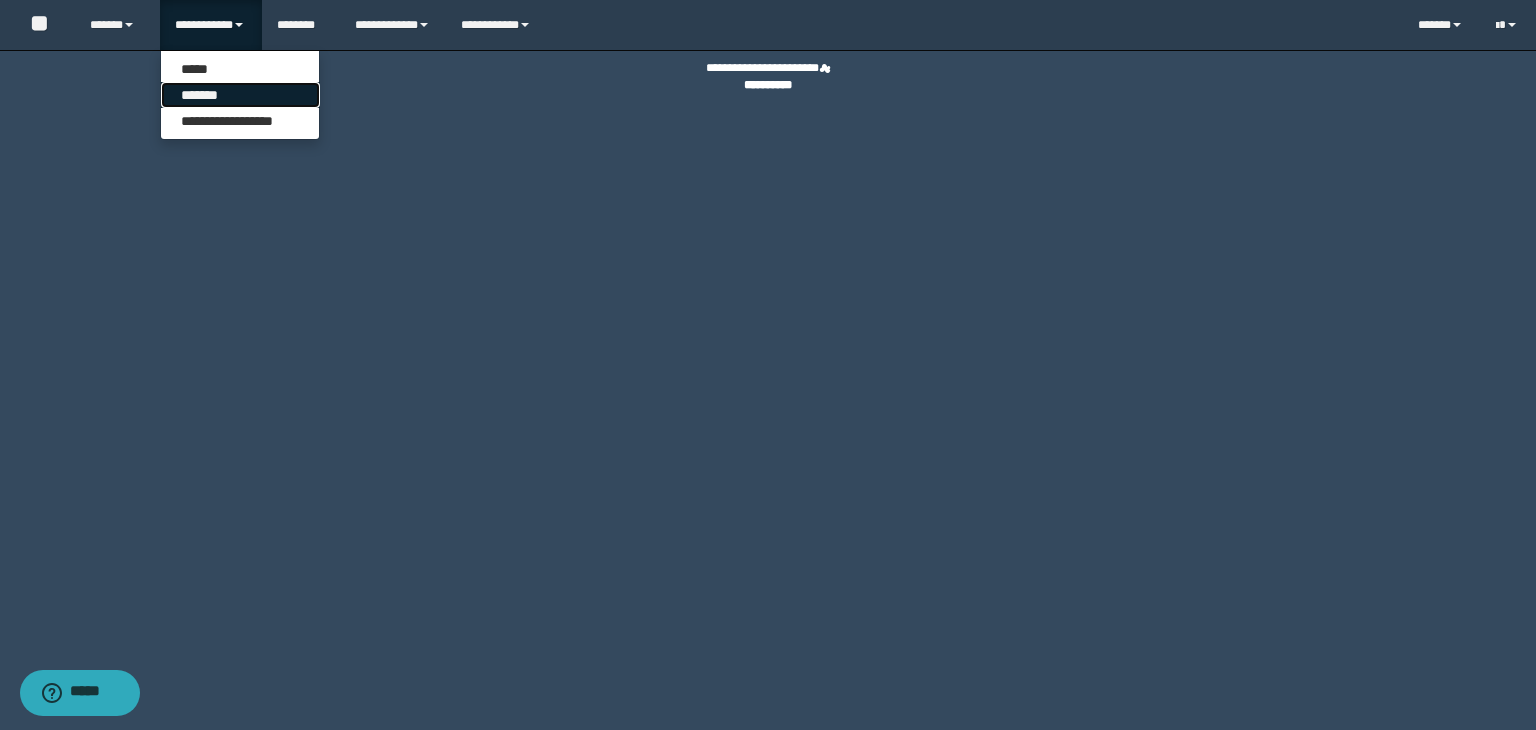 click on "*******" at bounding box center (240, 95) 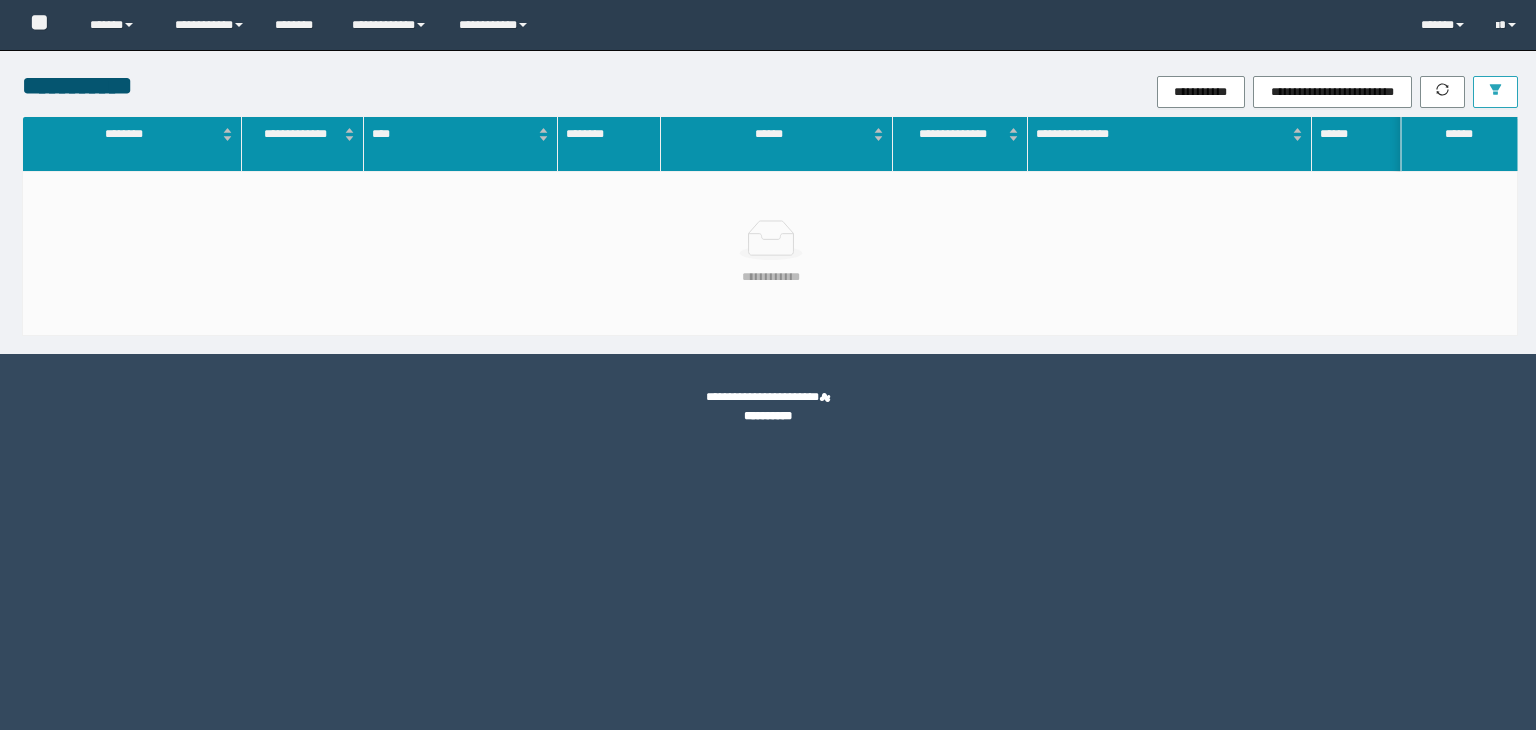 scroll, scrollTop: 0, scrollLeft: 0, axis: both 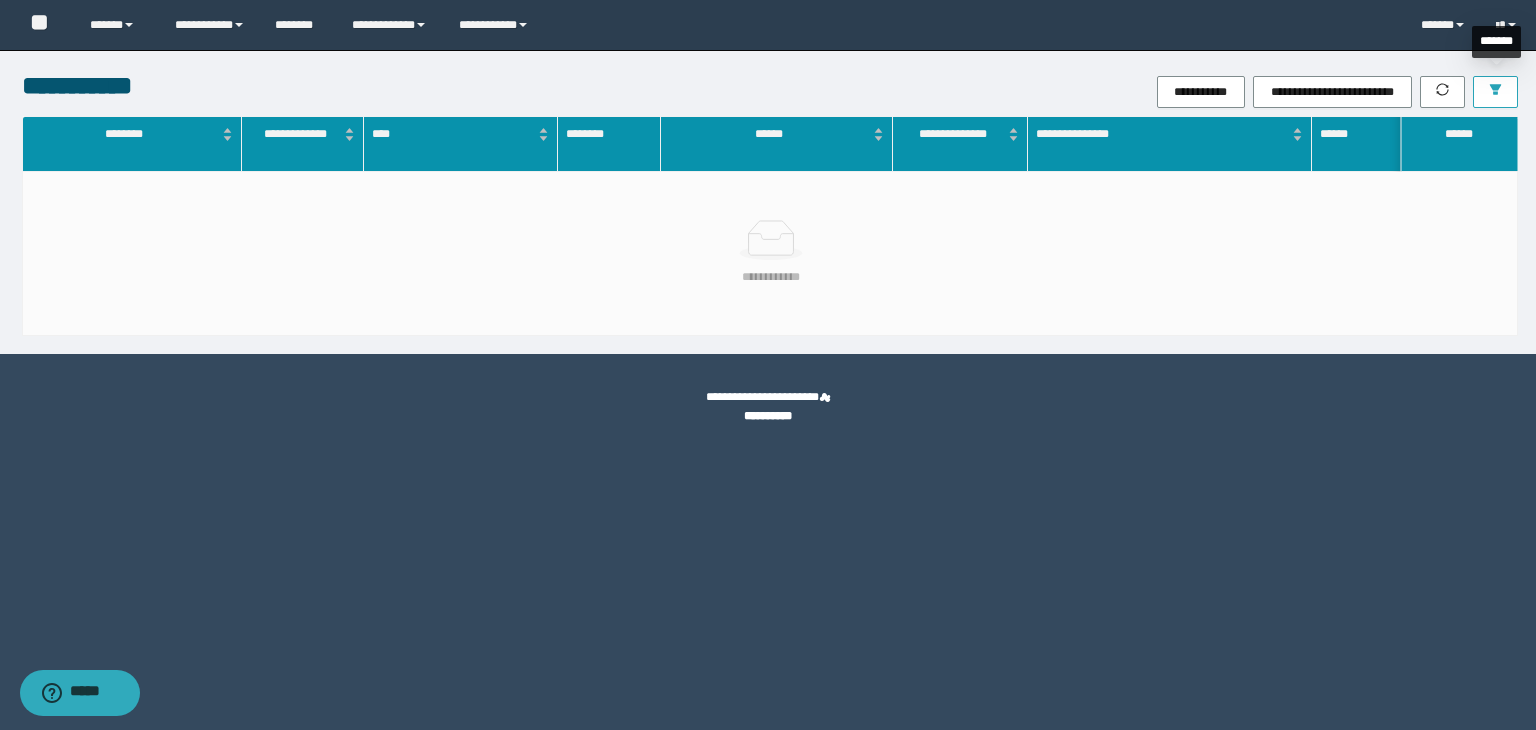 click at bounding box center (1495, 92) 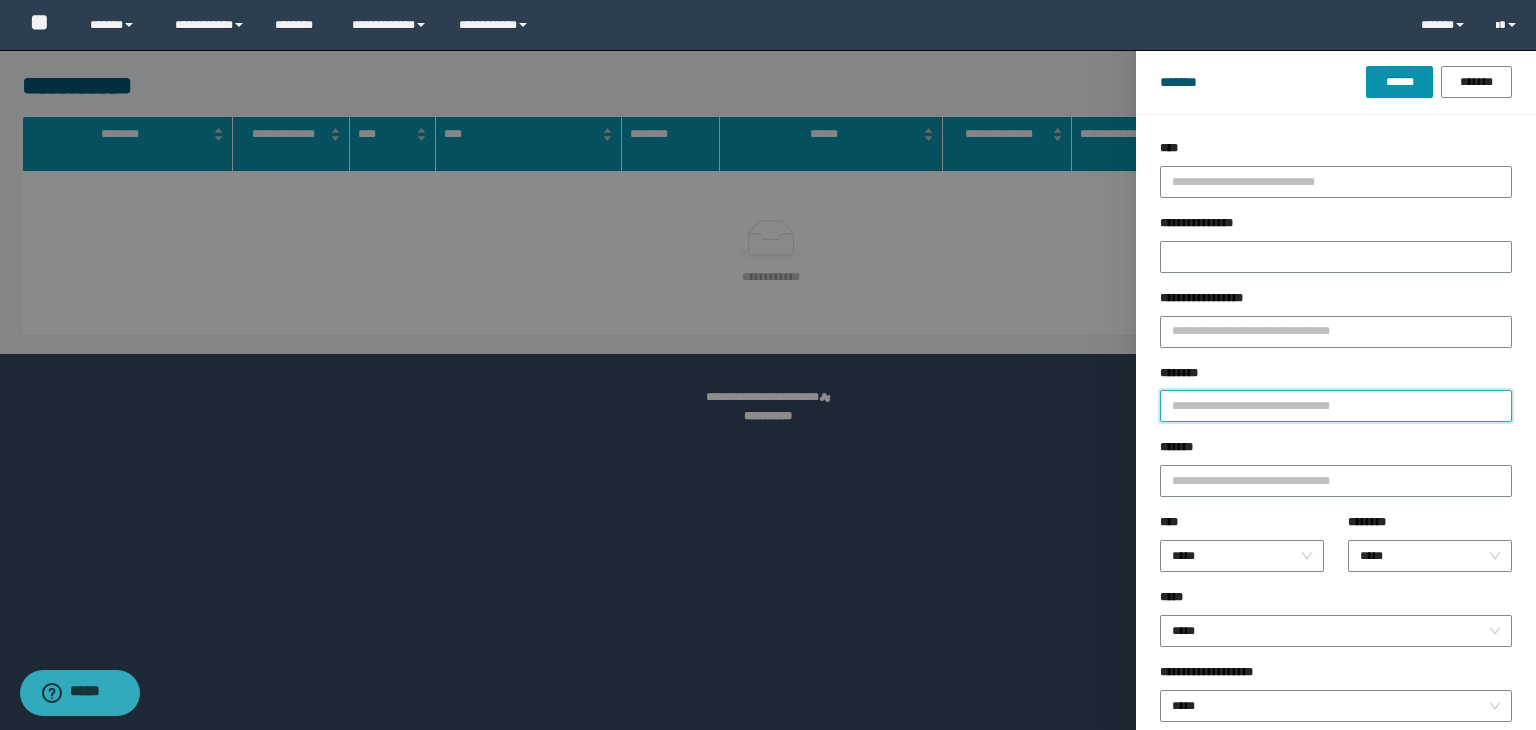 click on "********" at bounding box center (1336, 406) 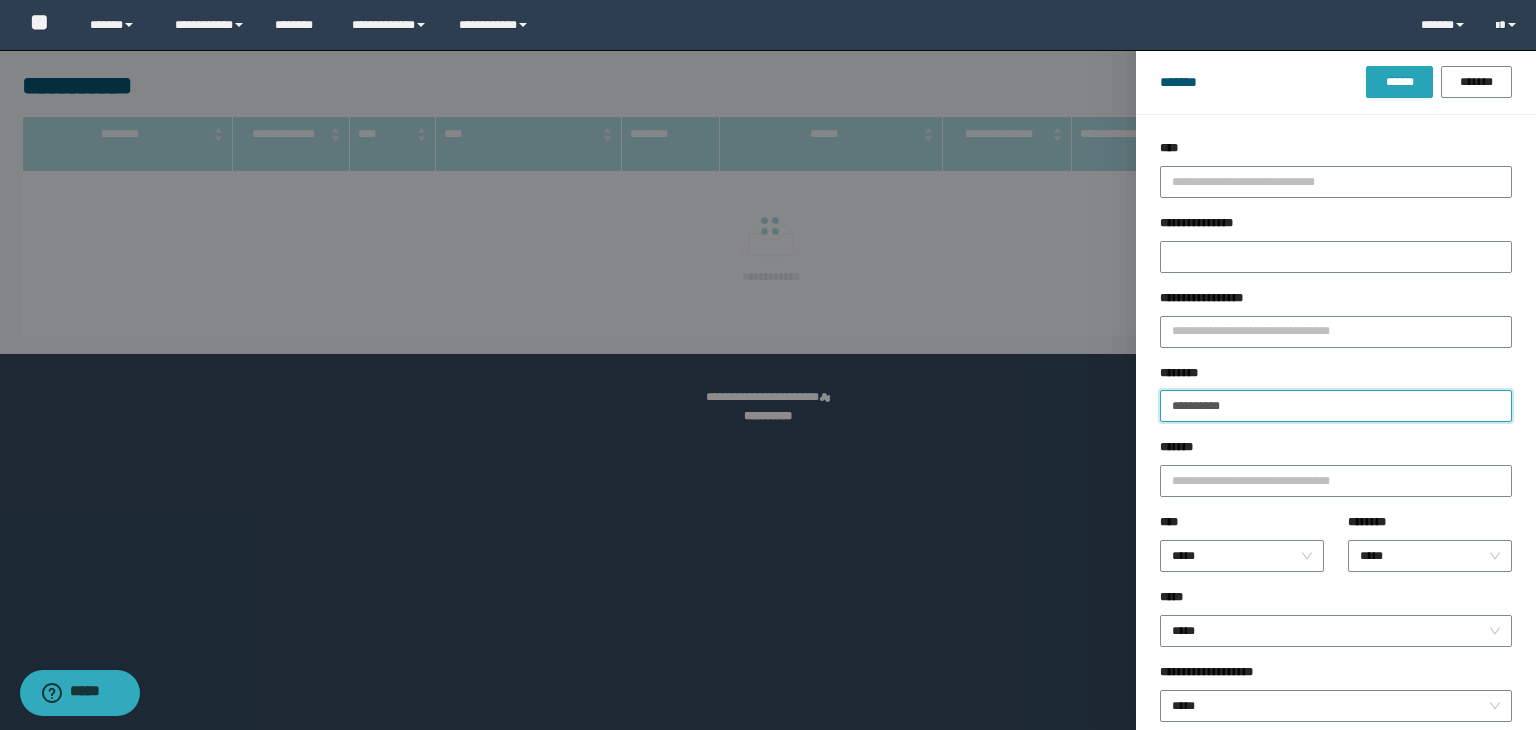 type on "**********" 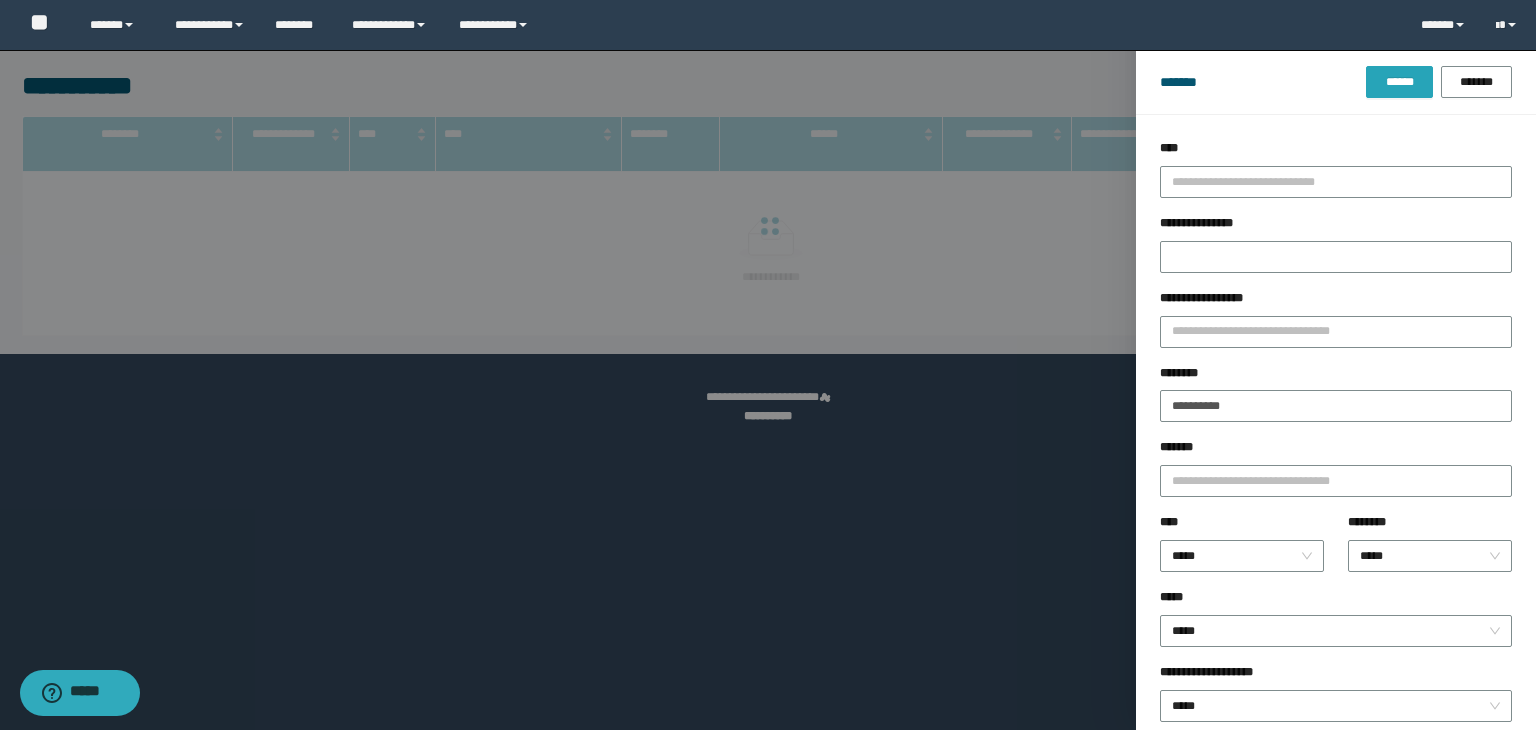 click on "******" at bounding box center [1399, 82] 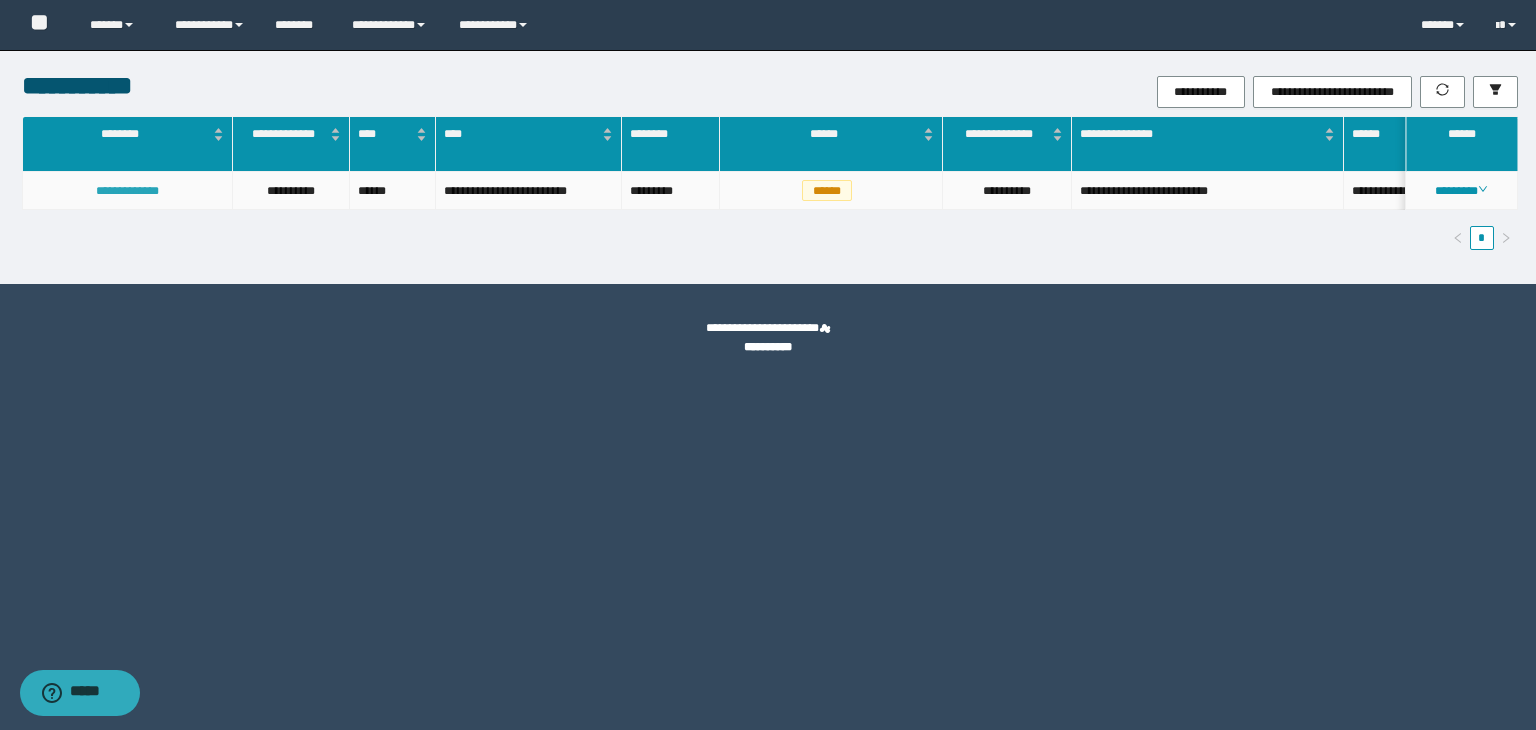 click on "**********" at bounding box center (127, 191) 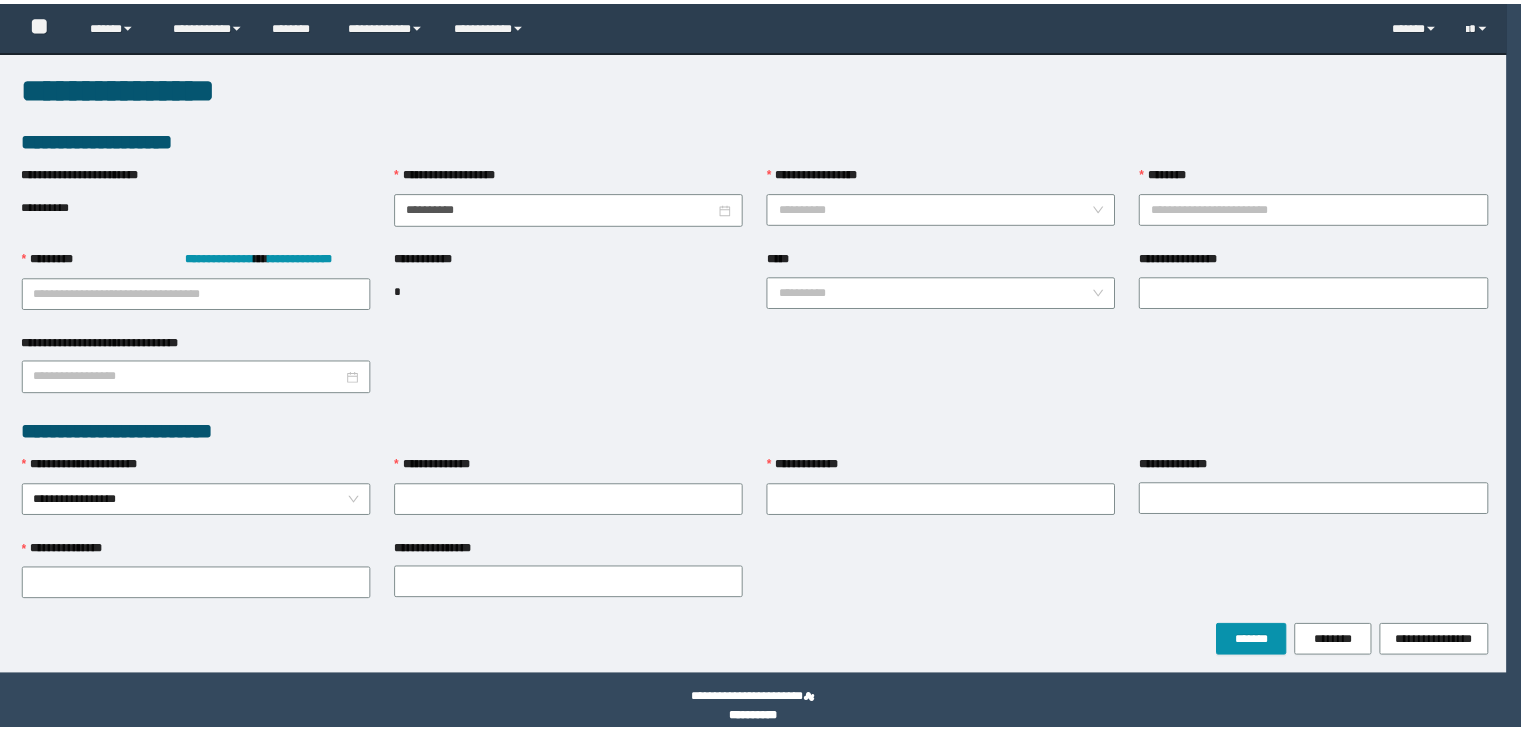 scroll, scrollTop: 0, scrollLeft: 0, axis: both 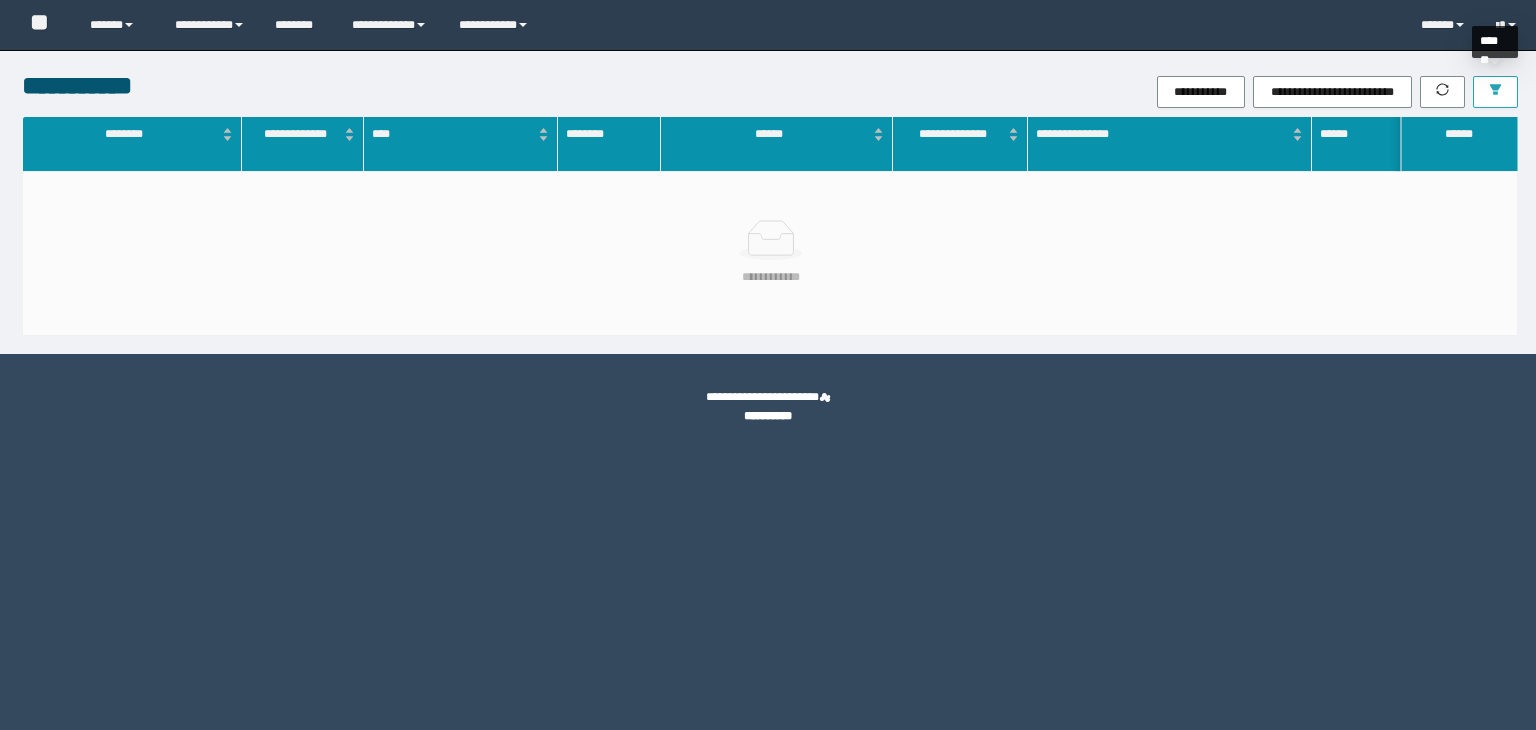 click 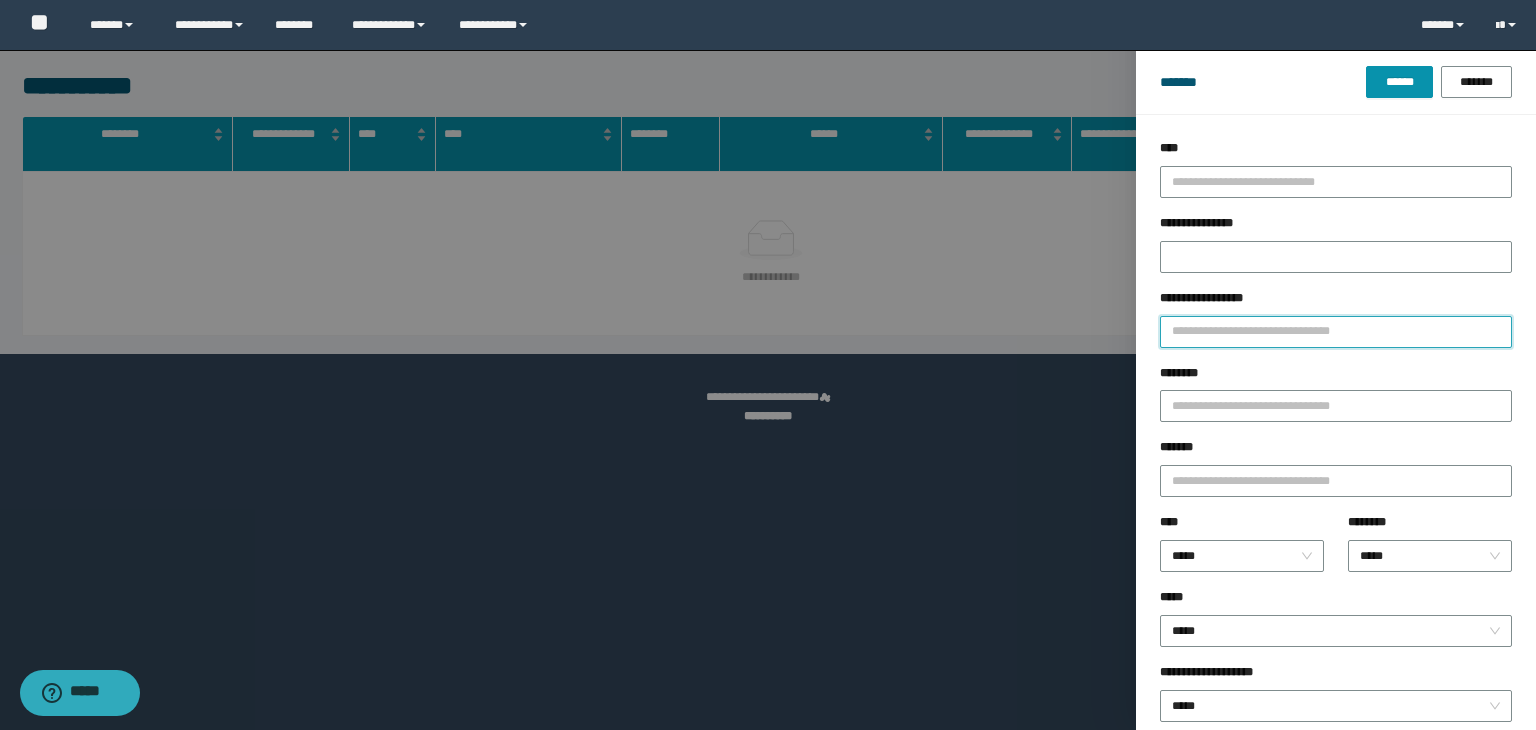 click on "**********" at bounding box center [1336, 332] 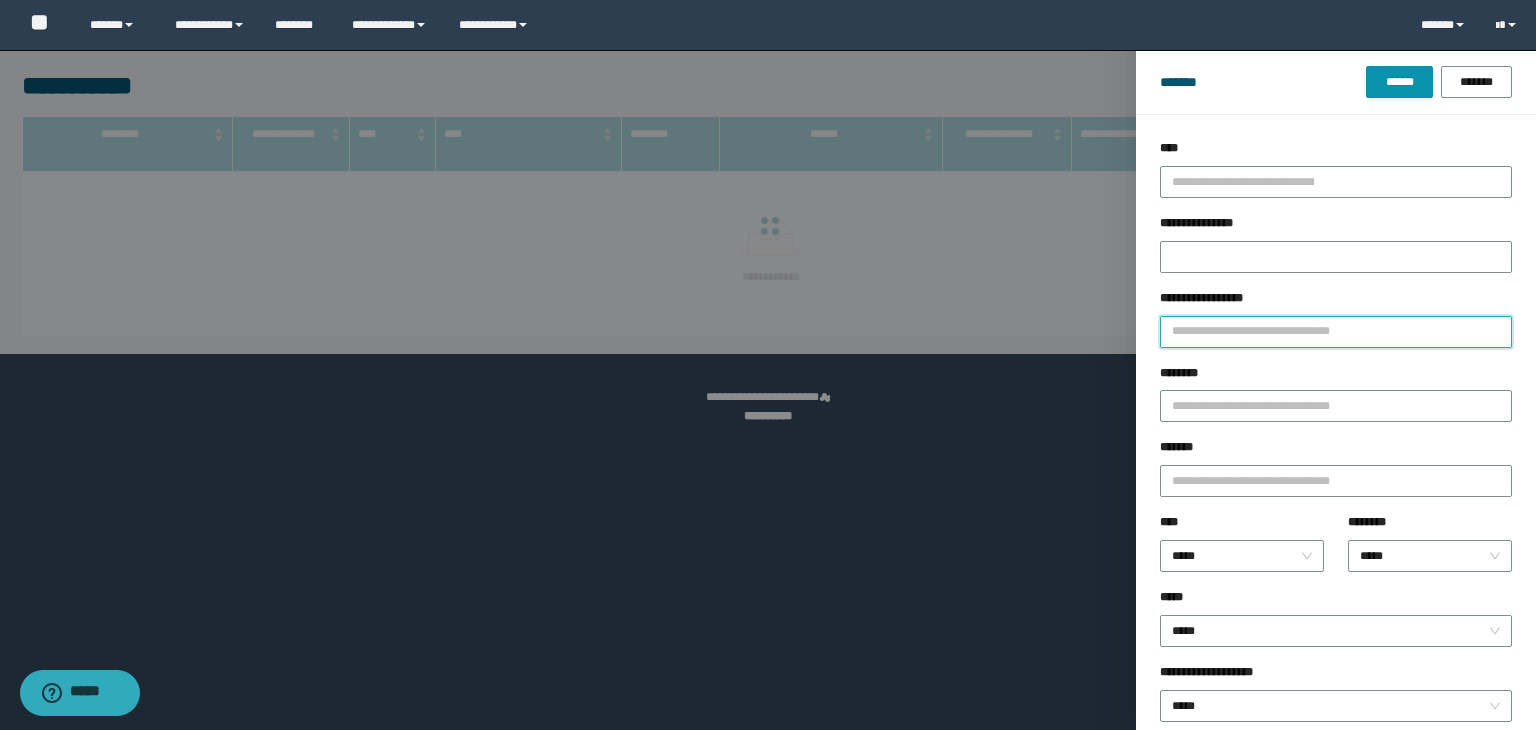 paste on "**********" 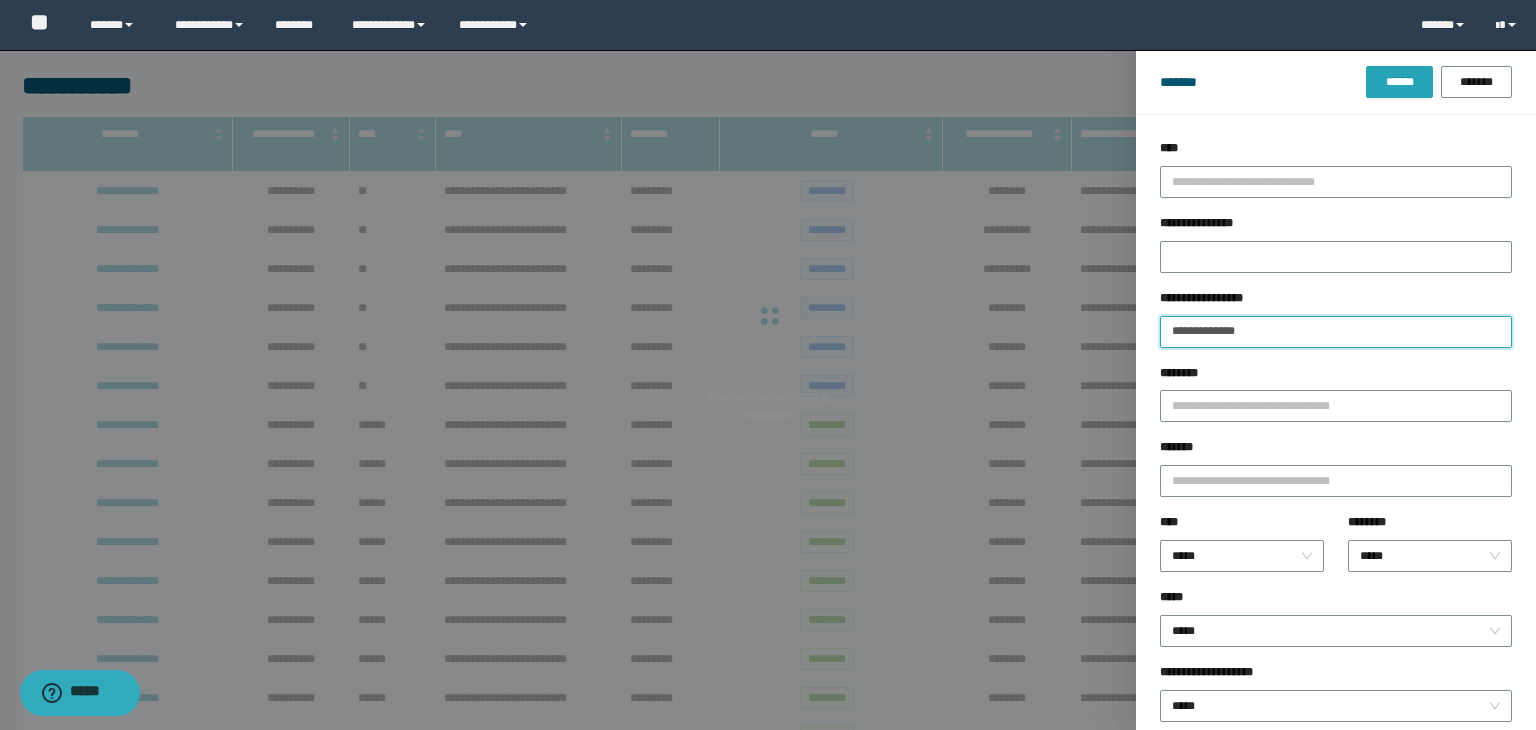 type on "**********" 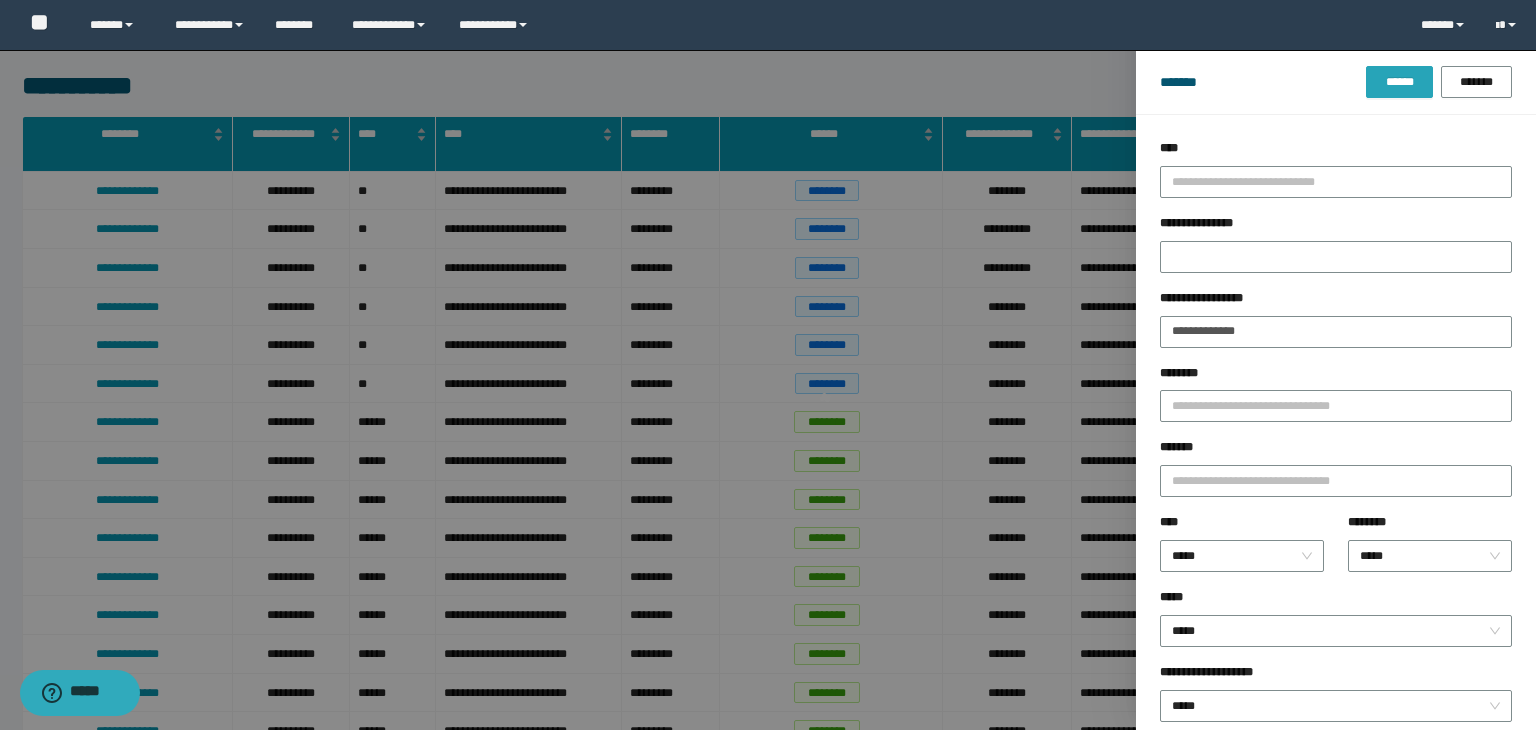 click on "******" at bounding box center (1399, 82) 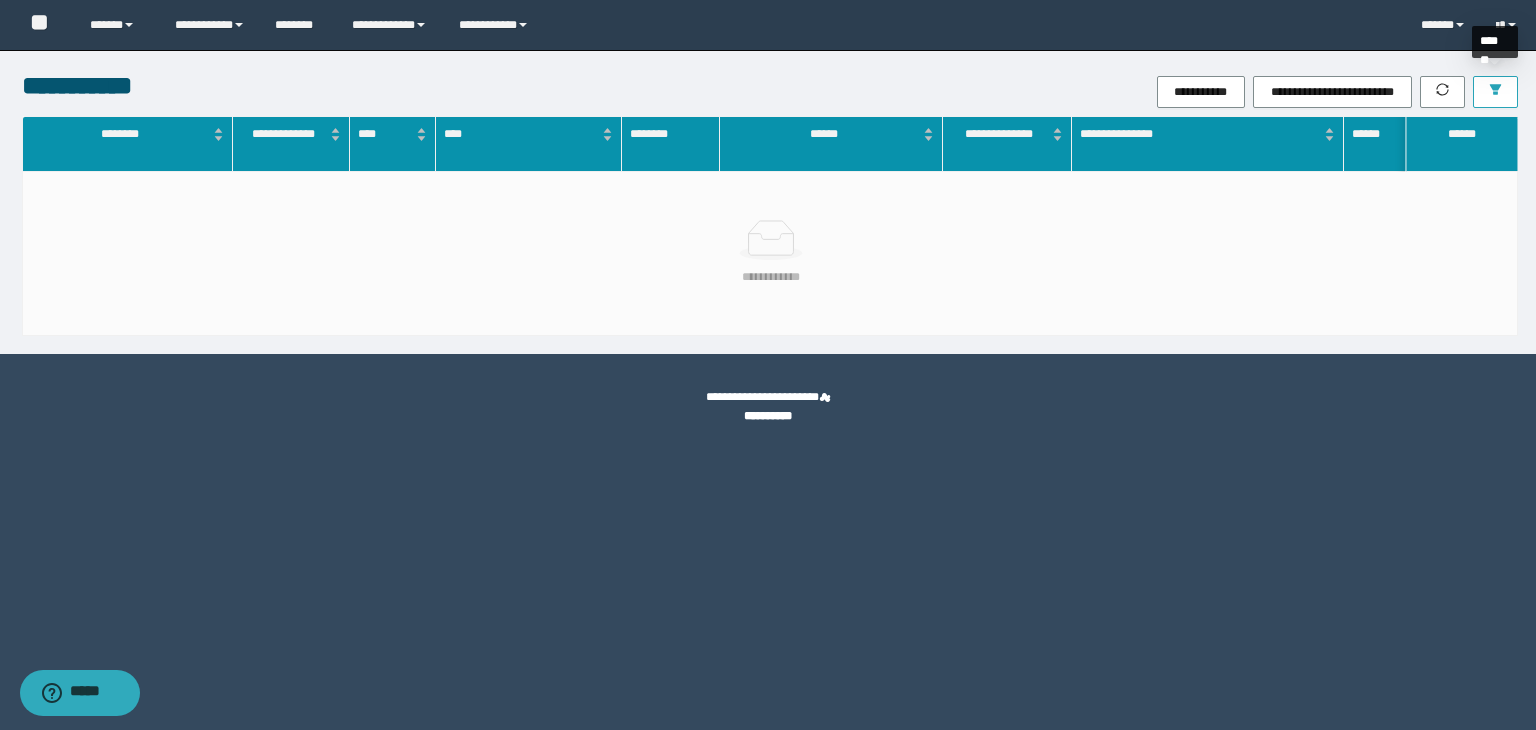 click at bounding box center [1495, 92] 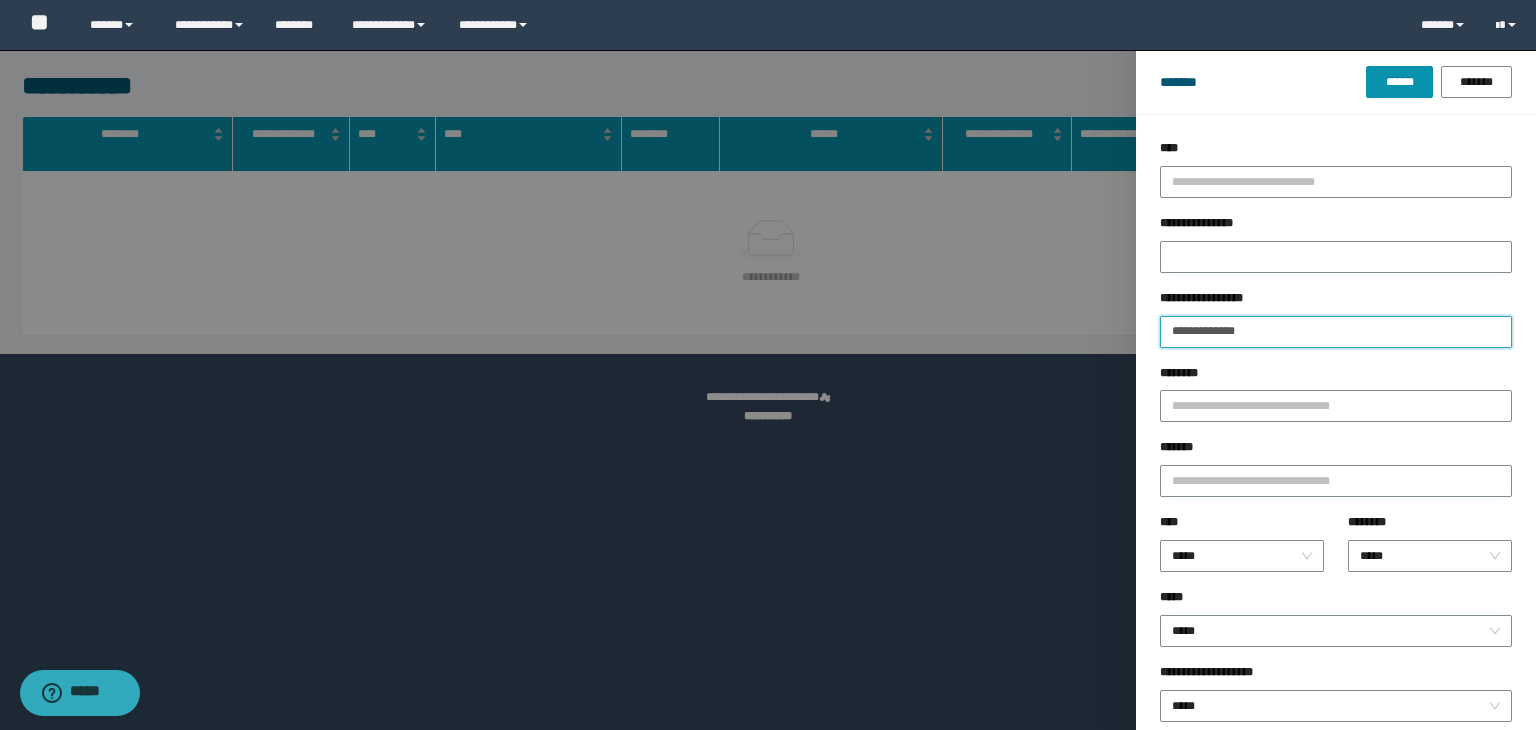 drag, startPoint x: 1285, startPoint y: 333, endPoint x: 538, endPoint y: 285, distance: 748.5406 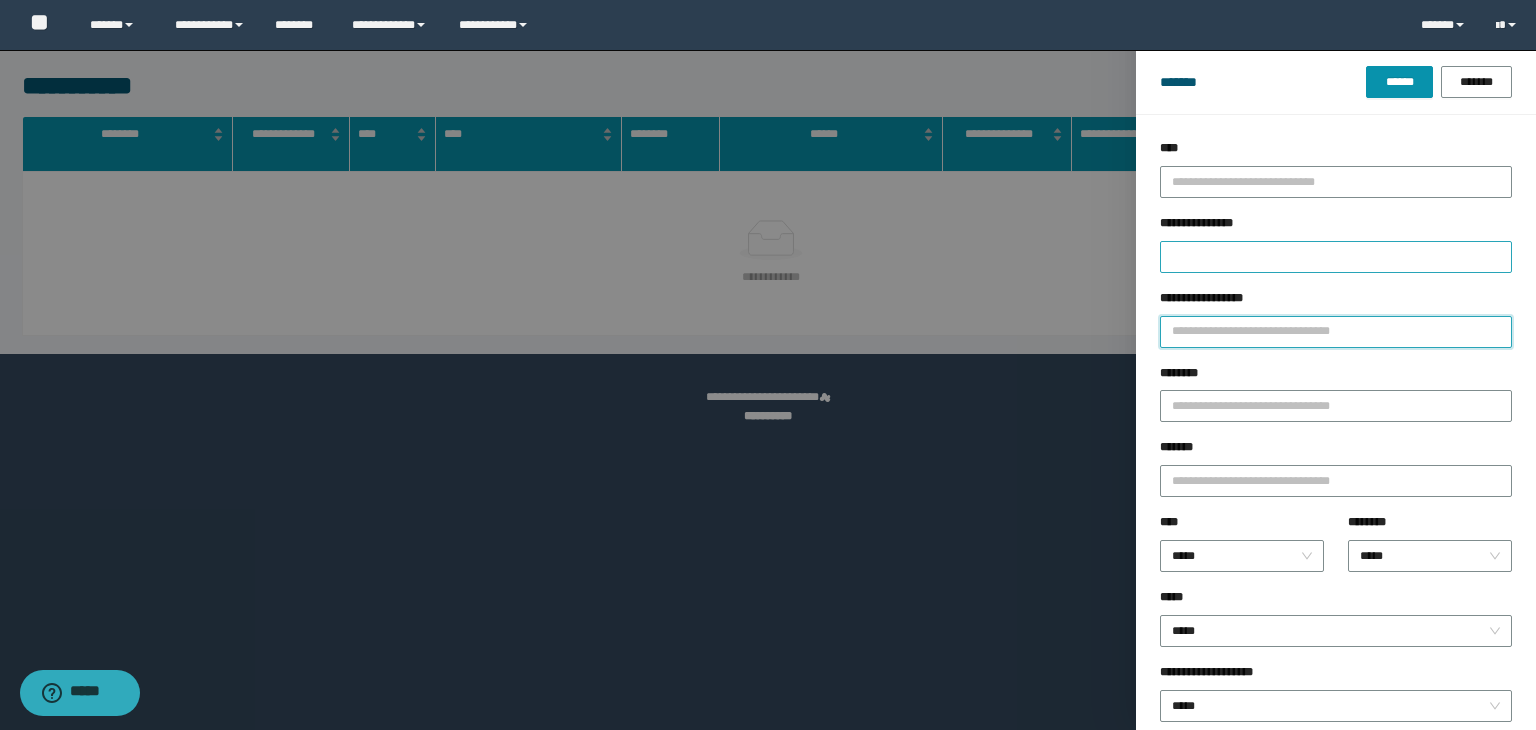 type 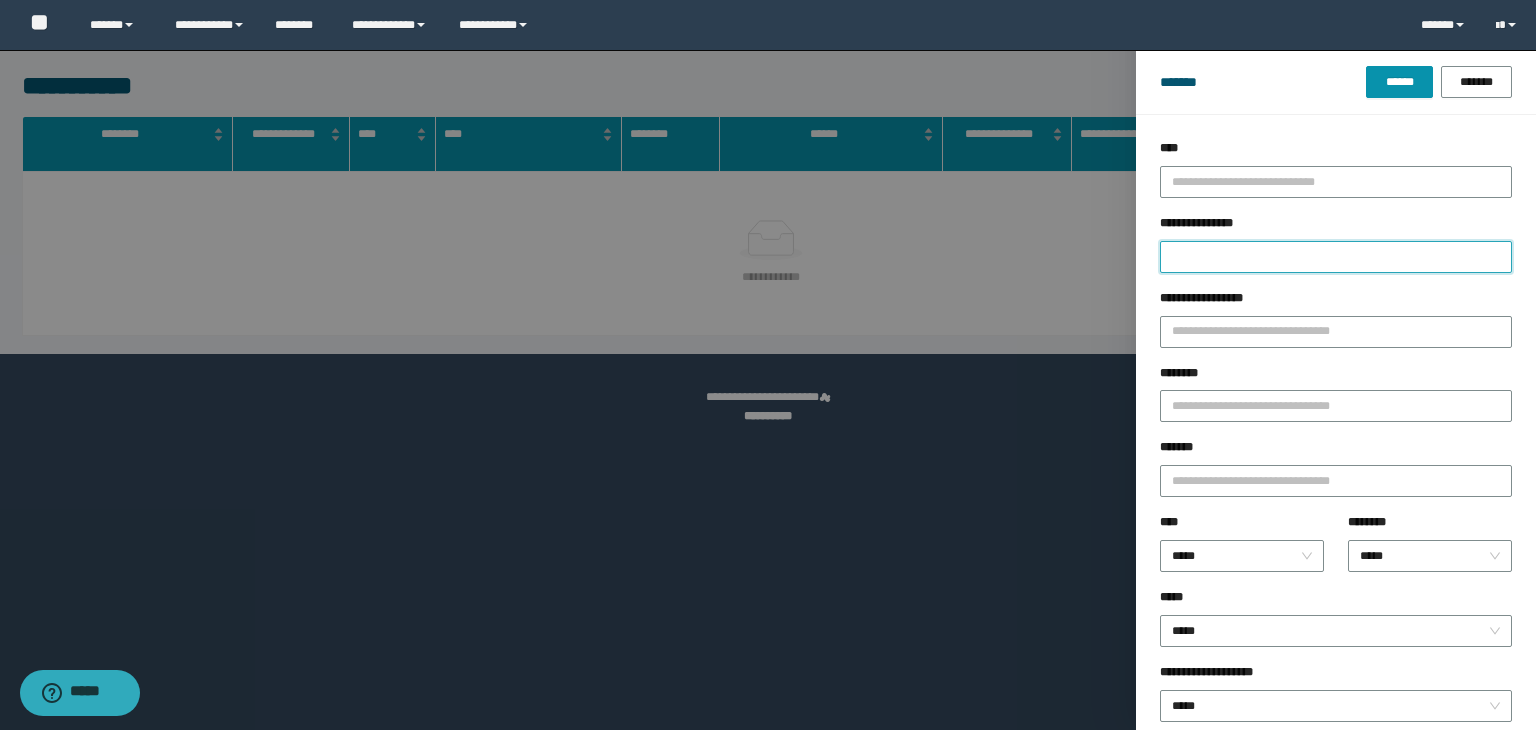 click on "**********" at bounding box center [1336, 257] 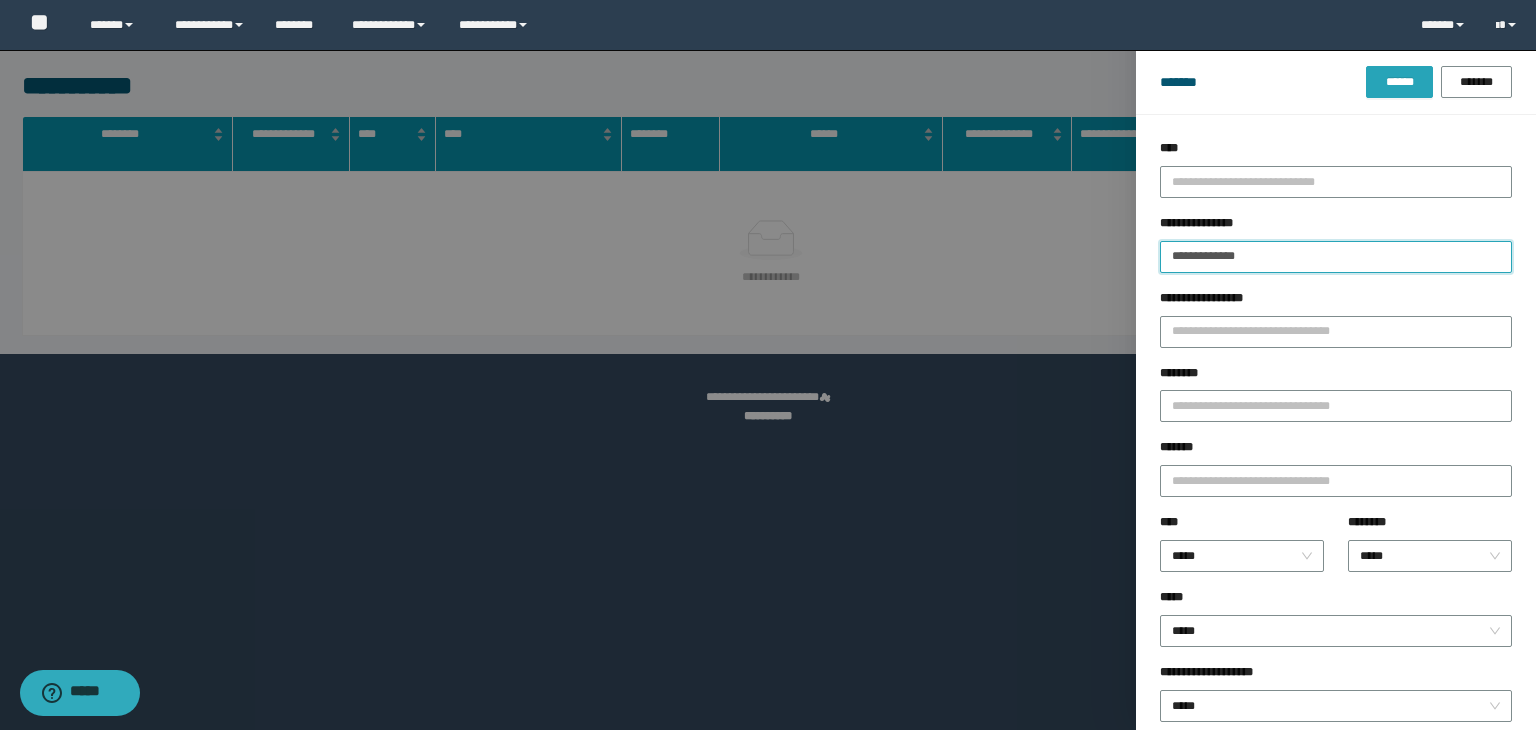 type on "**********" 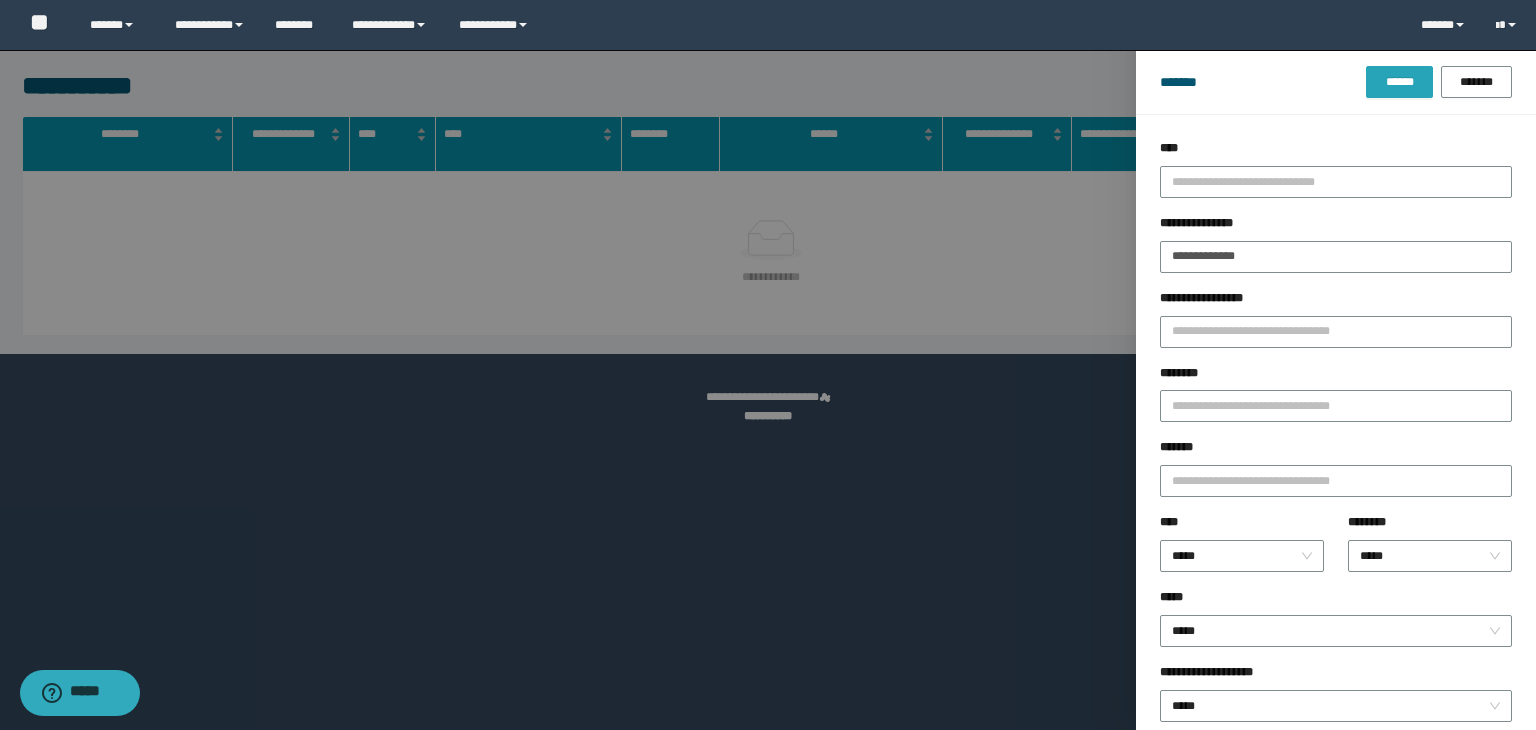 click on "******" at bounding box center (1399, 82) 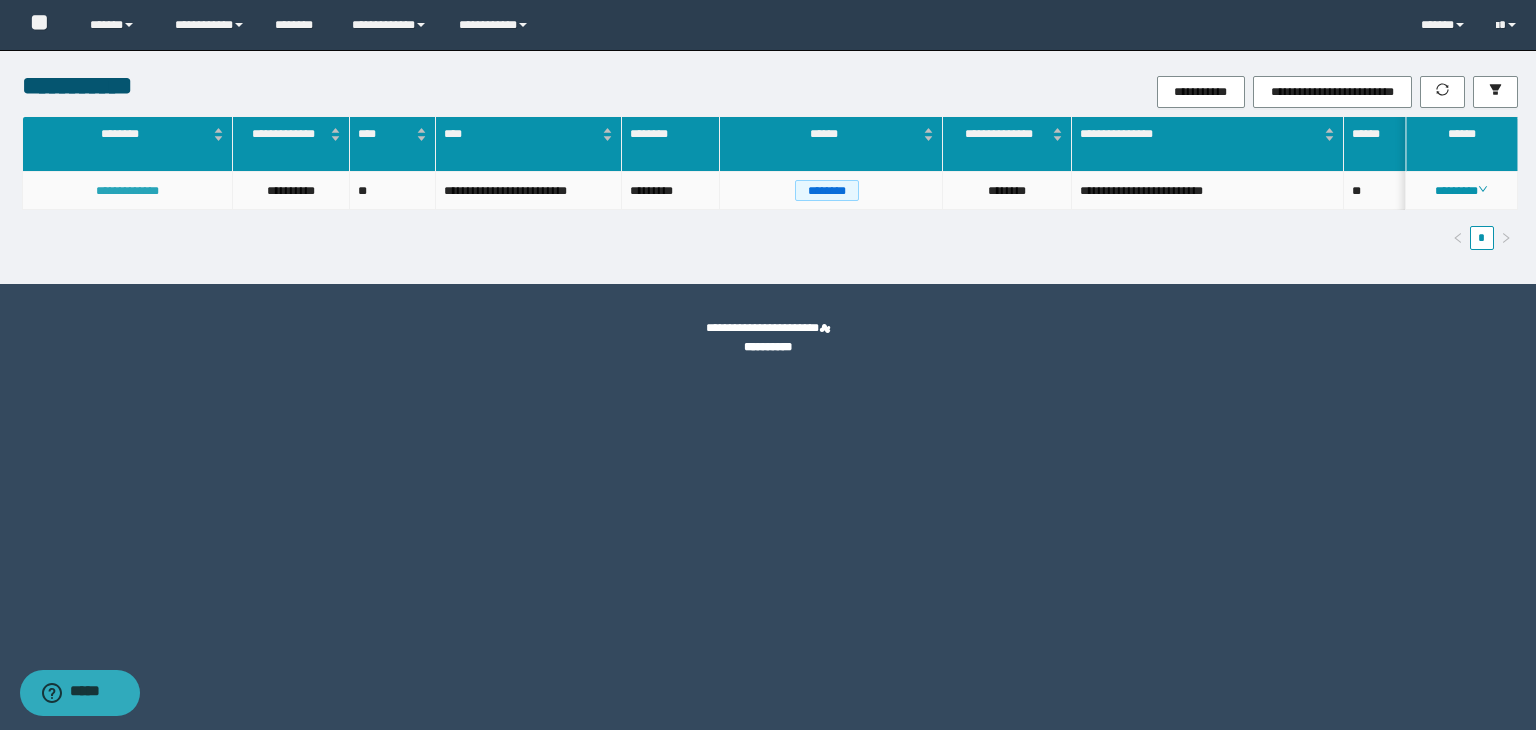 click on "**********" at bounding box center (127, 191) 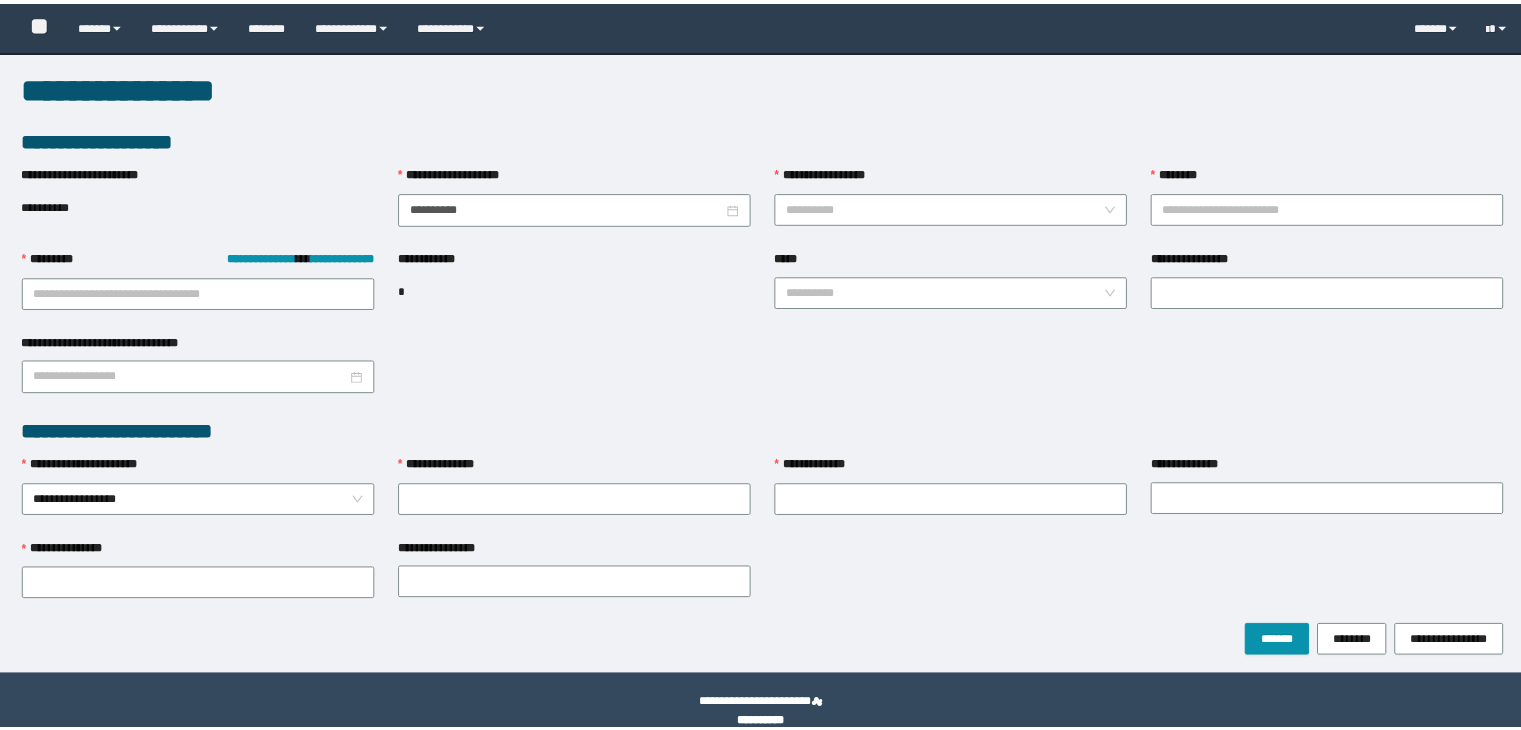 scroll, scrollTop: 0, scrollLeft: 0, axis: both 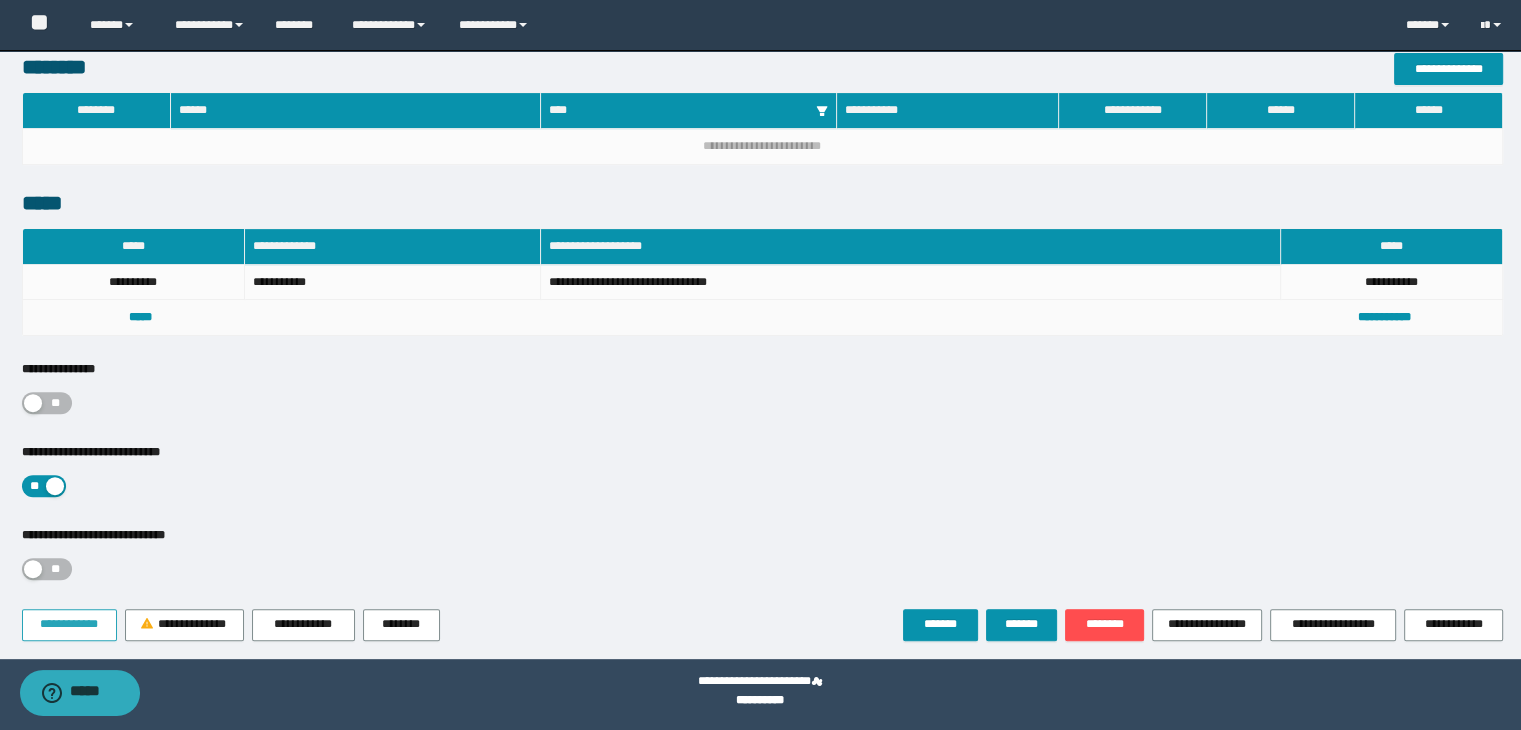 click on "**********" at bounding box center [69, 624] 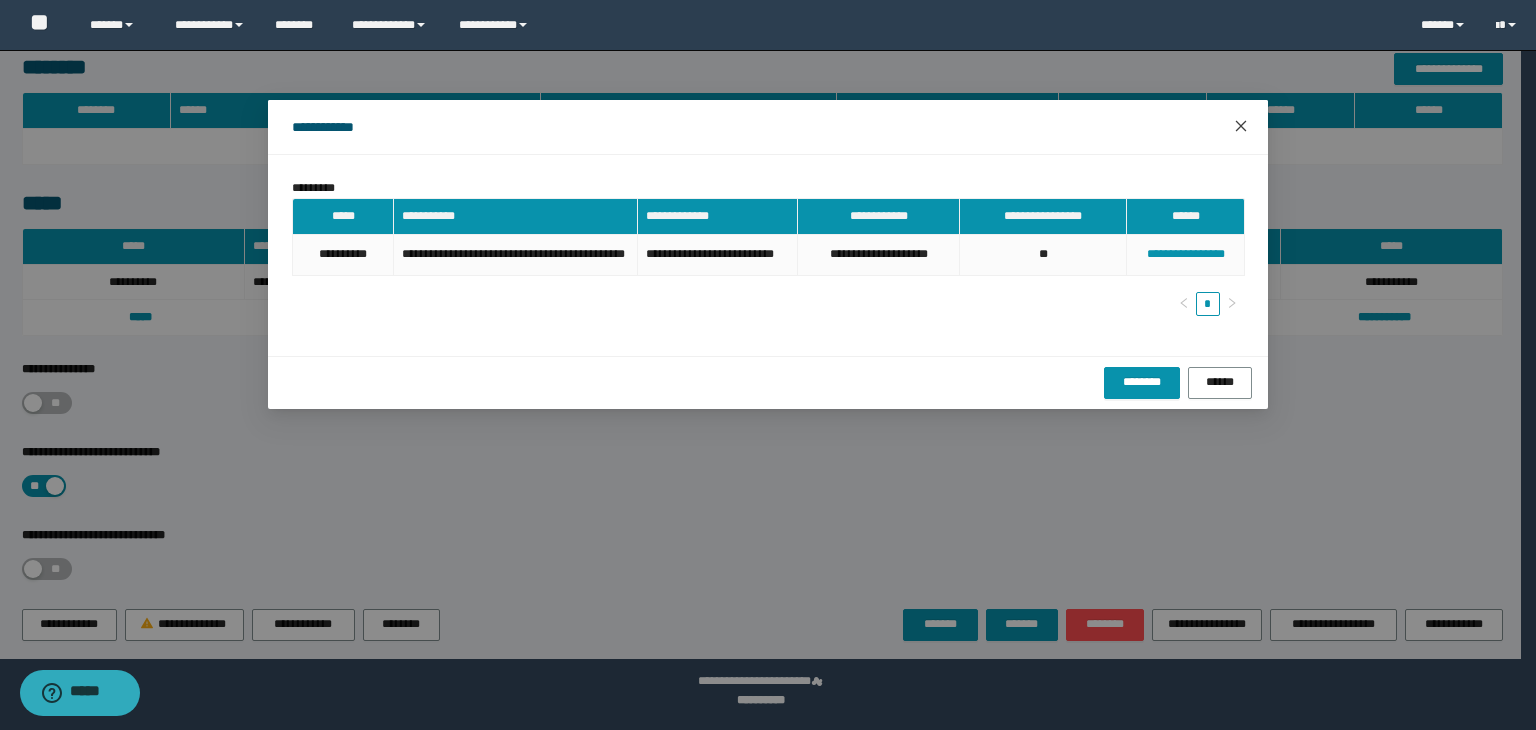 click at bounding box center [1241, 127] 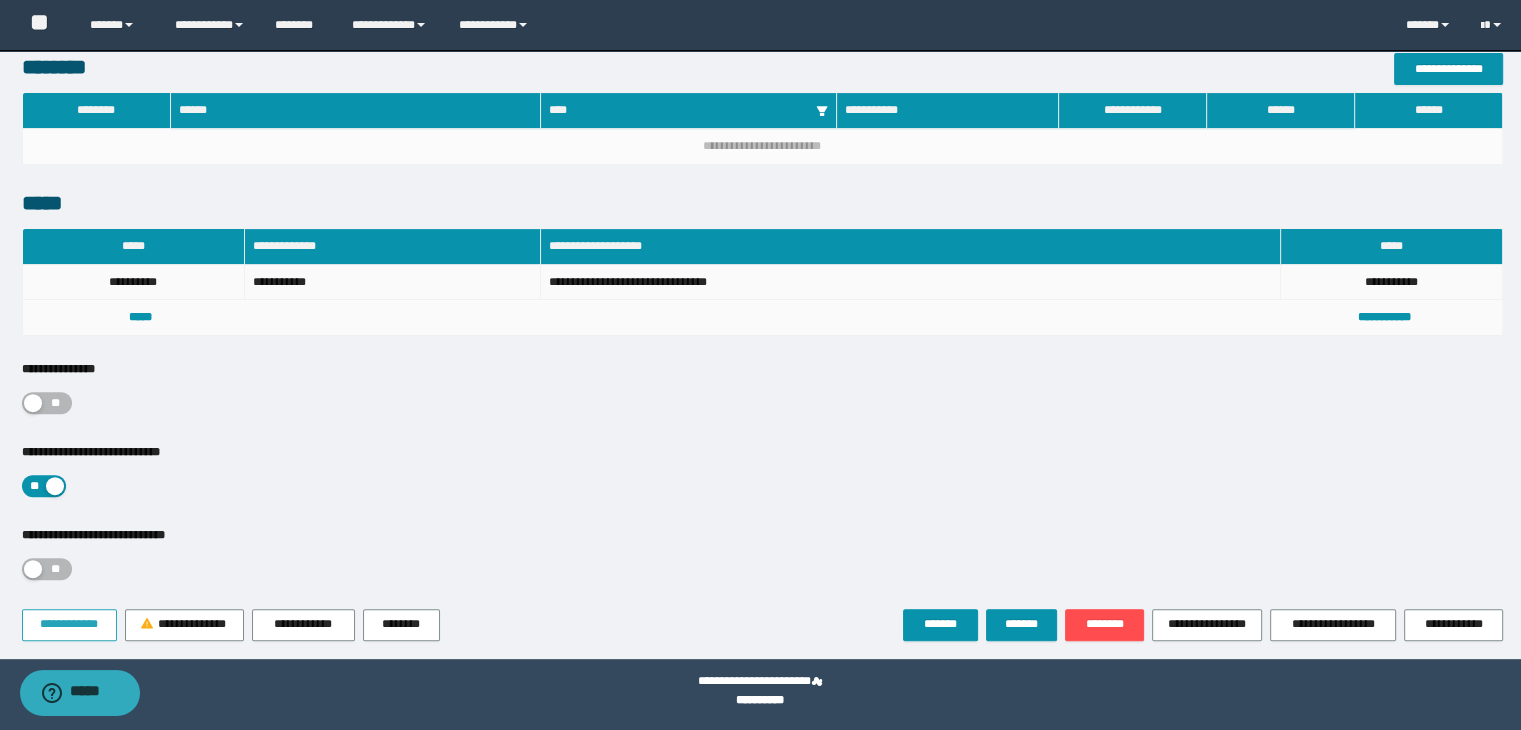 type 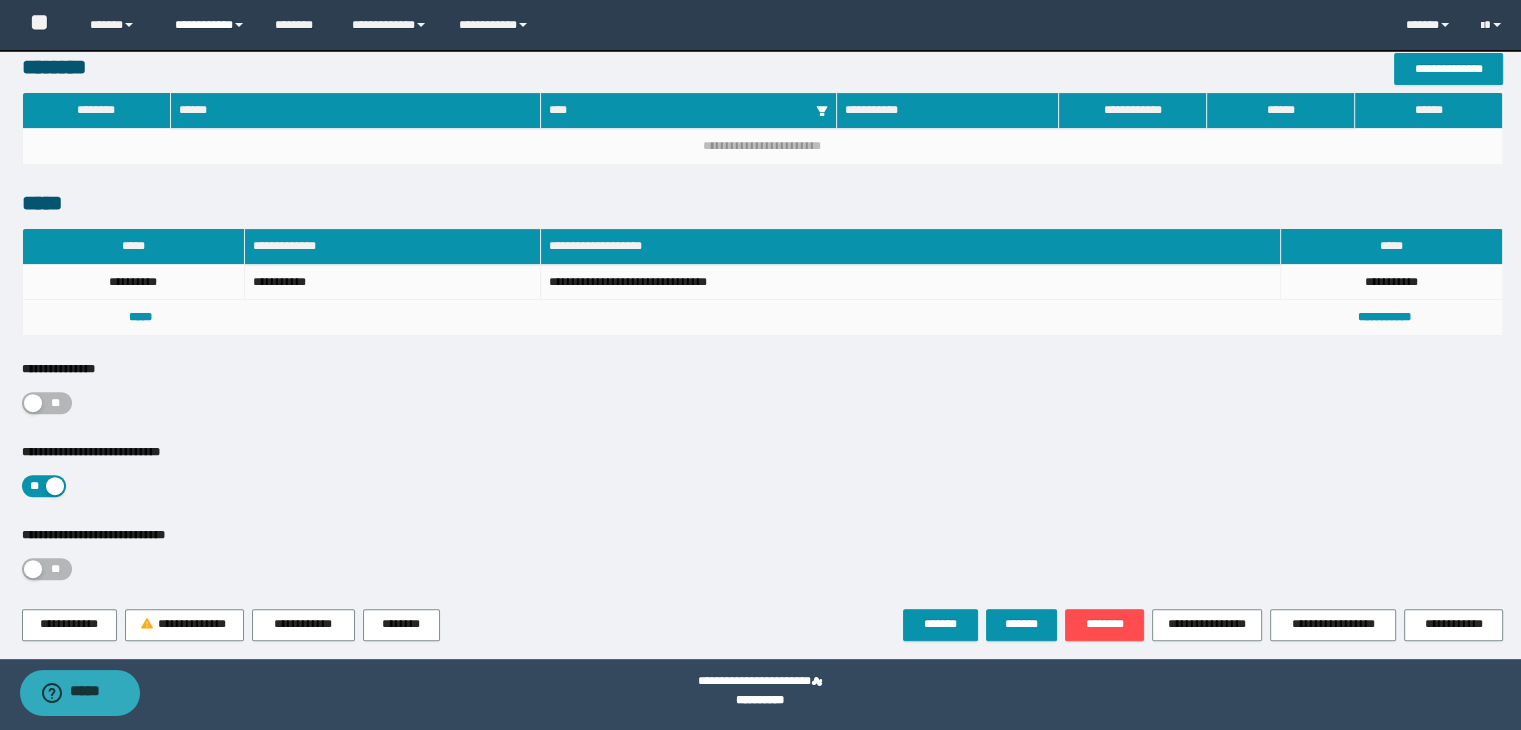 click on "**********" at bounding box center [210, 25] 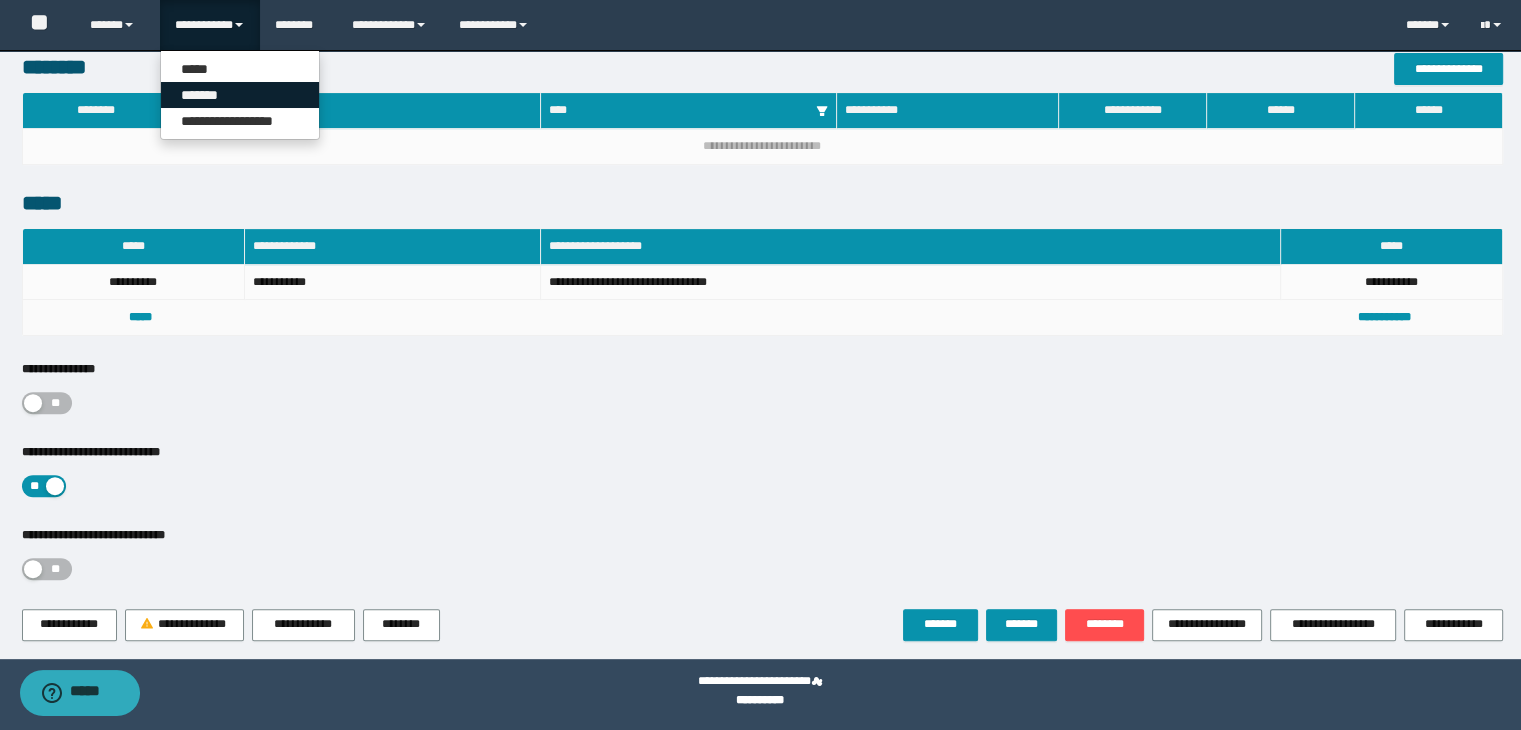 click on "*******" at bounding box center (240, 95) 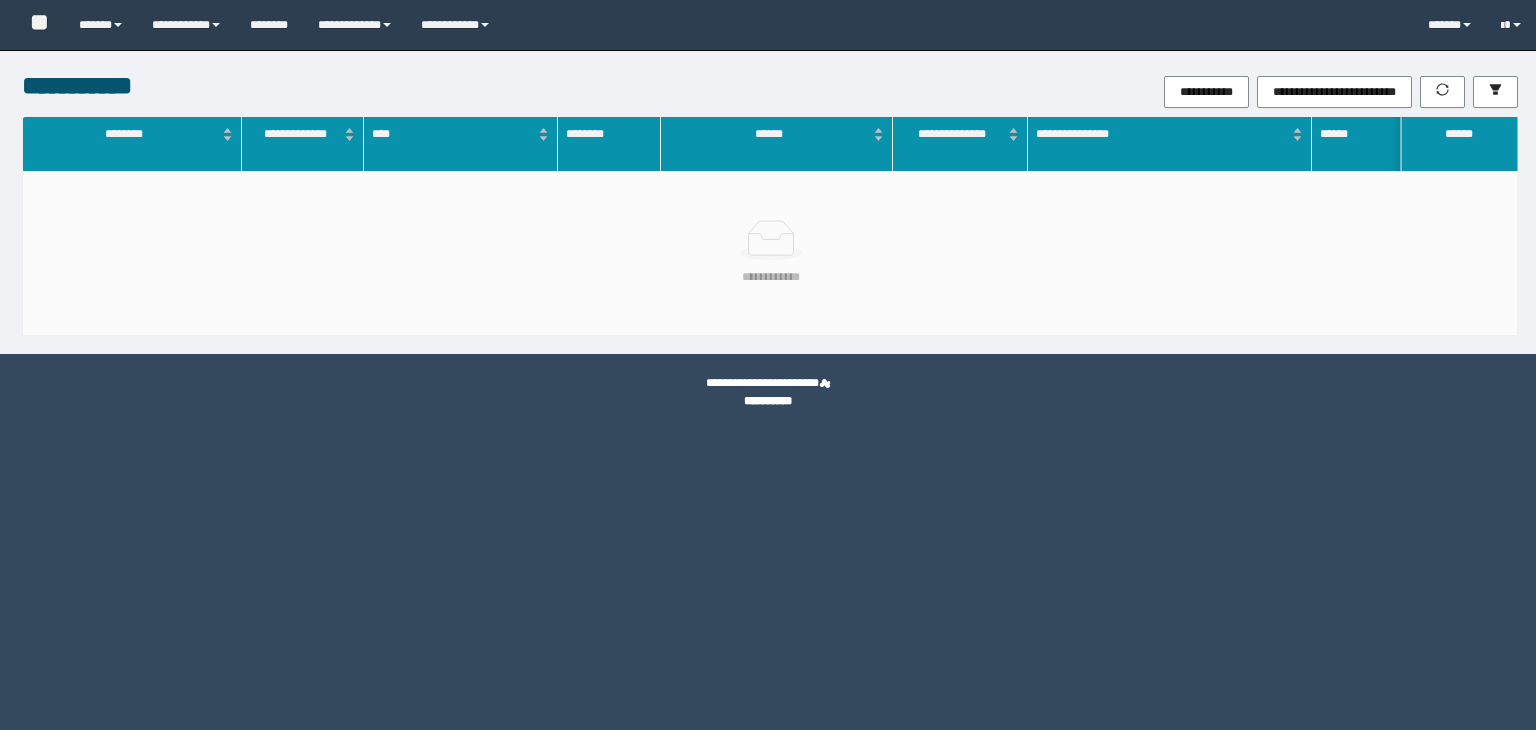 scroll, scrollTop: 0, scrollLeft: 0, axis: both 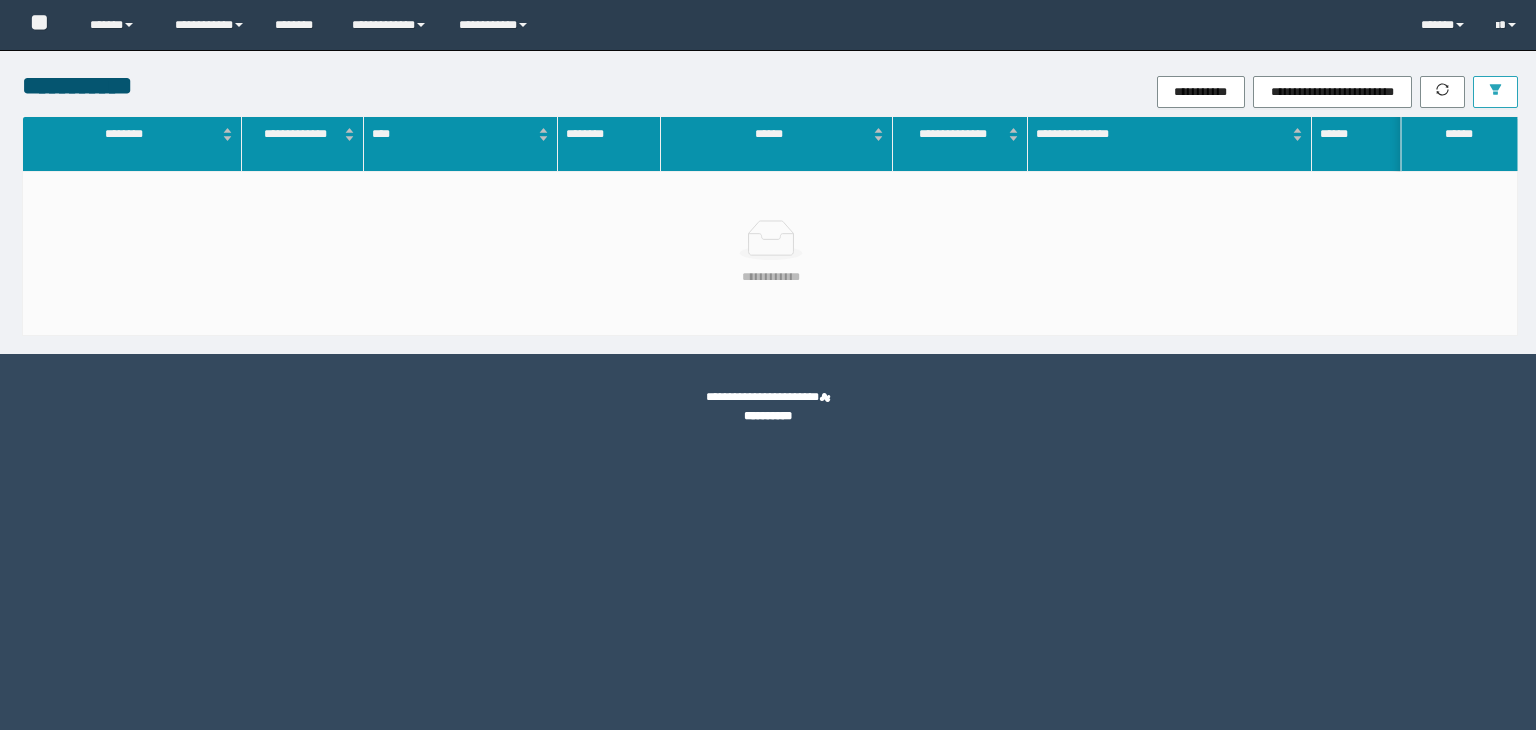 click 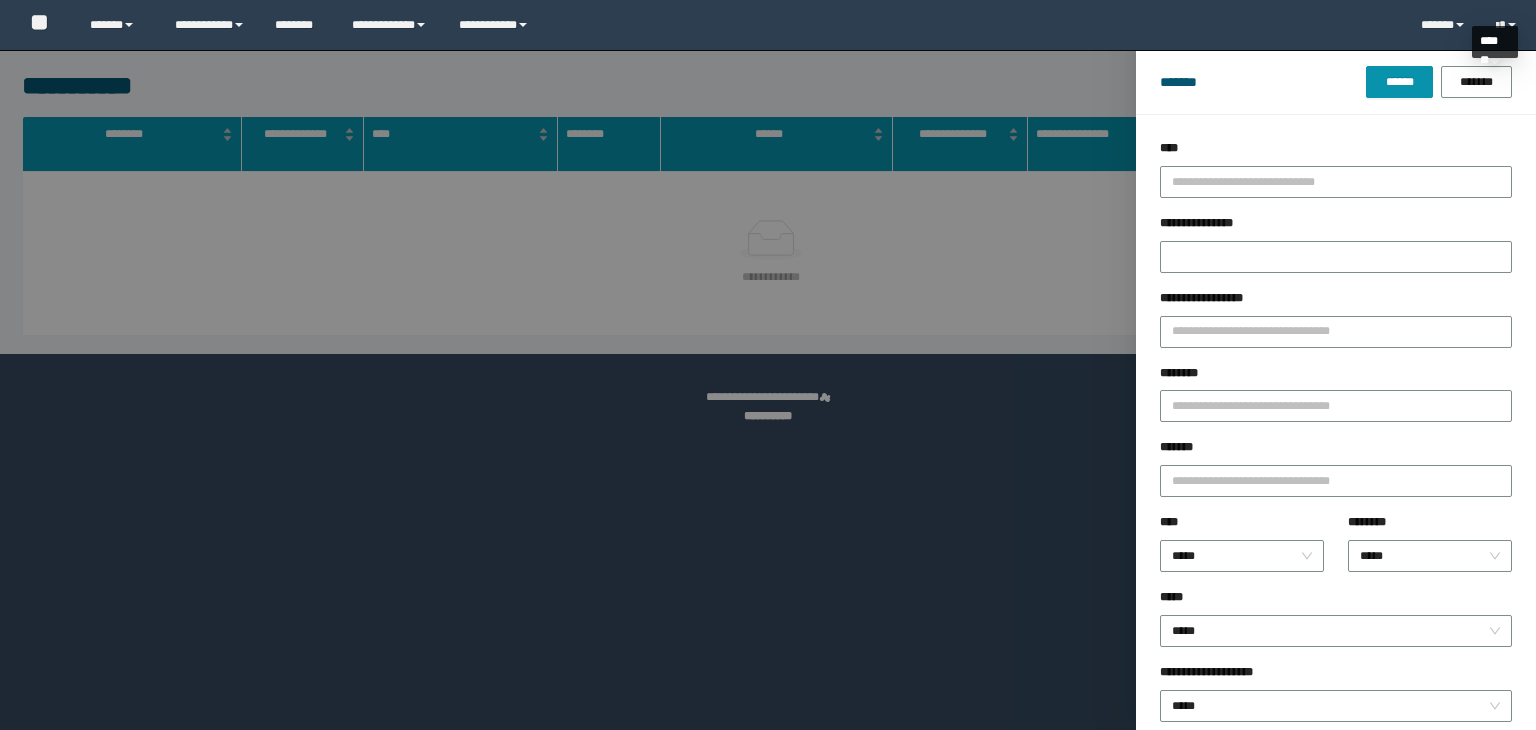 scroll, scrollTop: 0, scrollLeft: 0, axis: both 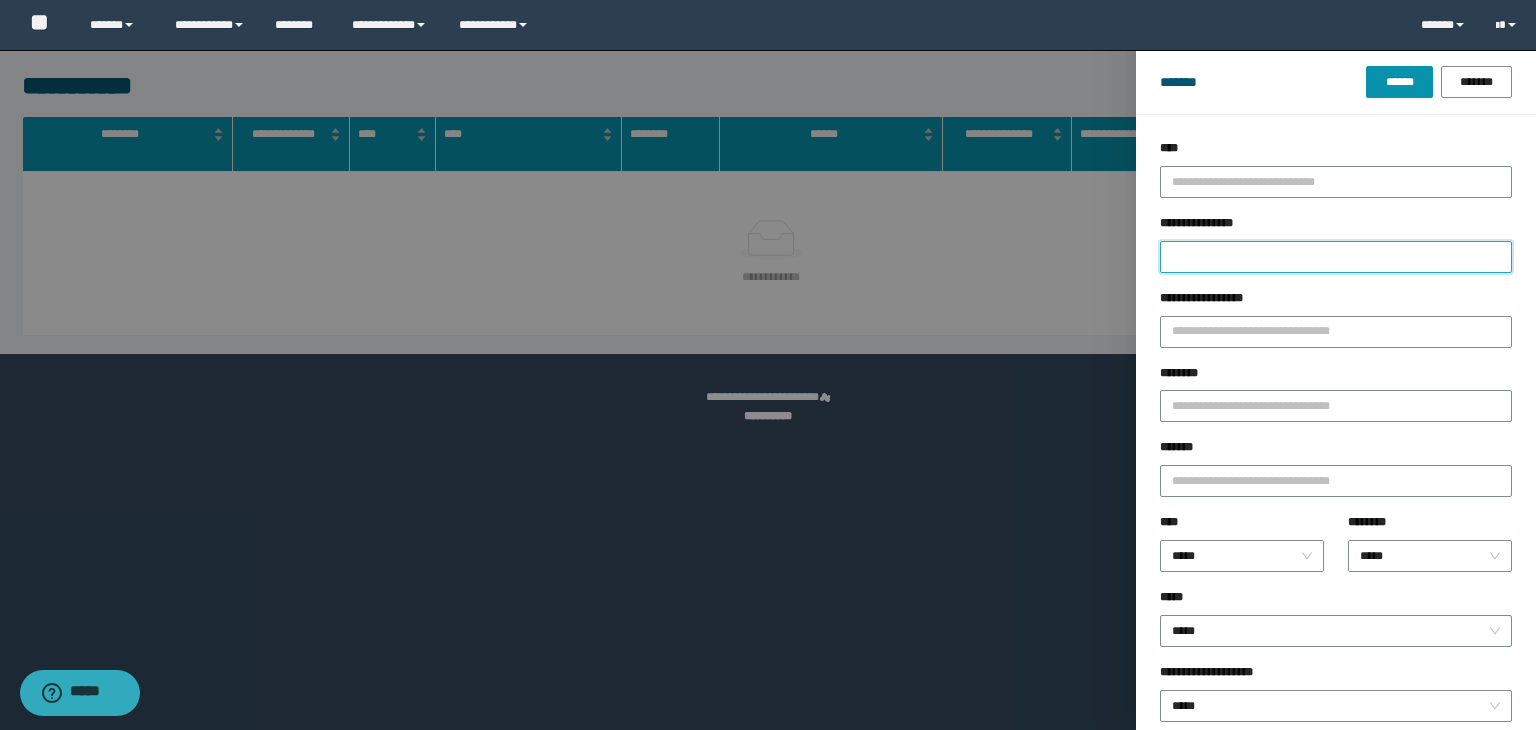 drag, startPoint x: 1223, startPoint y: 255, endPoint x: 1235, endPoint y: 258, distance: 12.369317 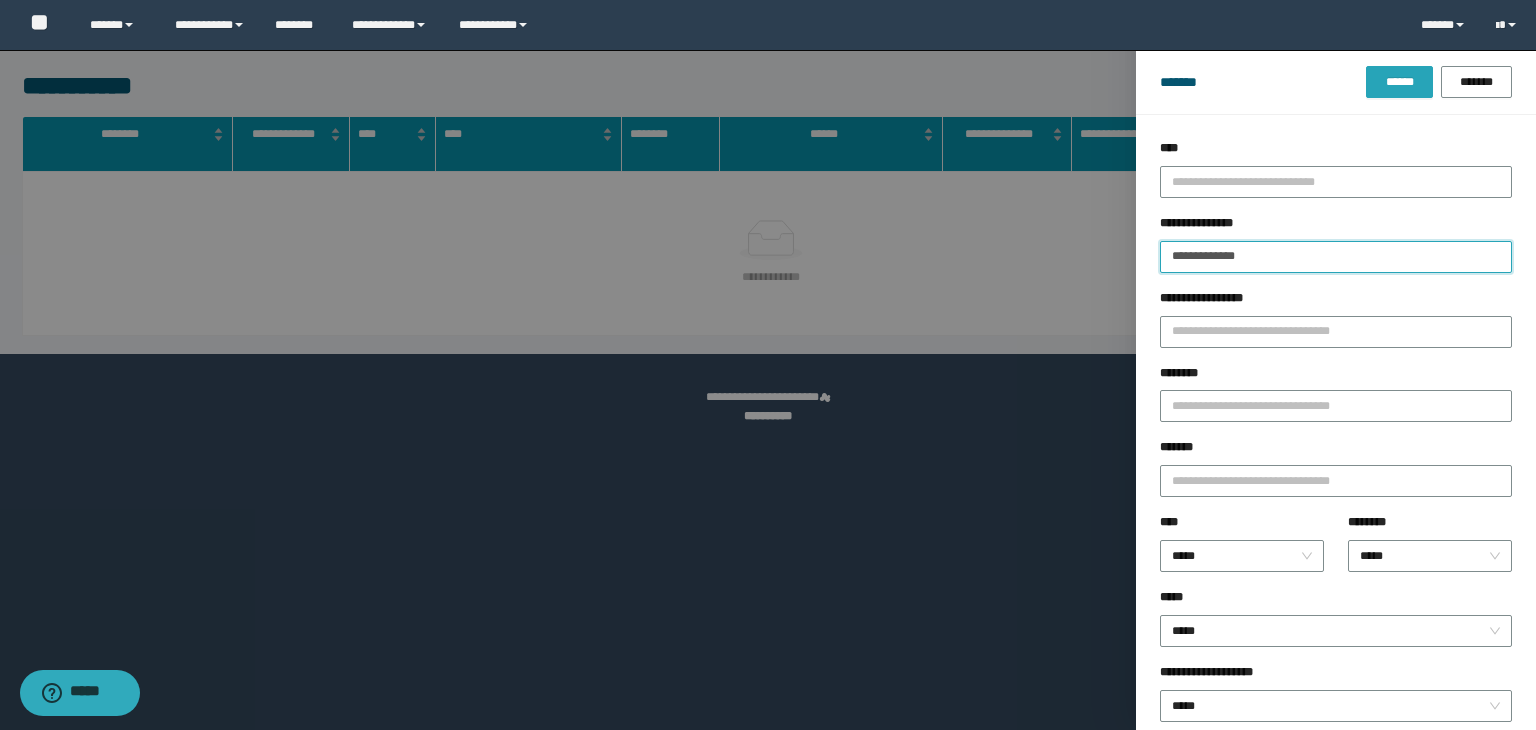 type on "**********" 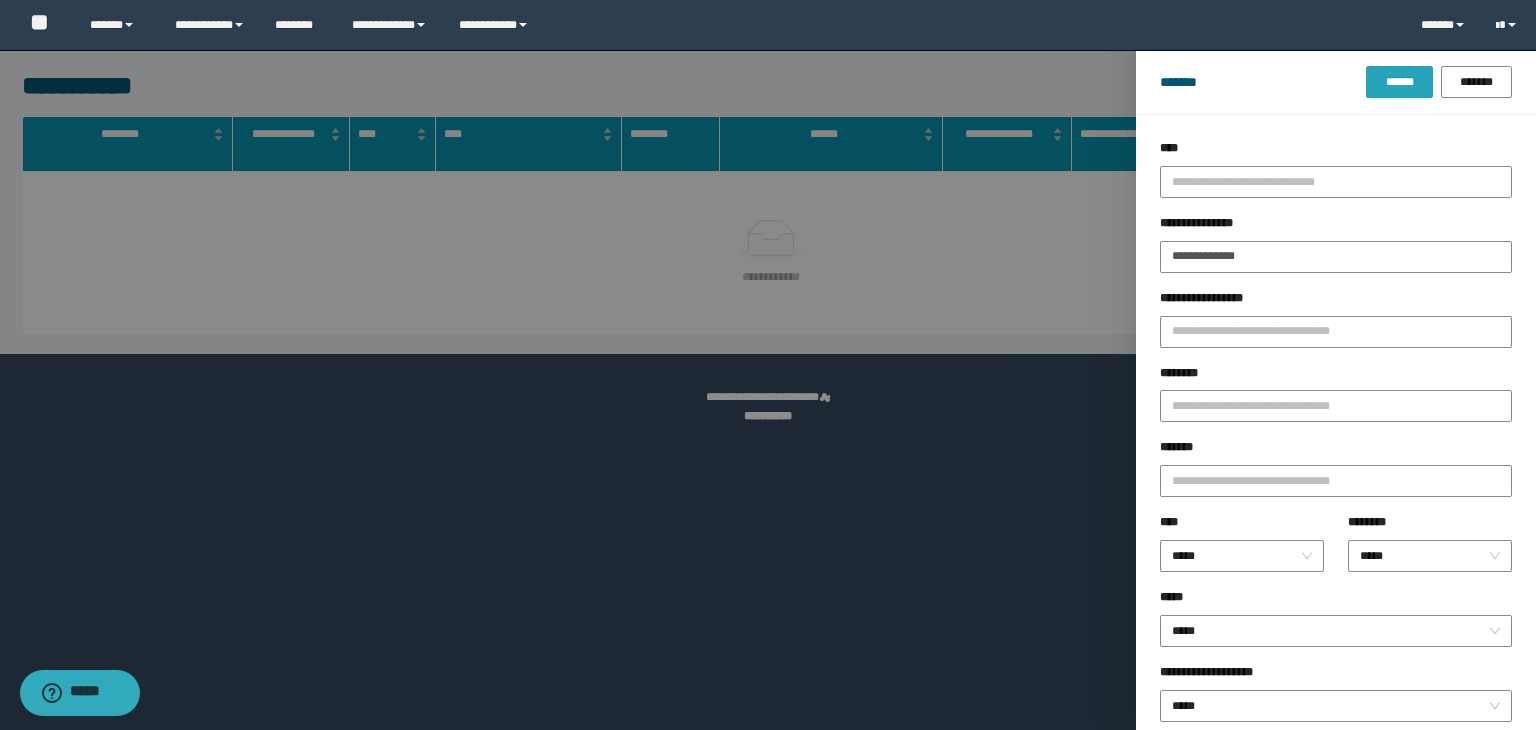 click on "******" at bounding box center (1399, 82) 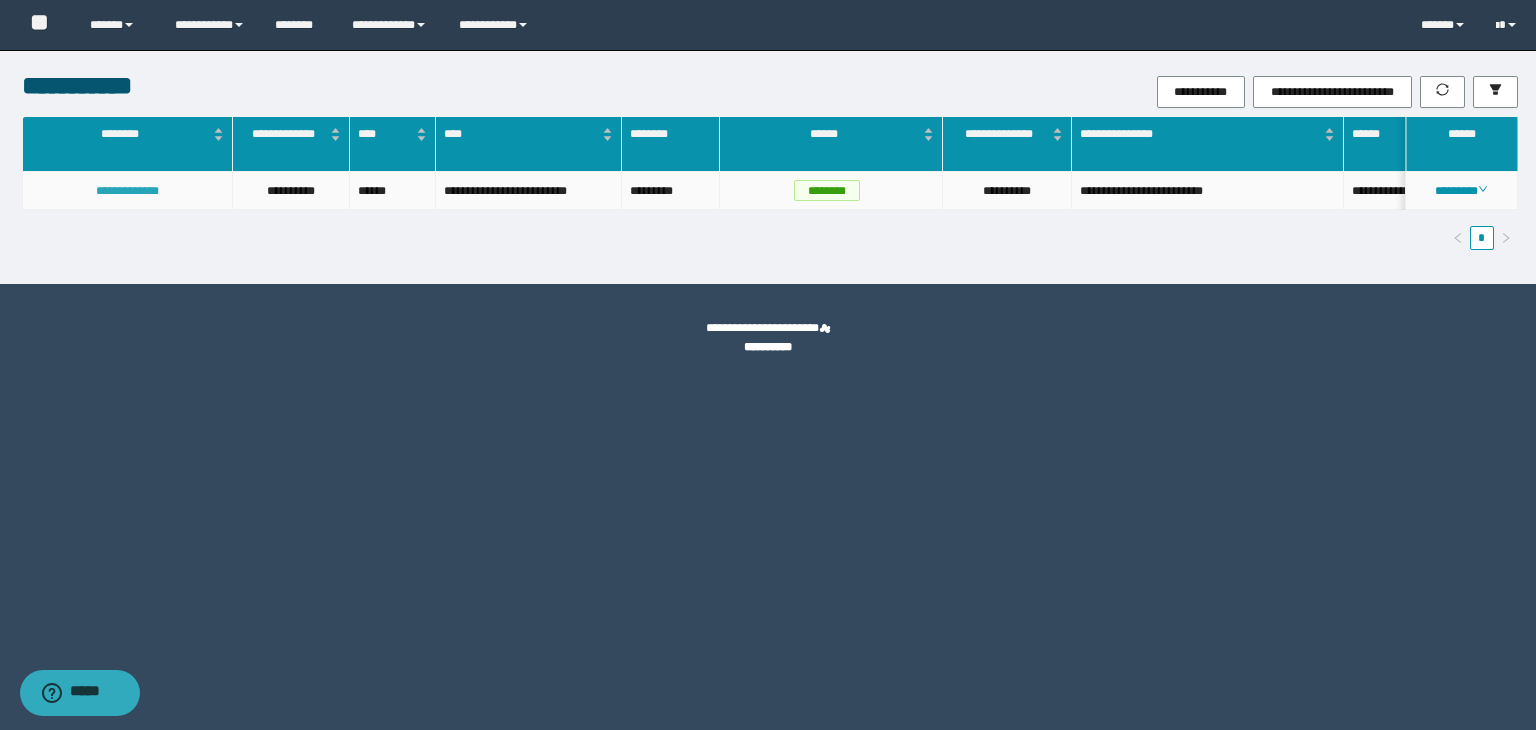click on "**********" at bounding box center [127, 191] 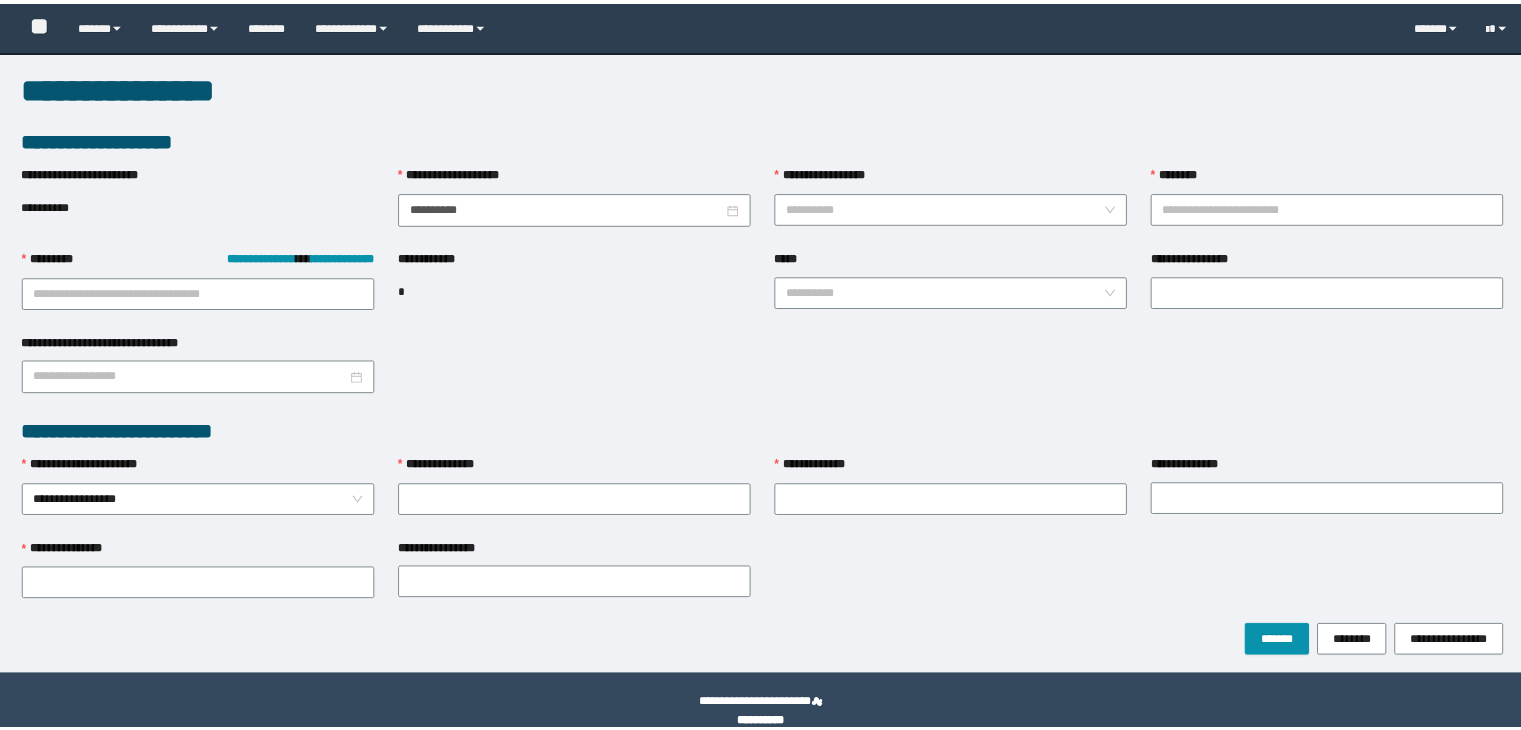 scroll, scrollTop: 0, scrollLeft: 0, axis: both 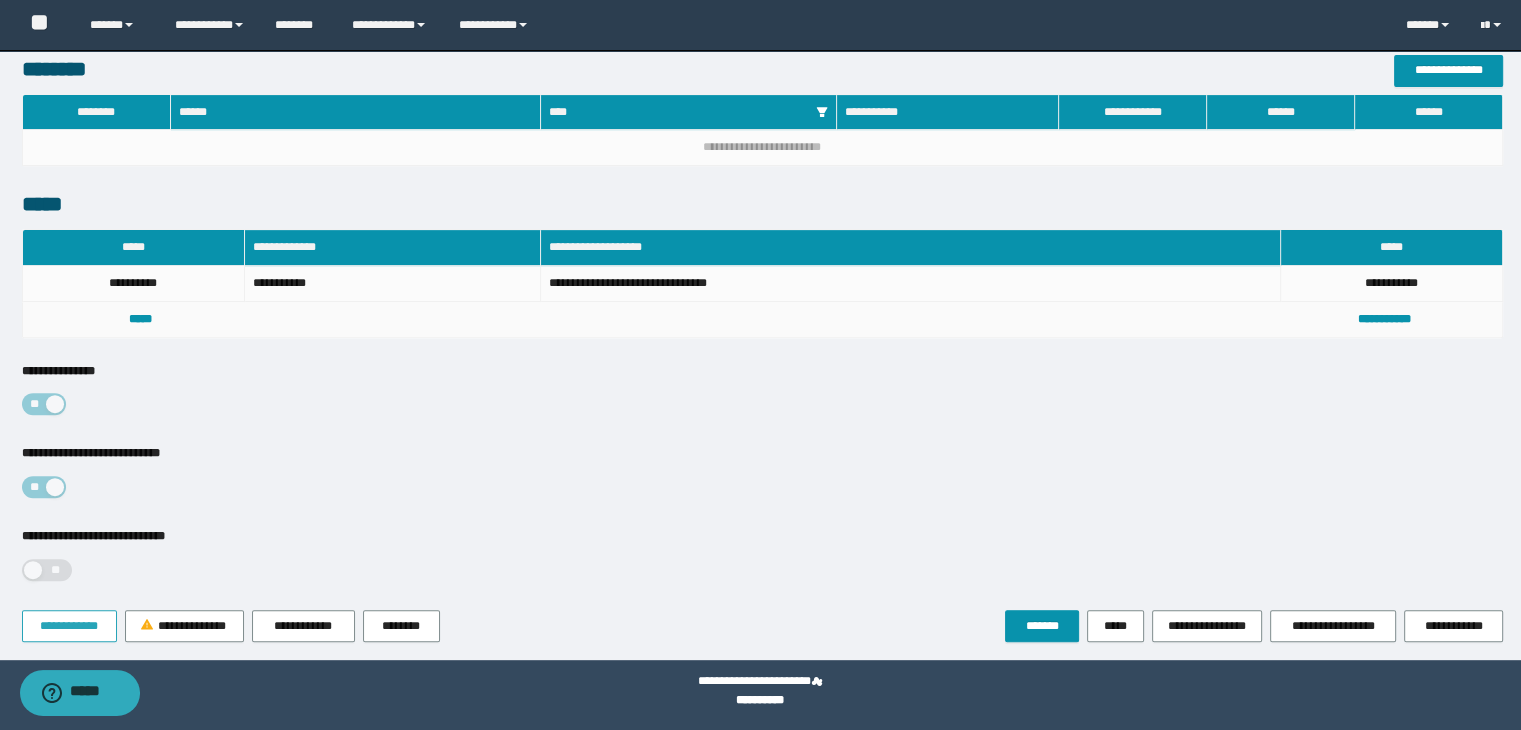 click on "**********" at bounding box center [69, 626] 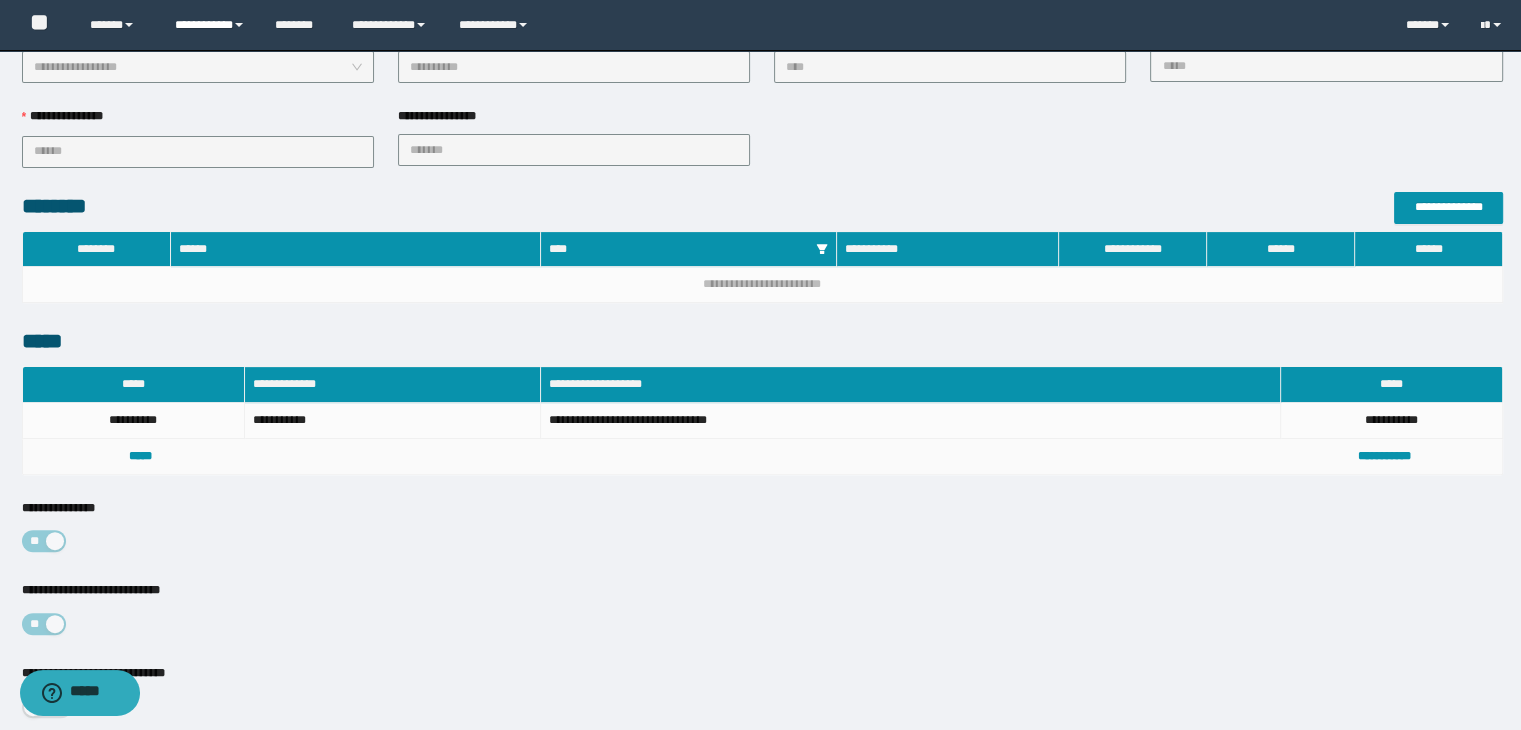 scroll, scrollTop: 354, scrollLeft: 0, axis: vertical 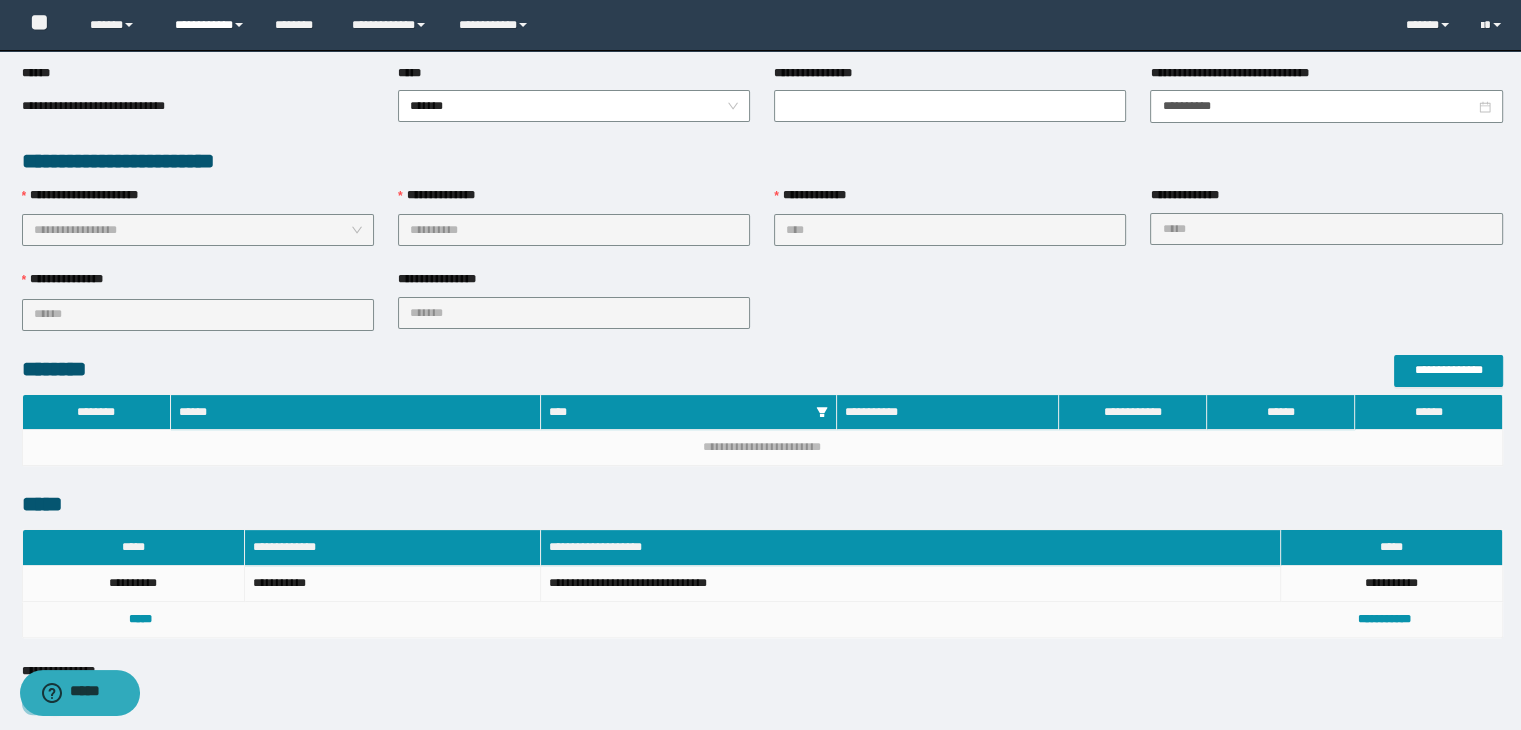 click on "**********" at bounding box center [210, 25] 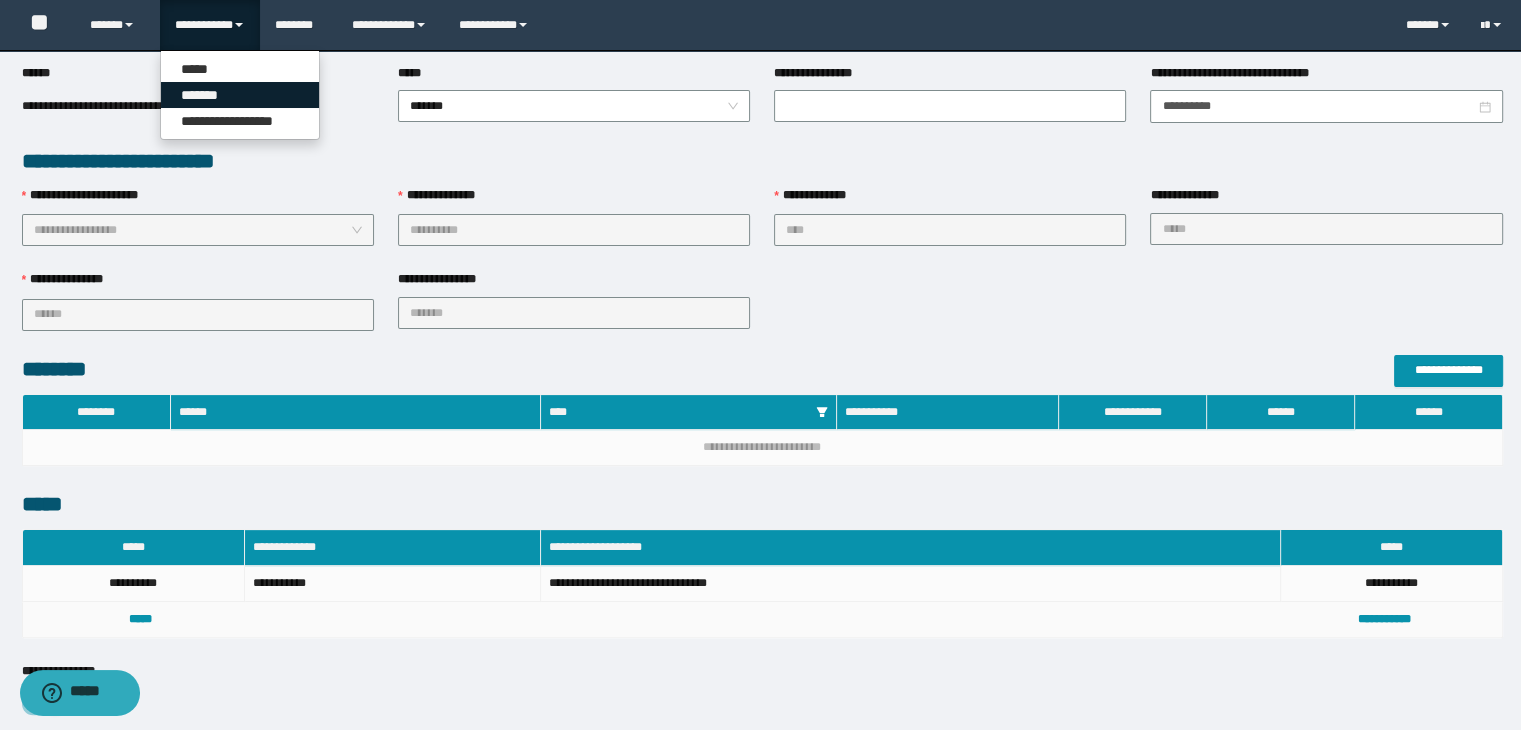 click on "*******" at bounding box center [240, 95] 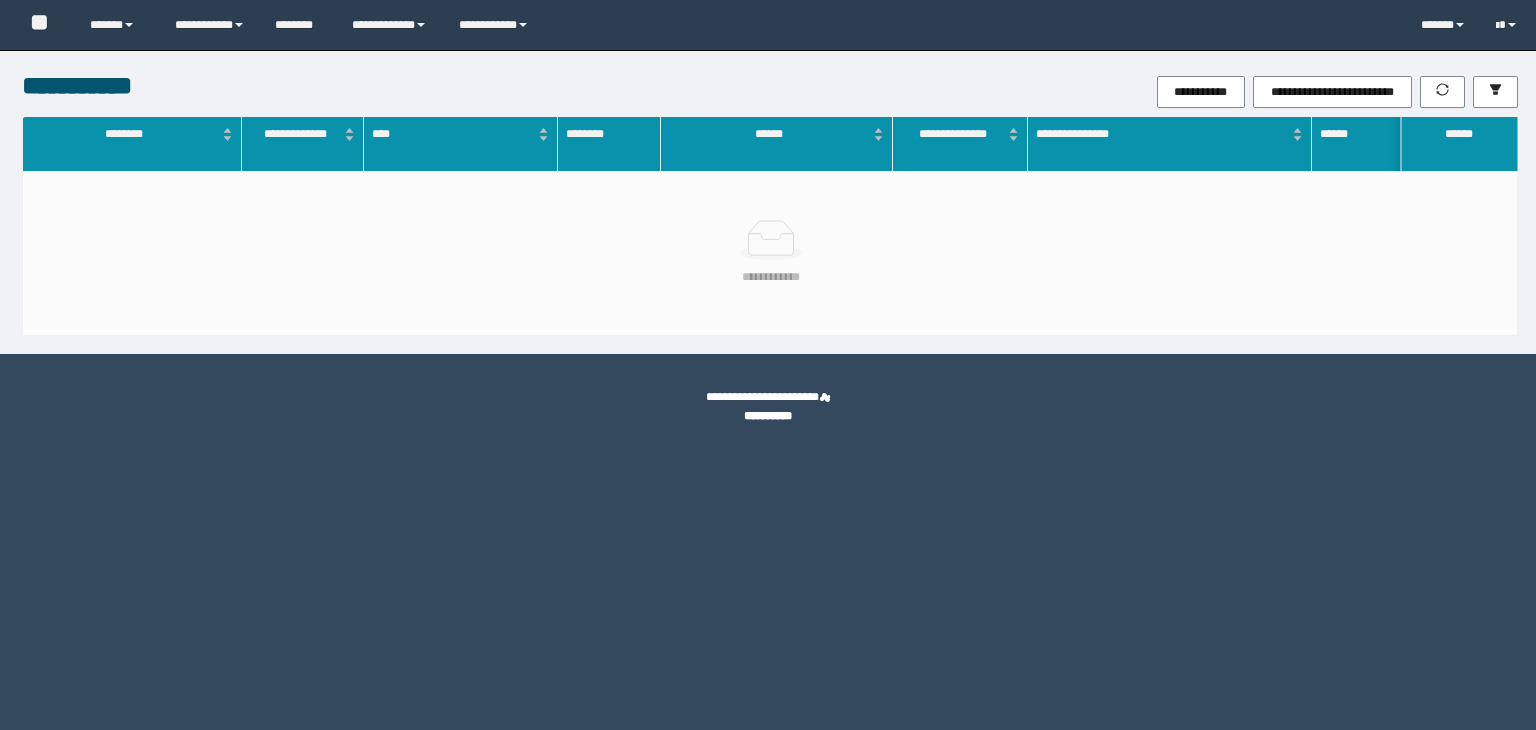 scroll, scrollTop: 0, scrollLeft: 0, axis: both 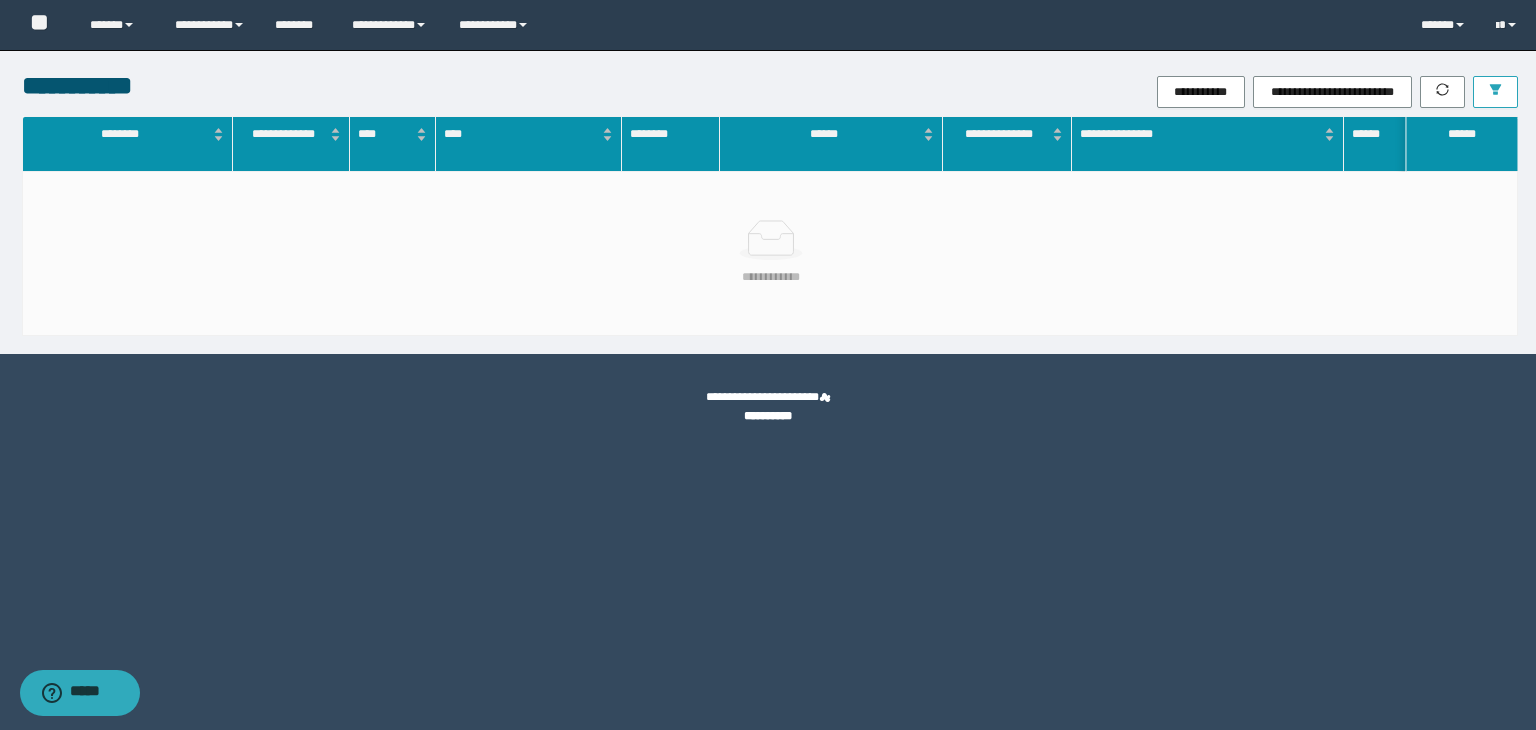 click at bounding box center [1495, 92] 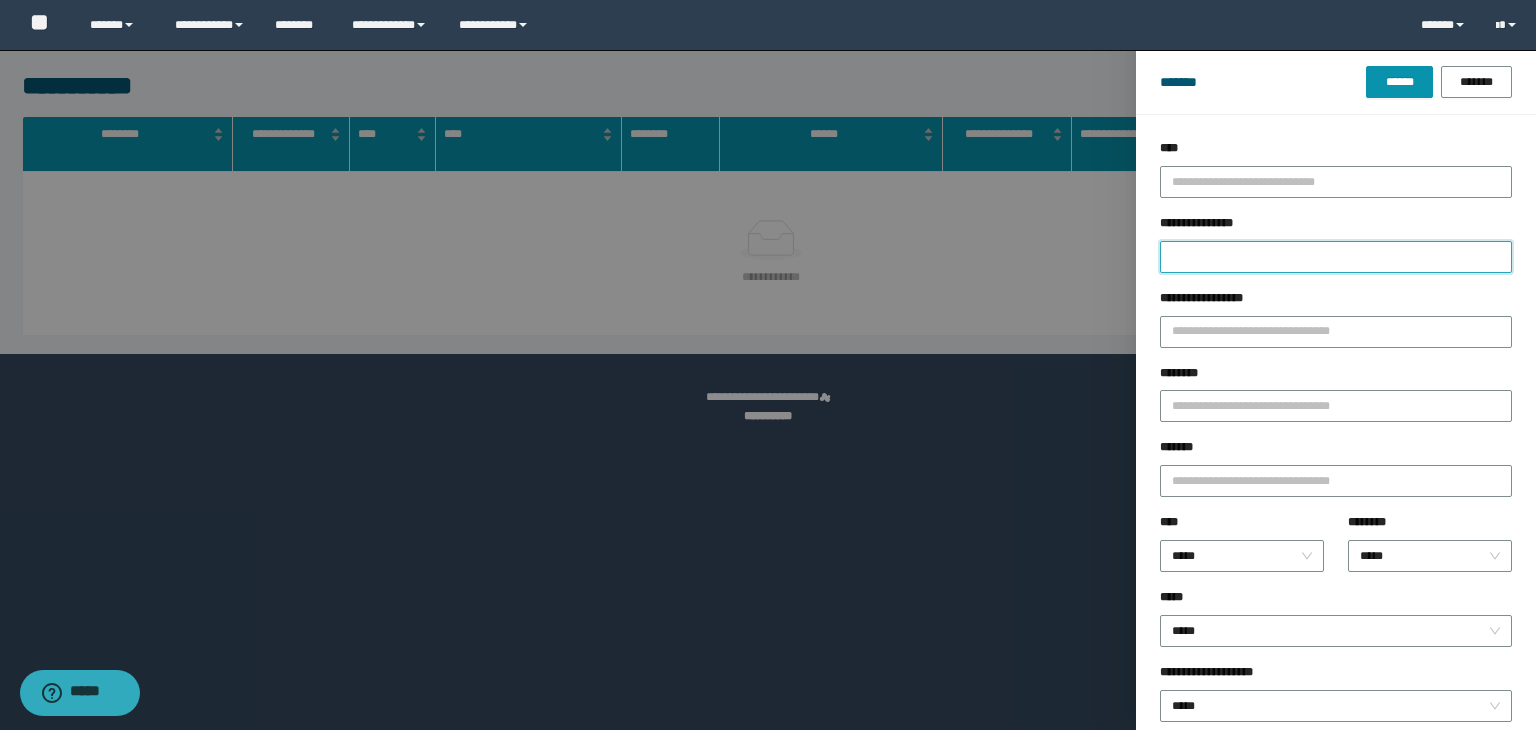 click on "**********" at bounding box center (1336, 257) 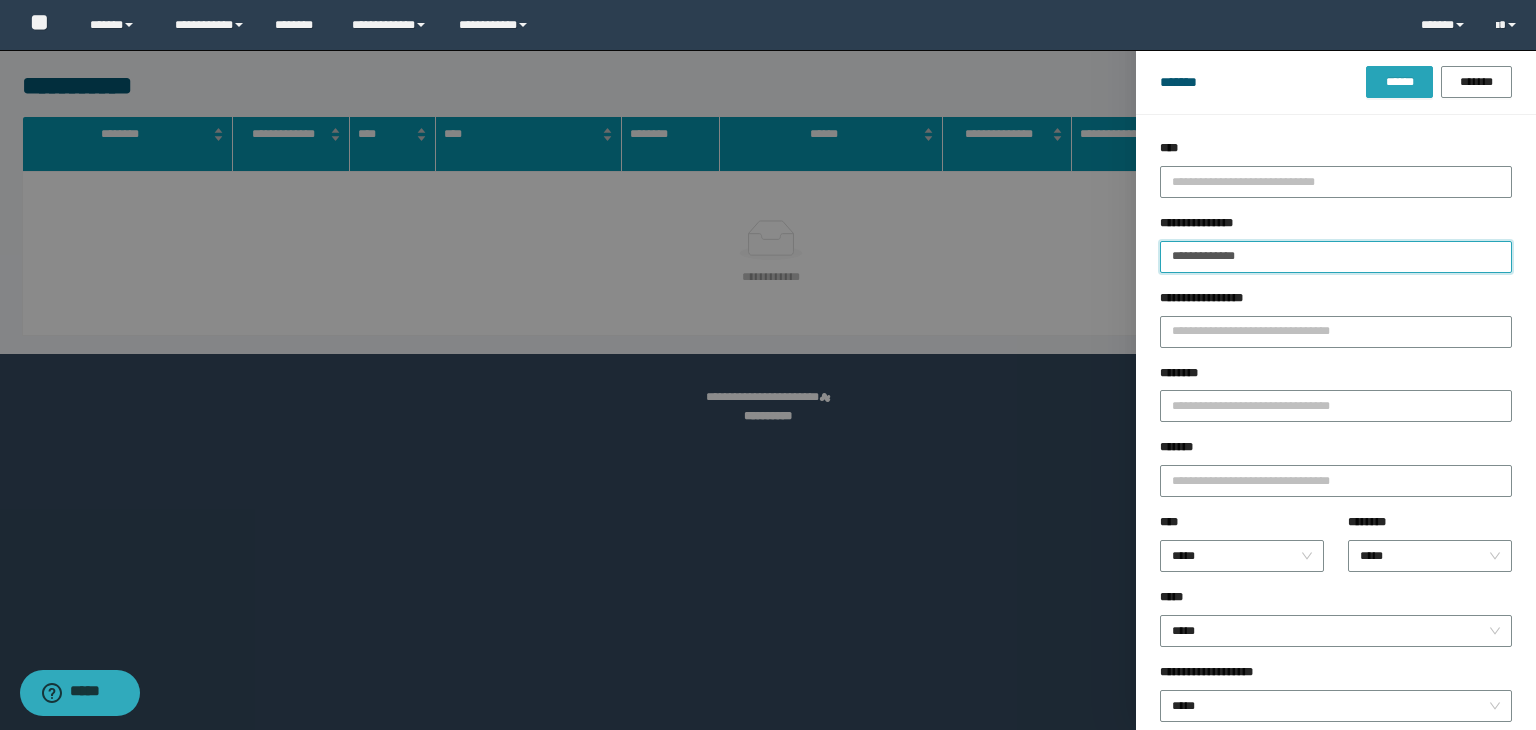 type on "**********" 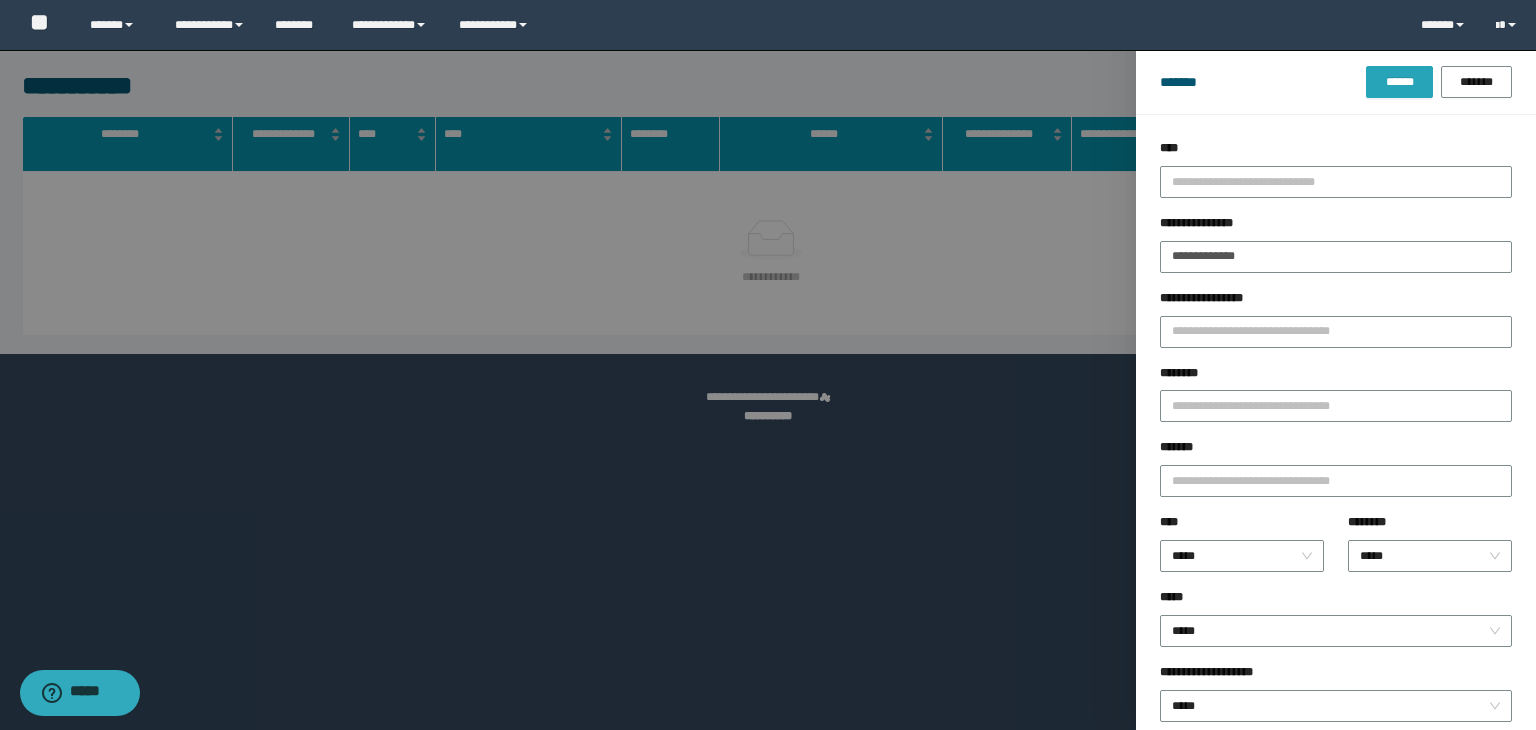 click on "******" at bounding box center [1399, 82] 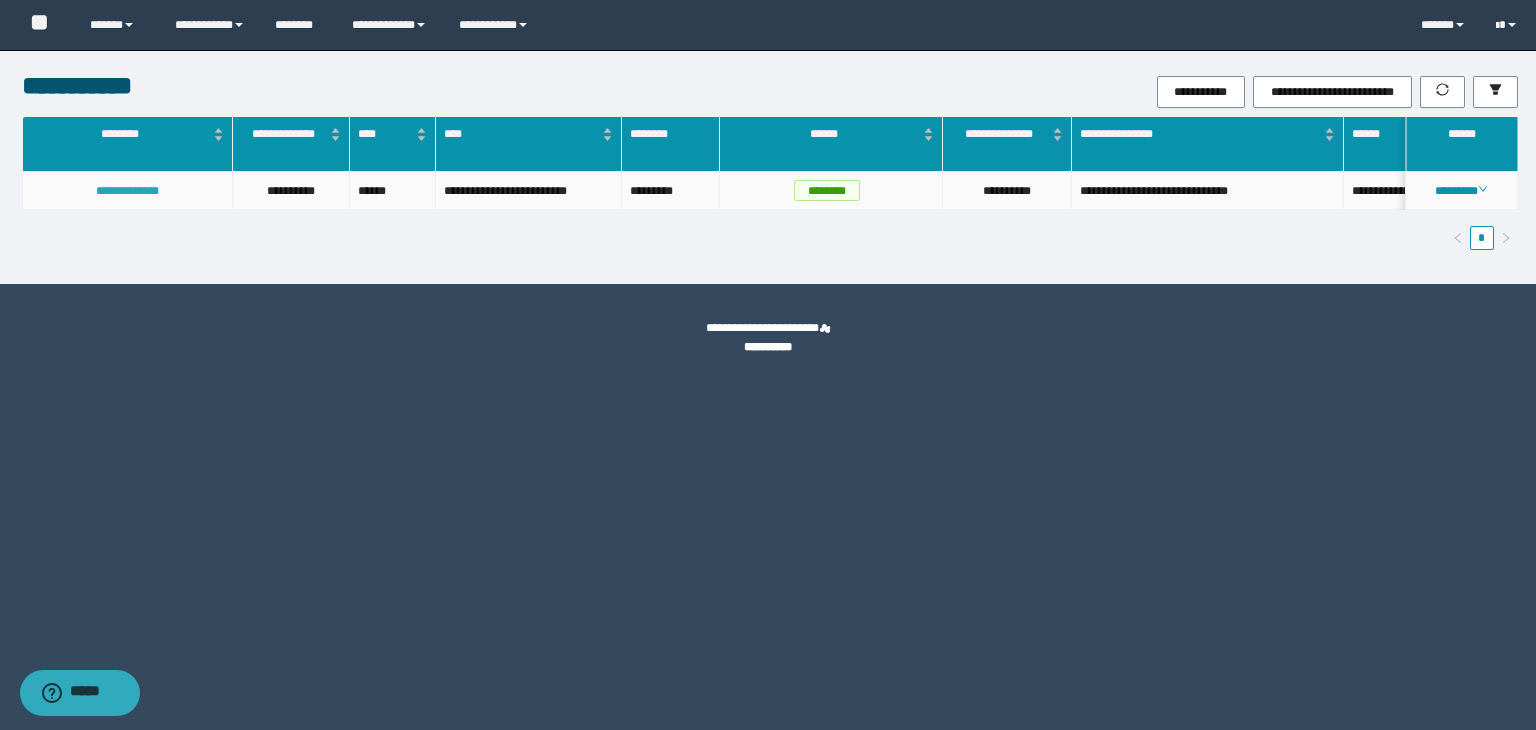 click on "**********" at bounding box center [127, 191] 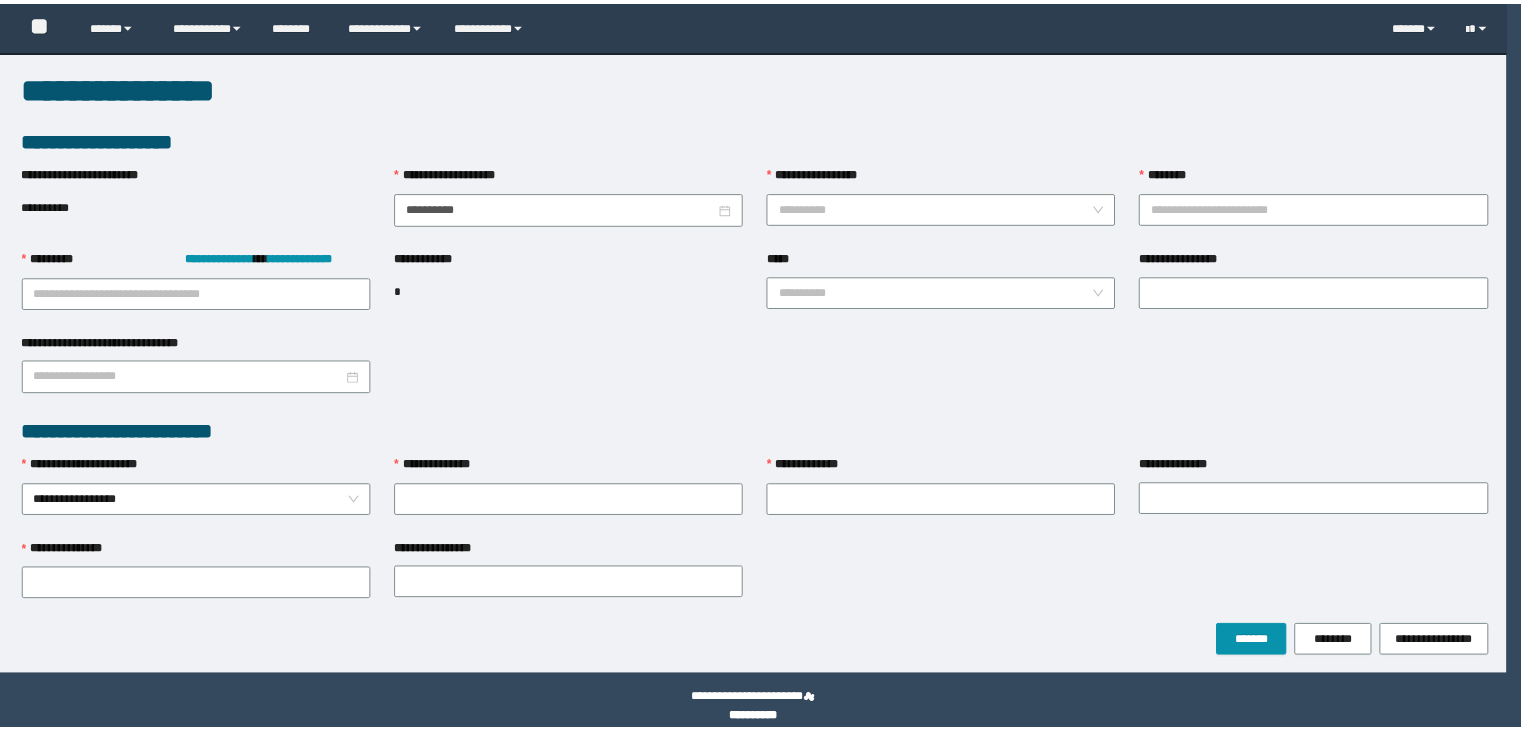 scroll, scrollTop: 0, scrollLeft: 0, axis: both 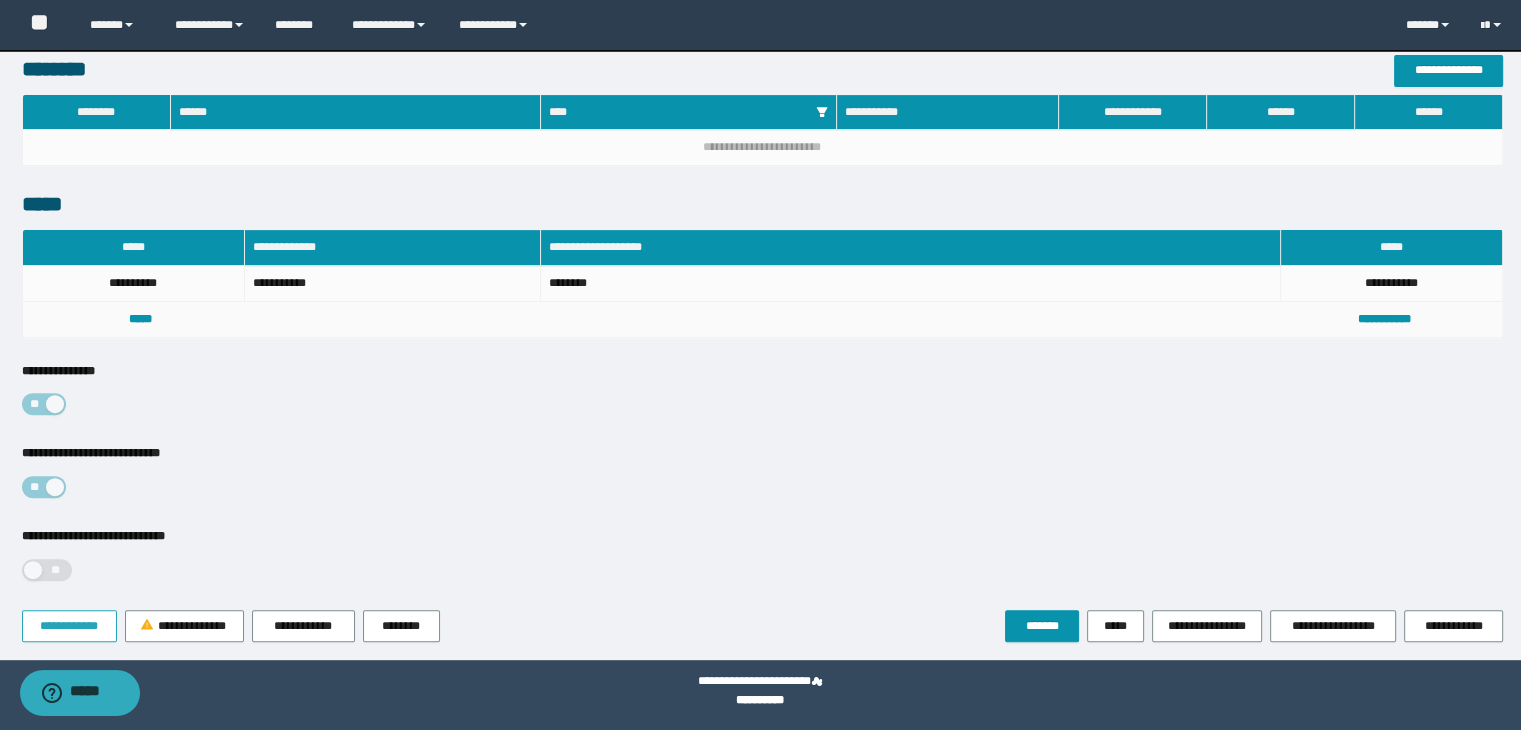 click on "**********" at bounding box center [69, 626] 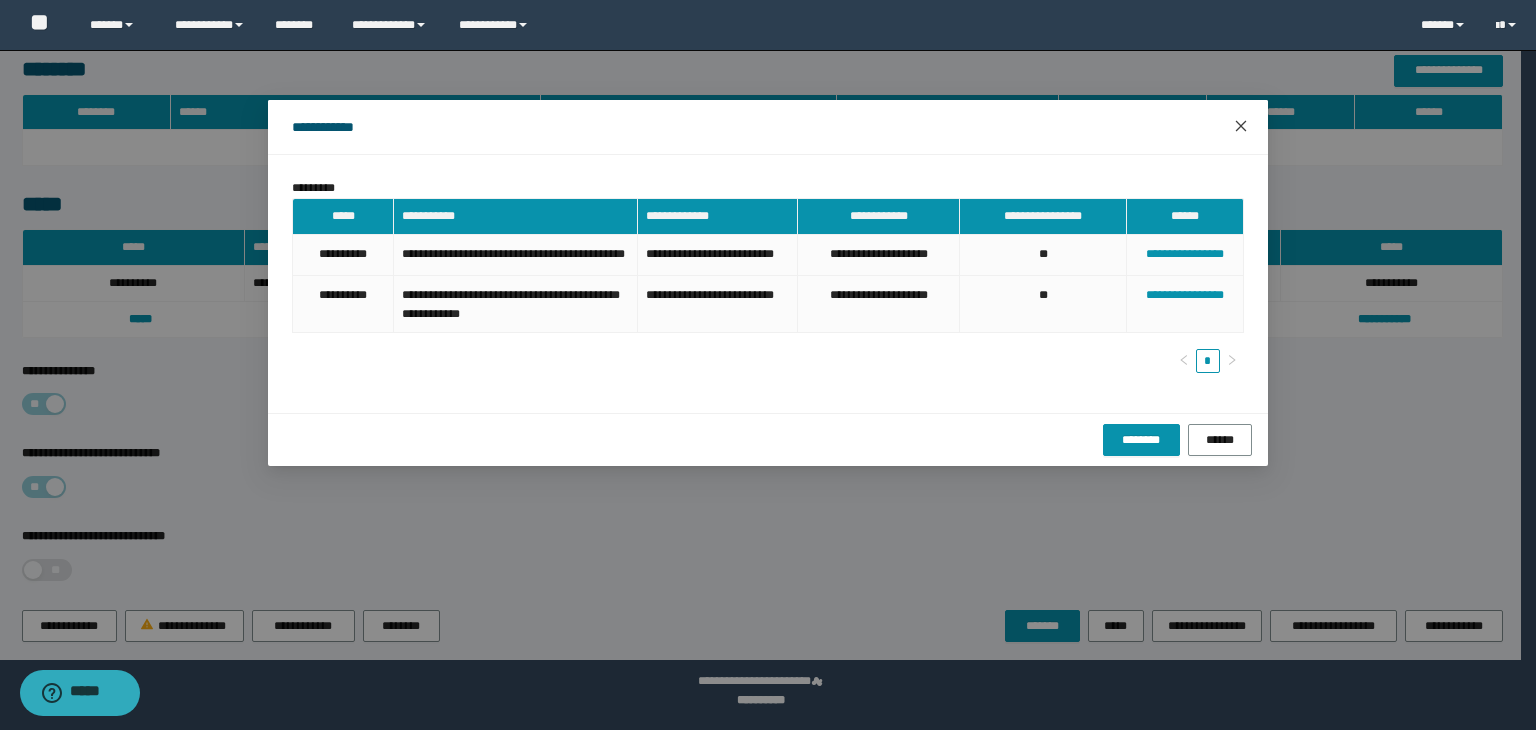click at bounding box center [1241, 127] 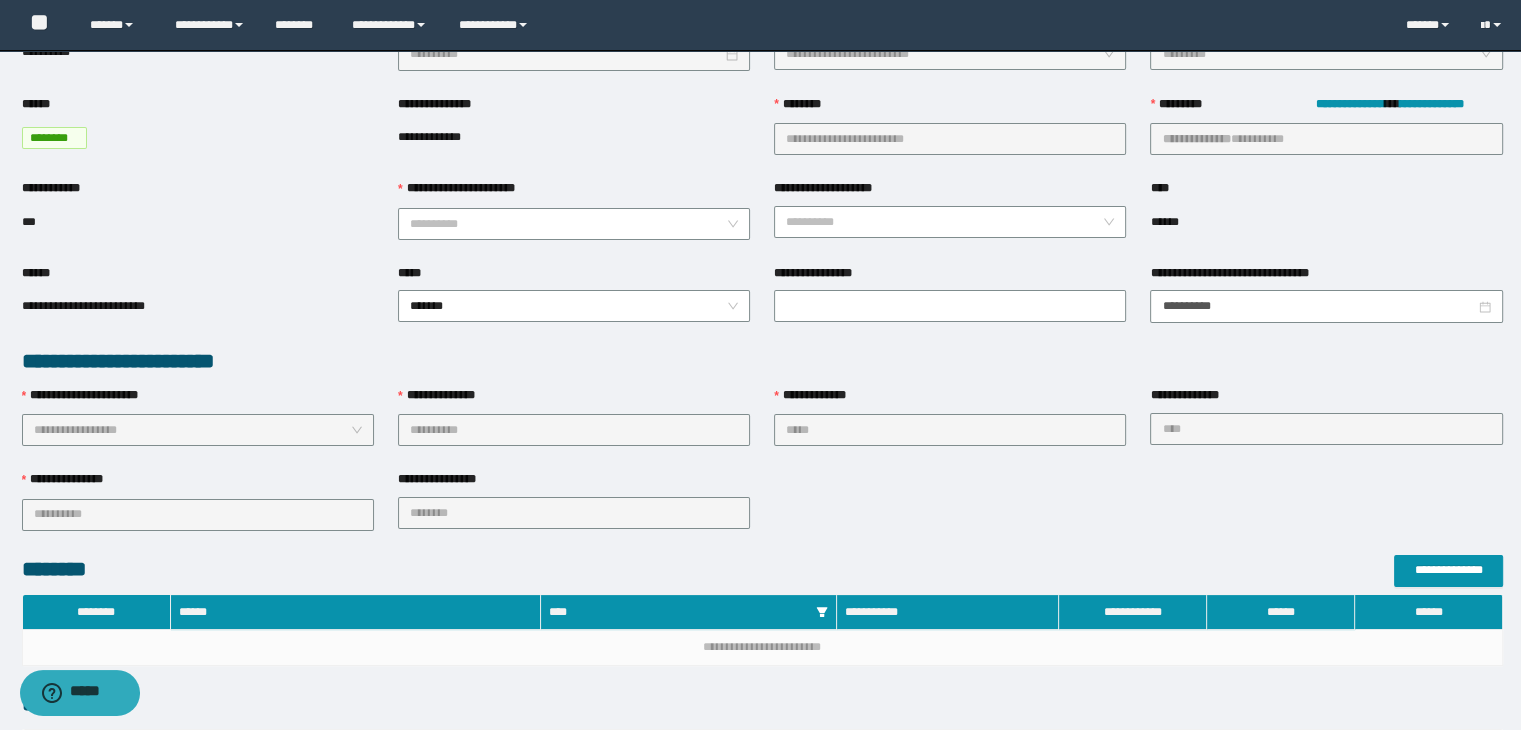 scroll, scrollTop: 0, scrollLeft: 0, axis: both 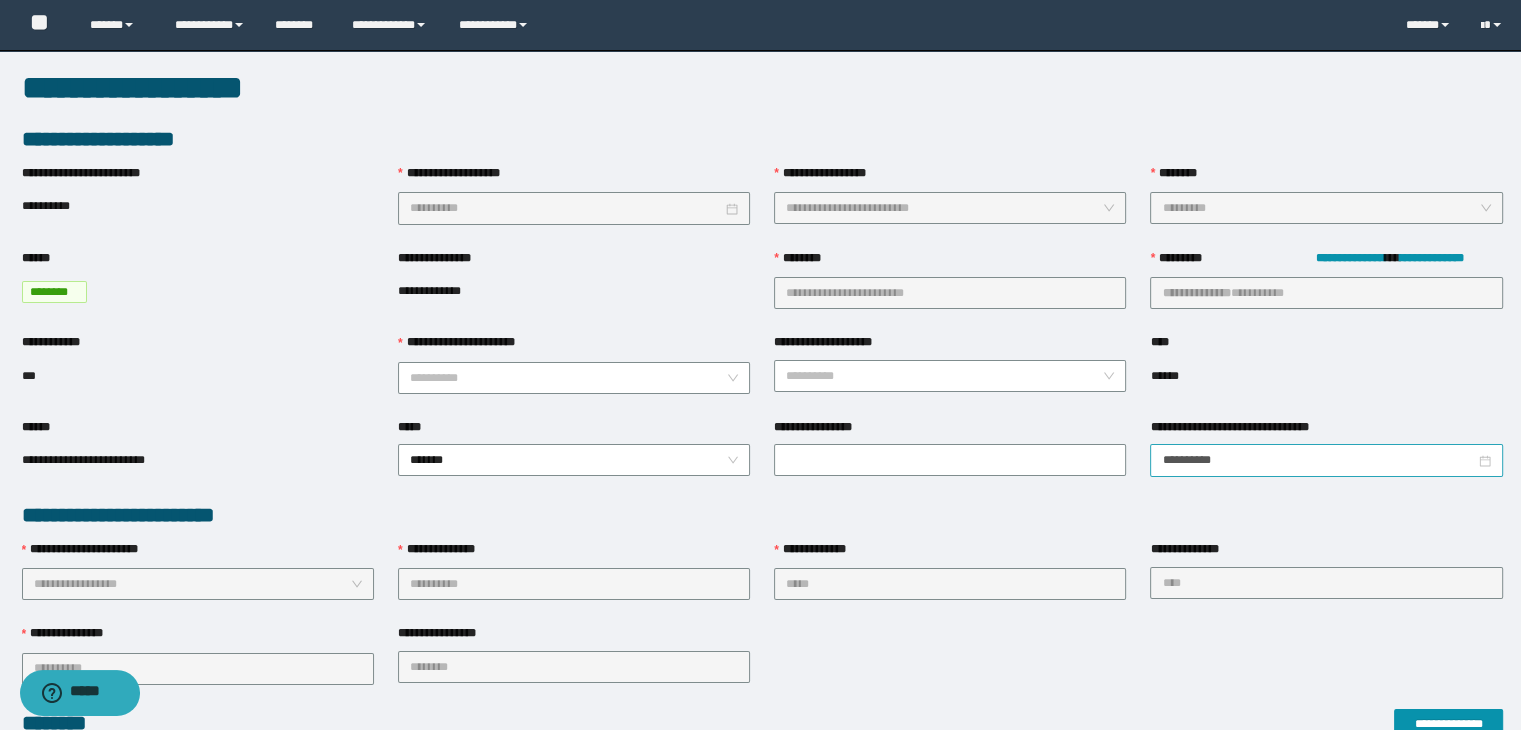 type 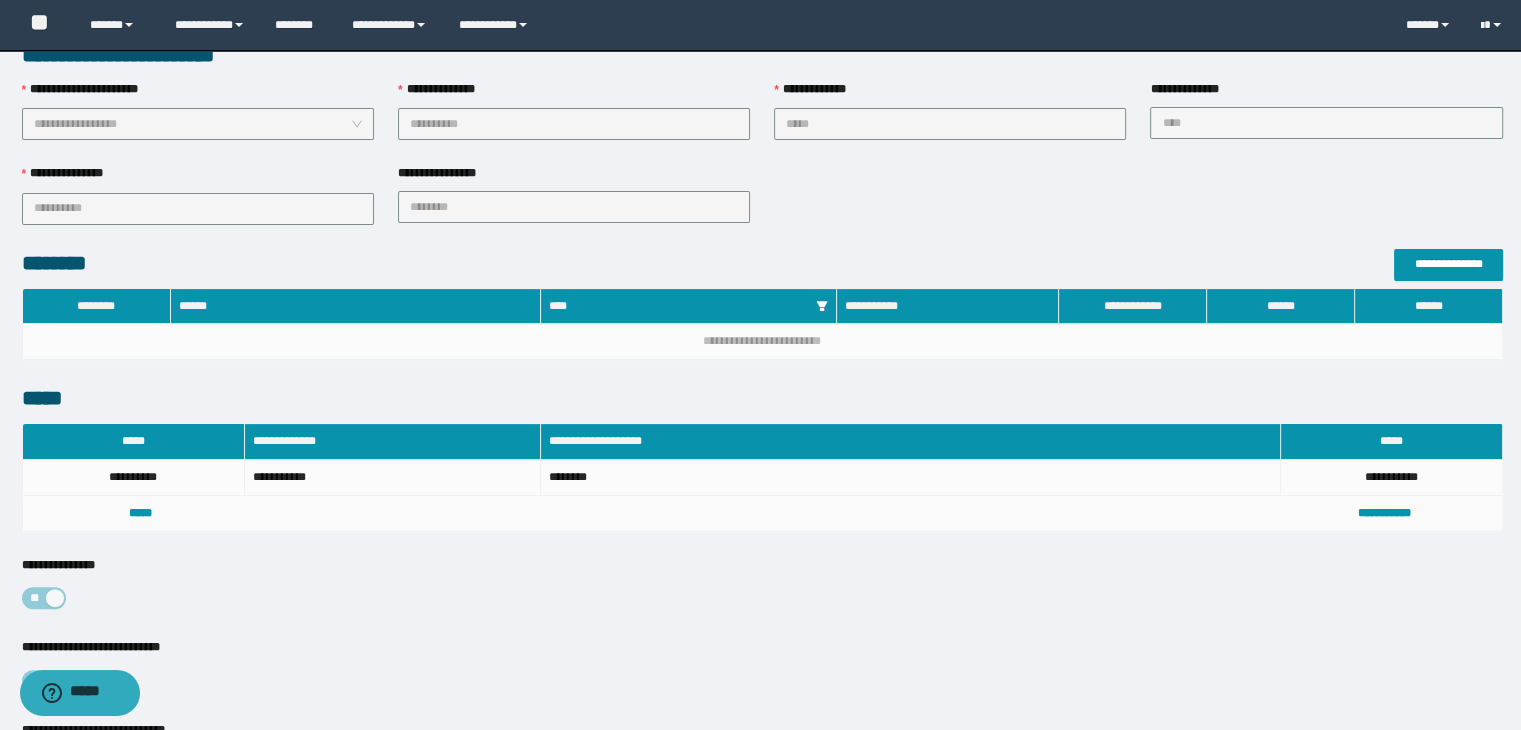 scroll, scrollTop: 654, scrollLeft: 0, axis: vertical 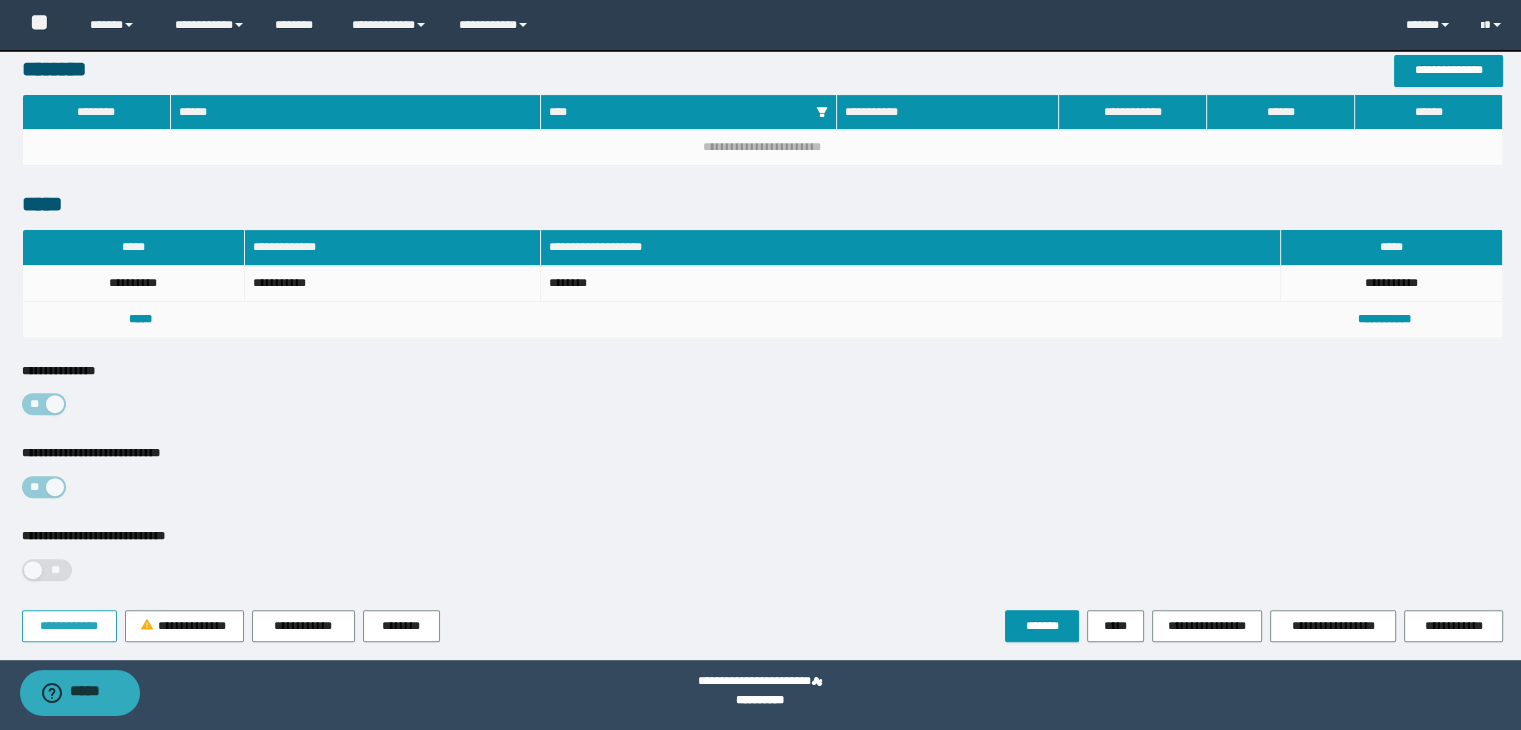 click on "**********" at bounding box center (69, 626) 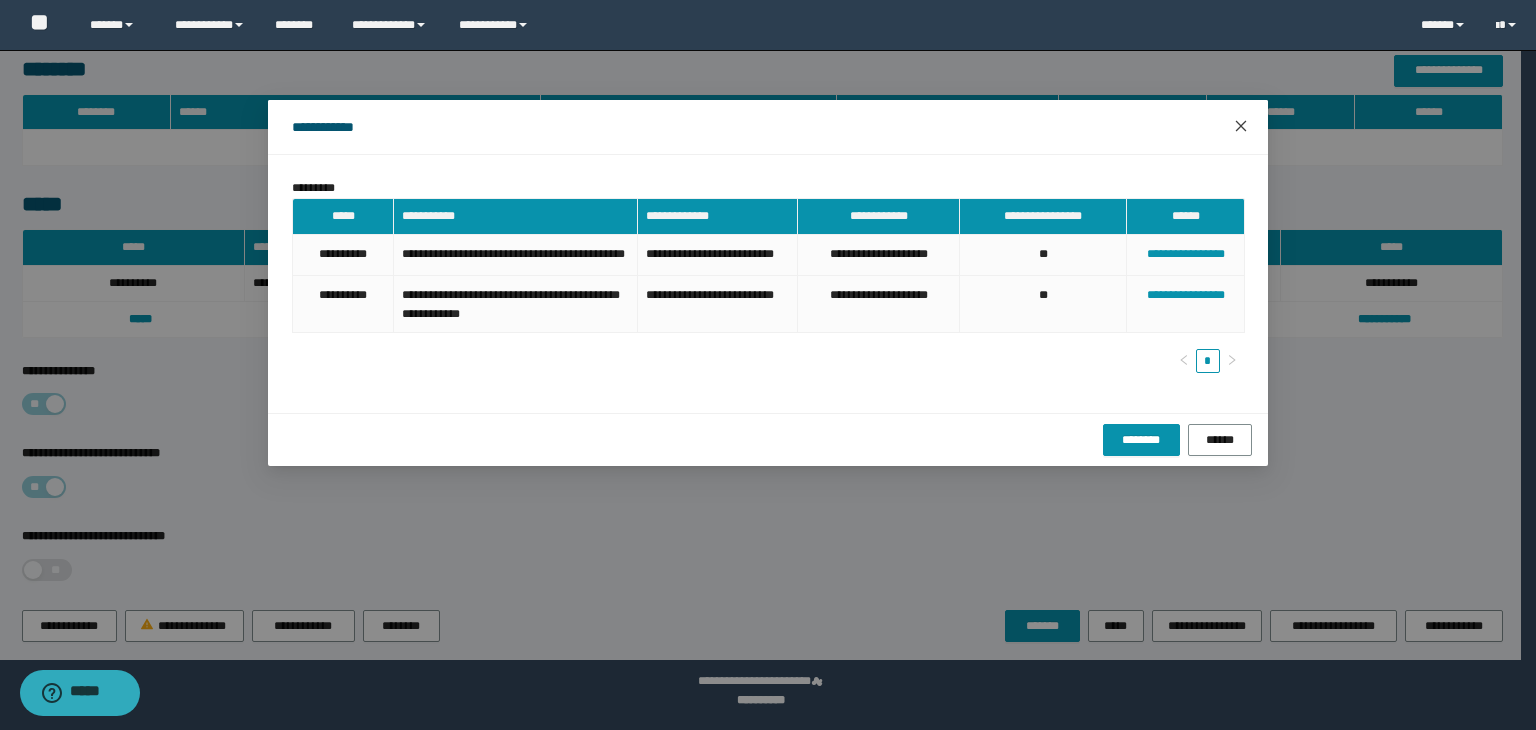 click at bounding box center [1241, 127] 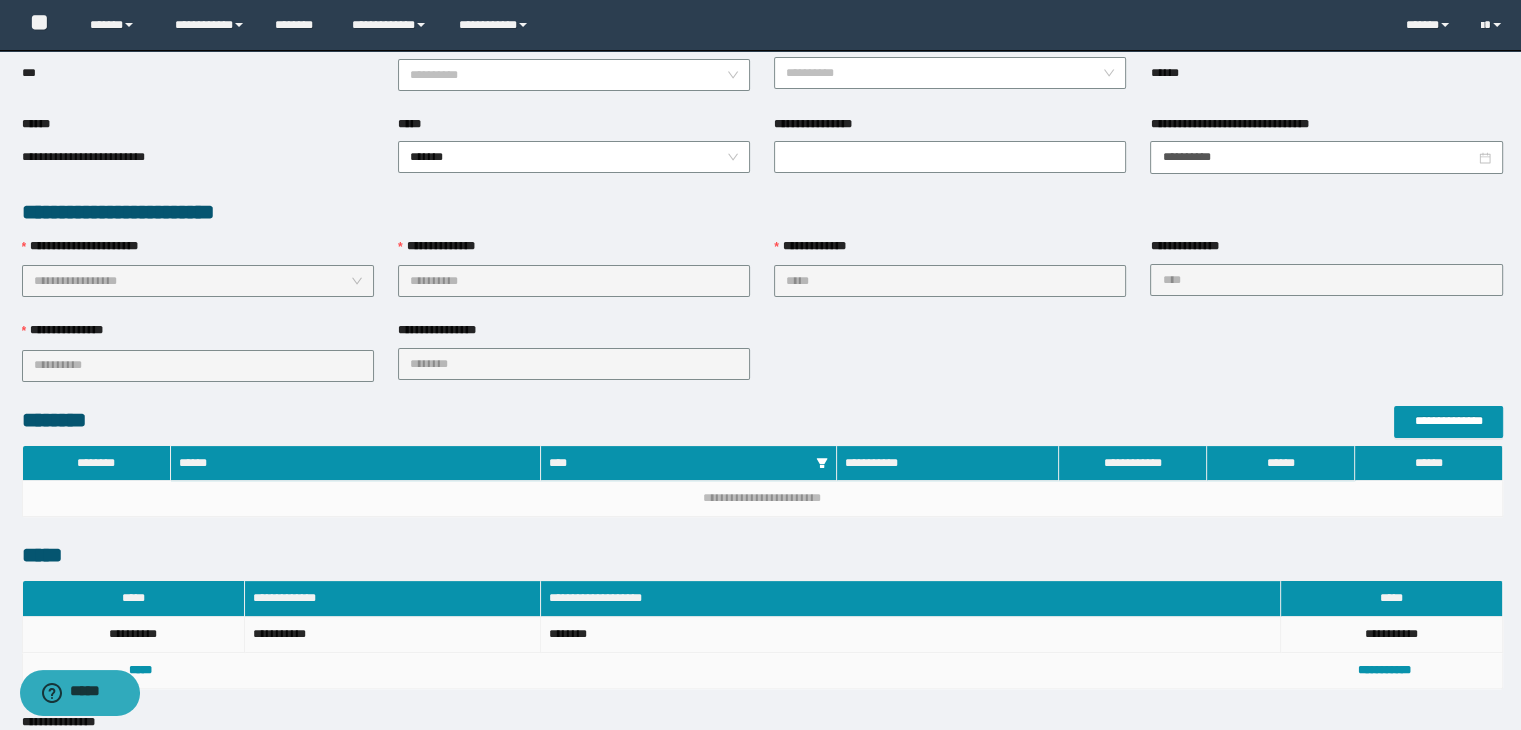 scroll, scrollTop: 154, scrollLeft: 0, axis: vertical 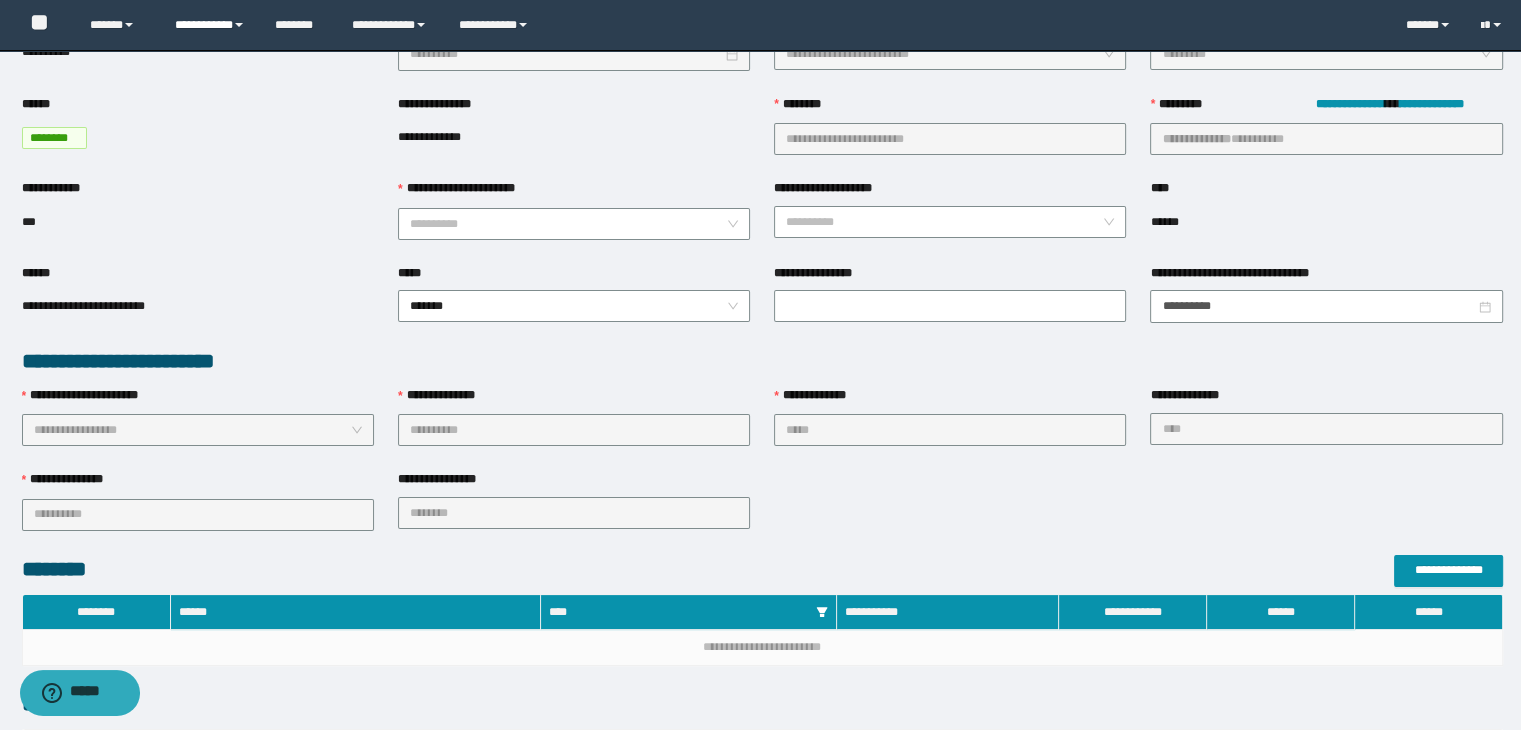 click on "**********" at bounding box center [210, 25] 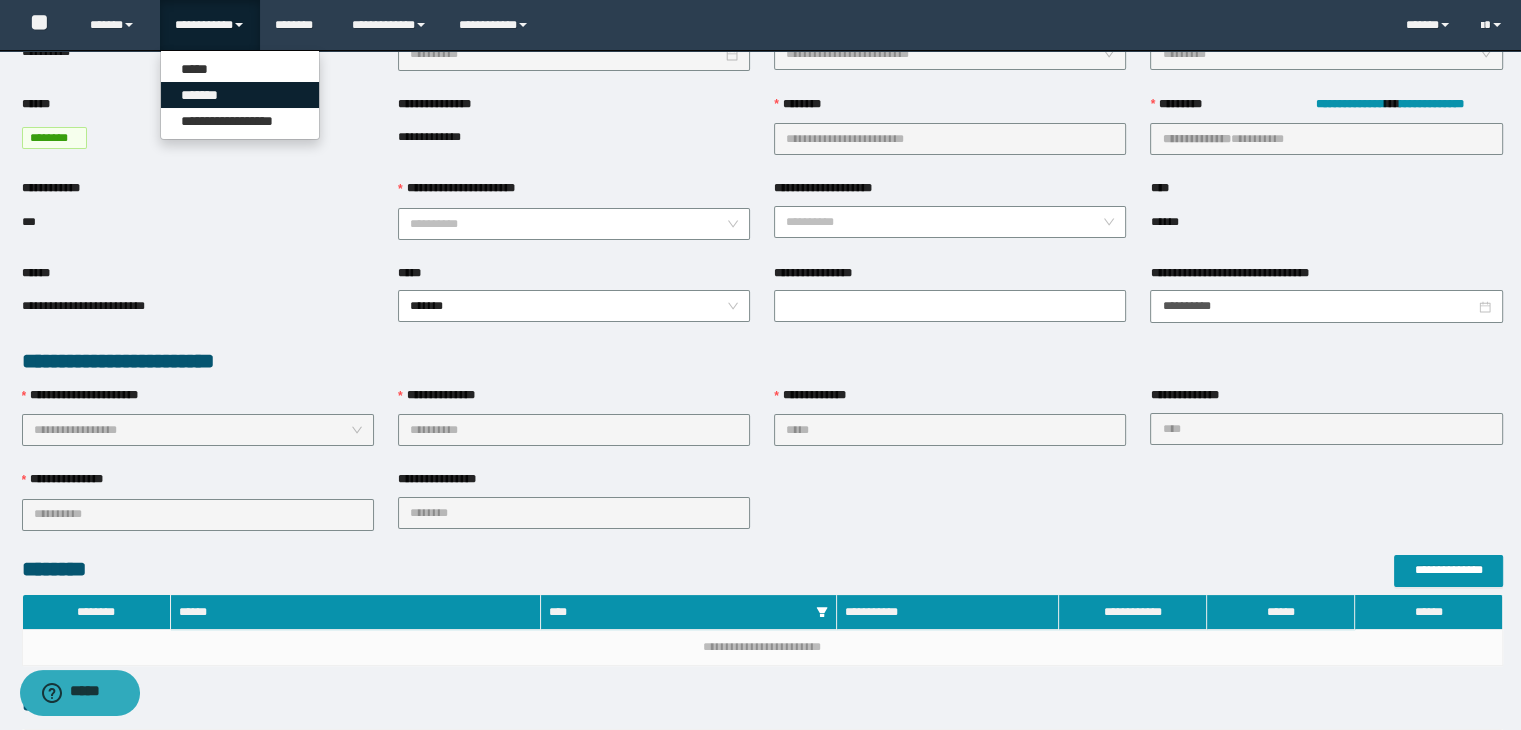 click on "*******" at bounding box center (240, 95) 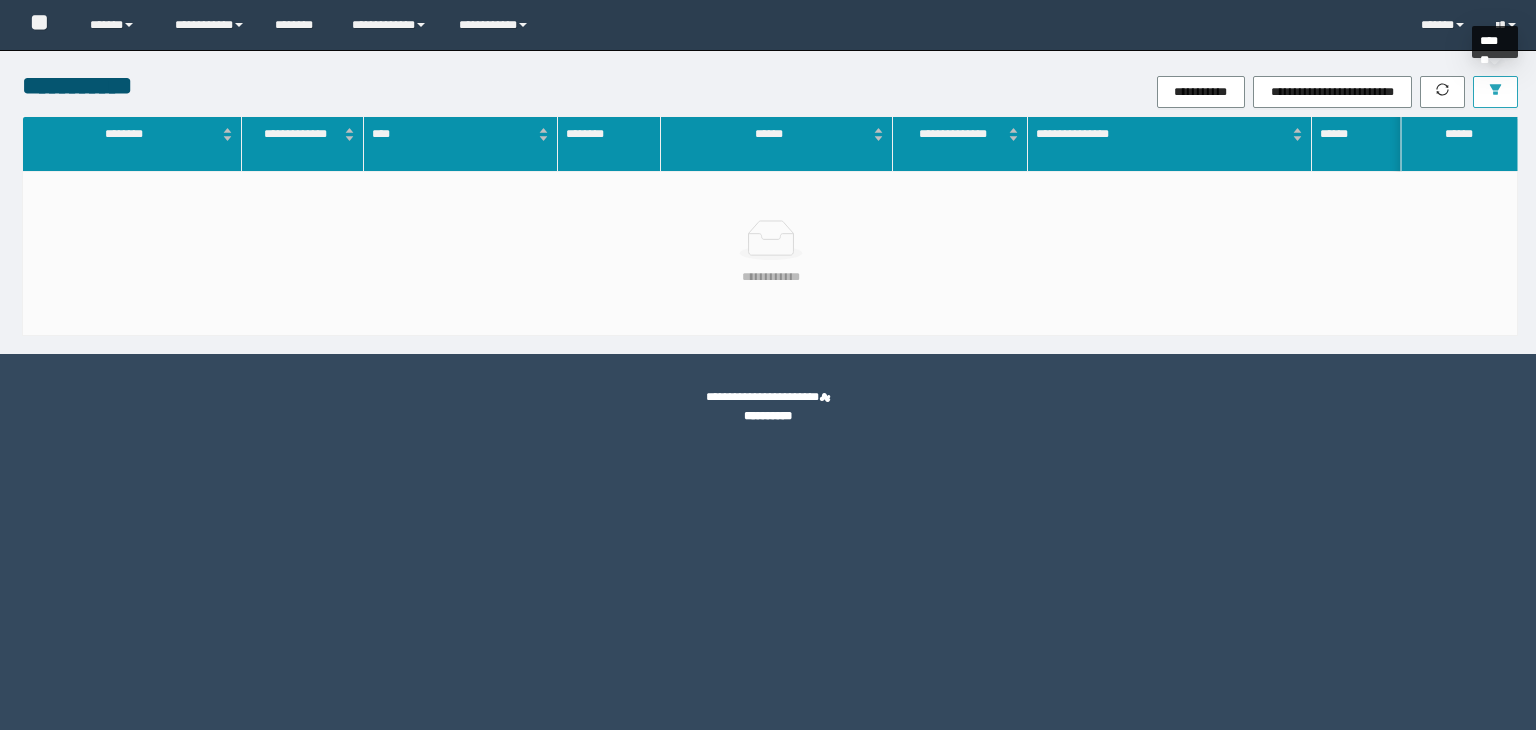 scroll, scrollTop: 0, scrollLeft: 0, axis: both 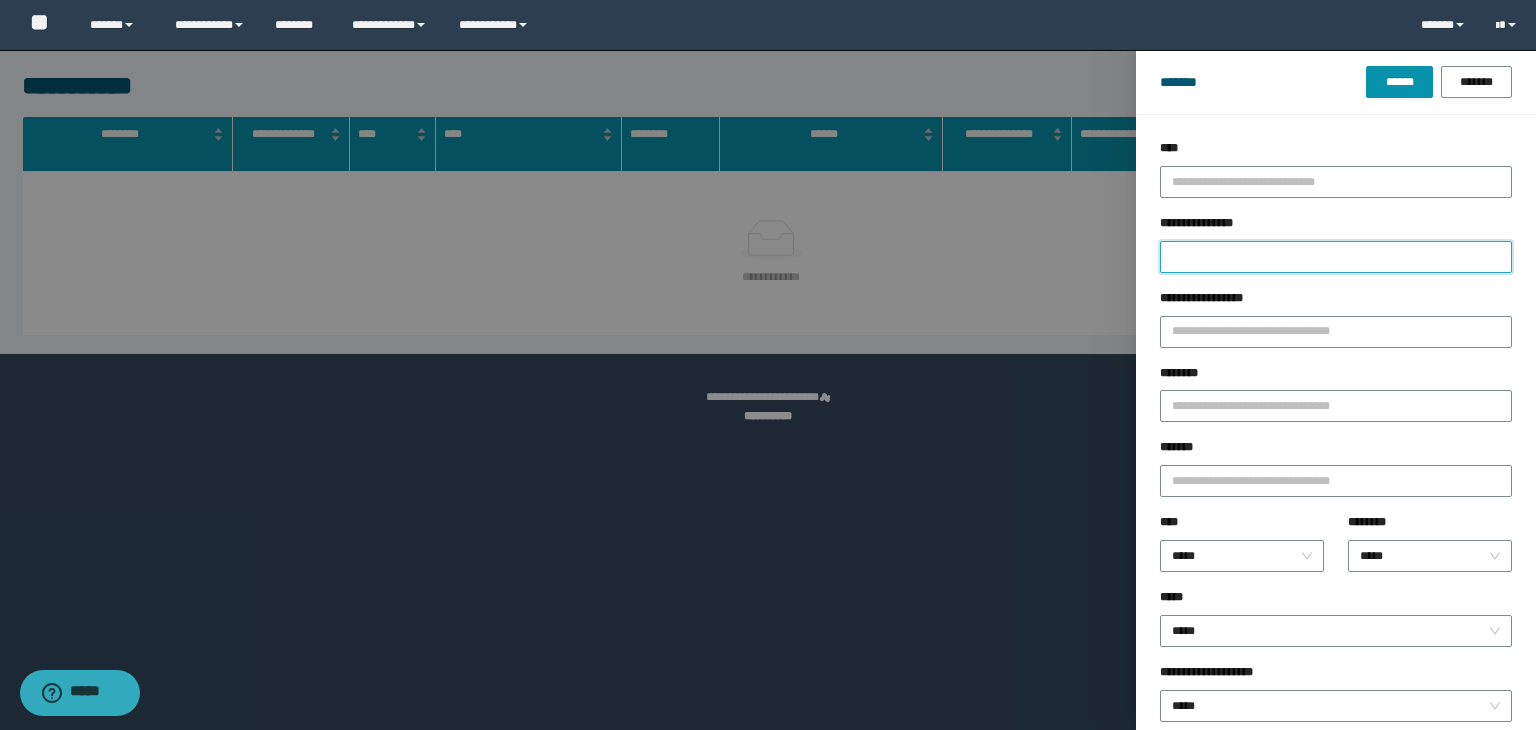 click on "**********" at bounding box center [1336, 257] 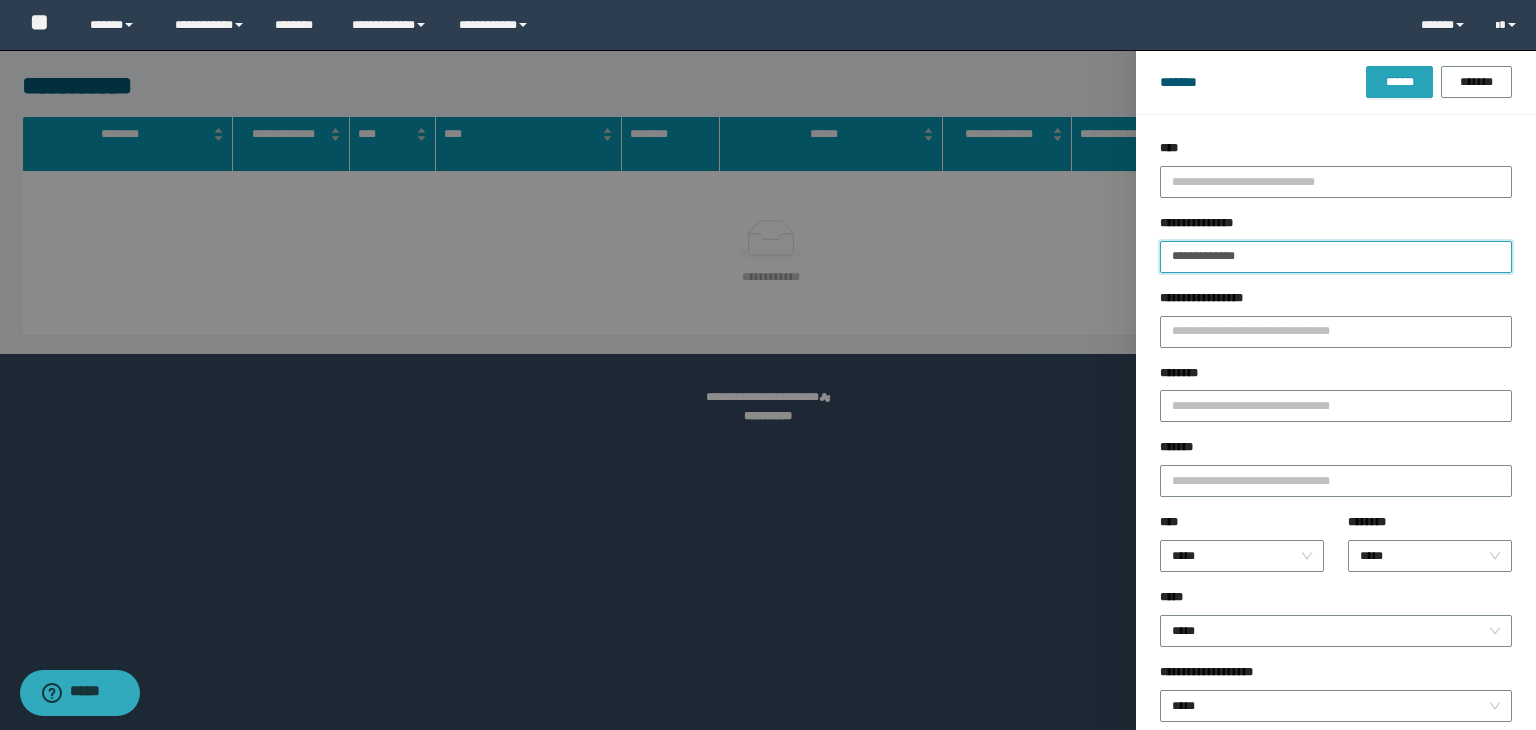 type on "**********" 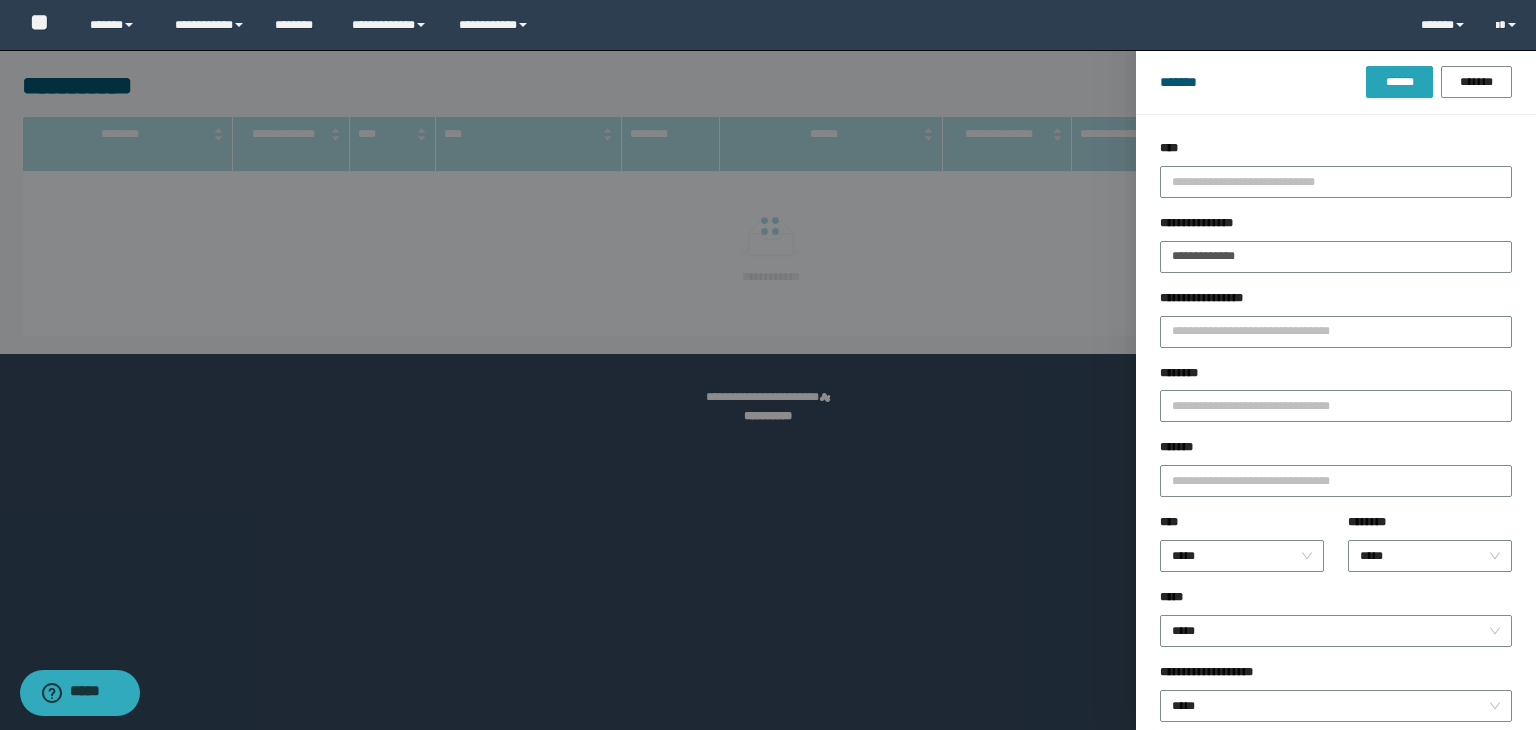 click on "******" at bounding box center [1399, 82] 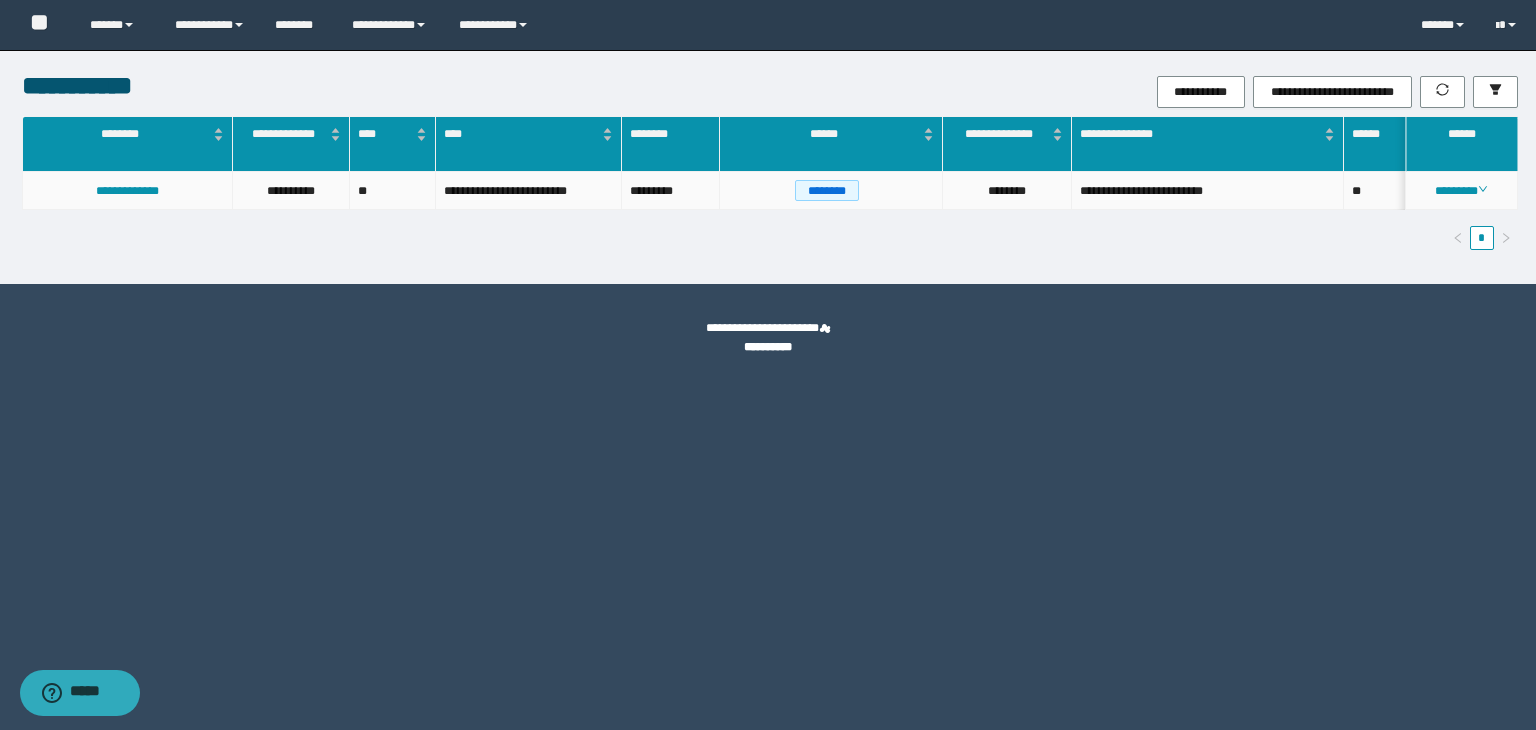 click on "**********" at bounding box center (128, 191) 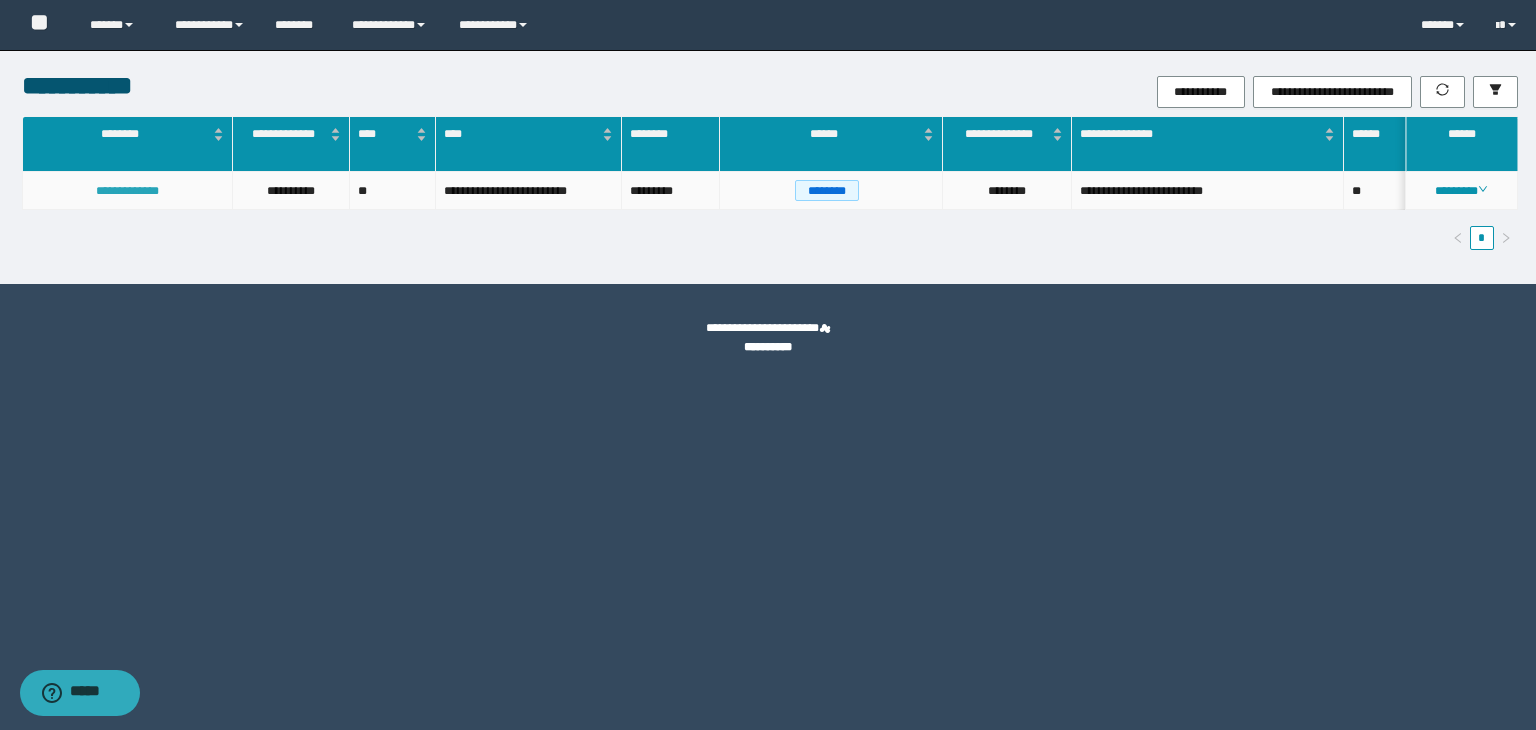 click on "**********" at bounding box center [127, 191] 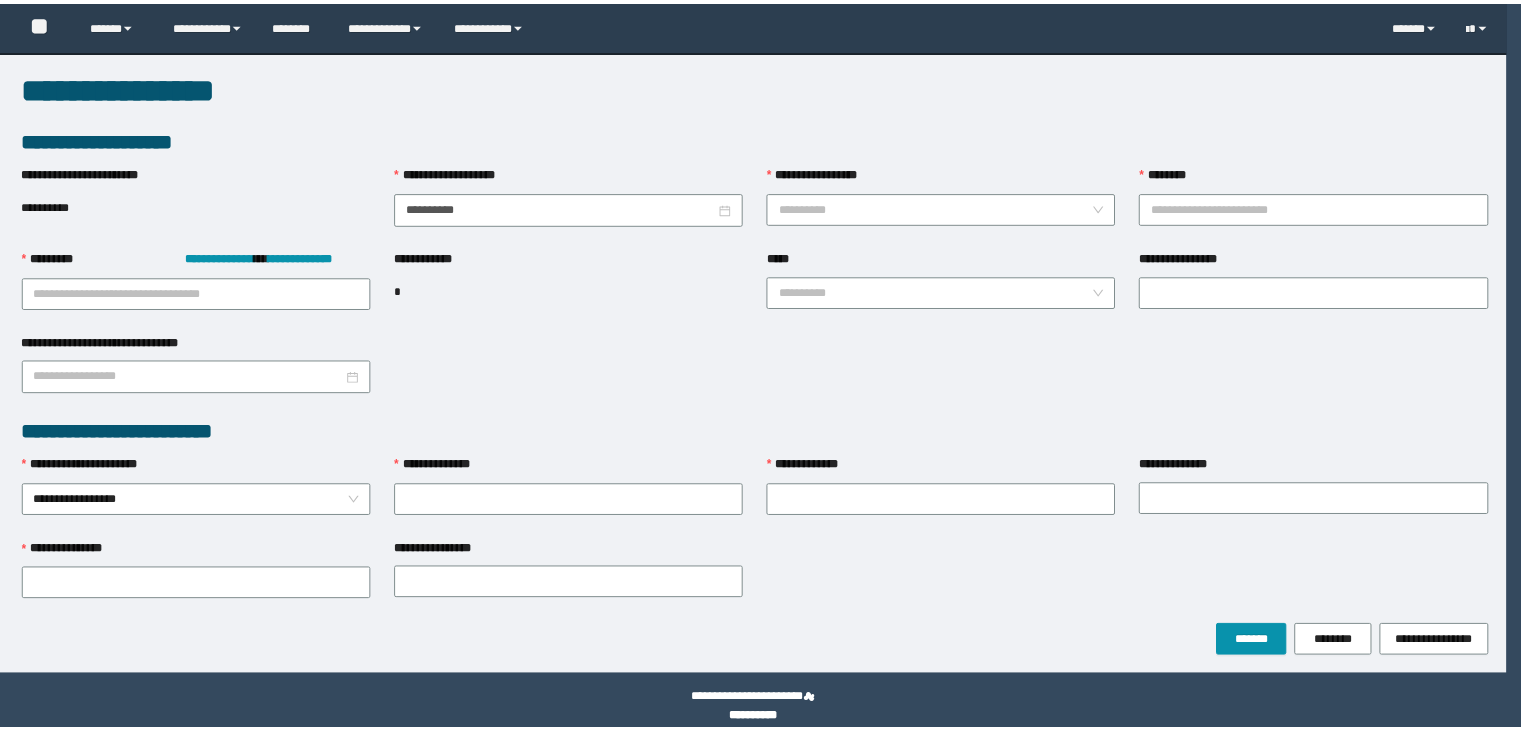 scroll, scrollTop: 0, scrollLeft: 0, axis: both 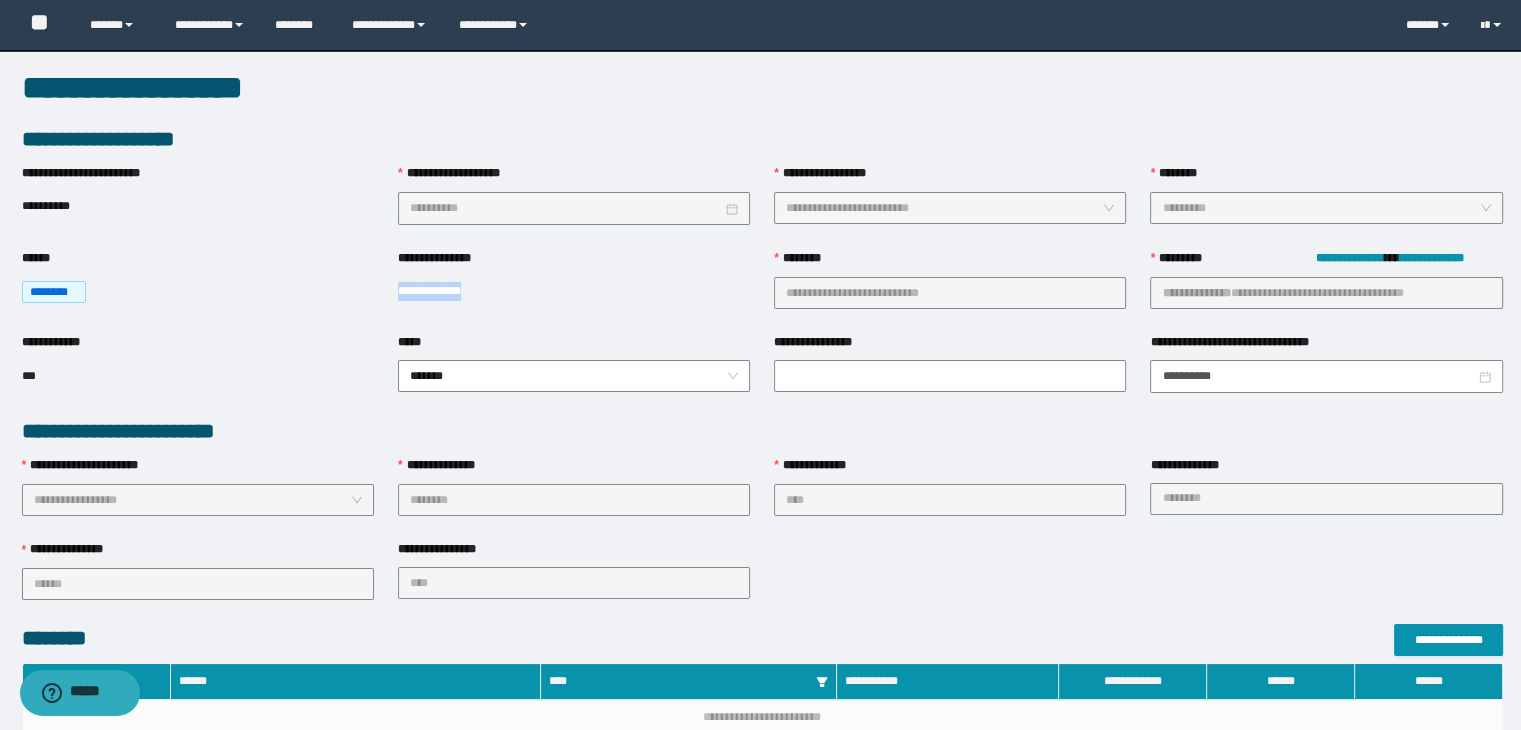 drag, startPoint x: 481, startPoint y: 291, endPoint x: 392, endPoint y: 291, distance: 89 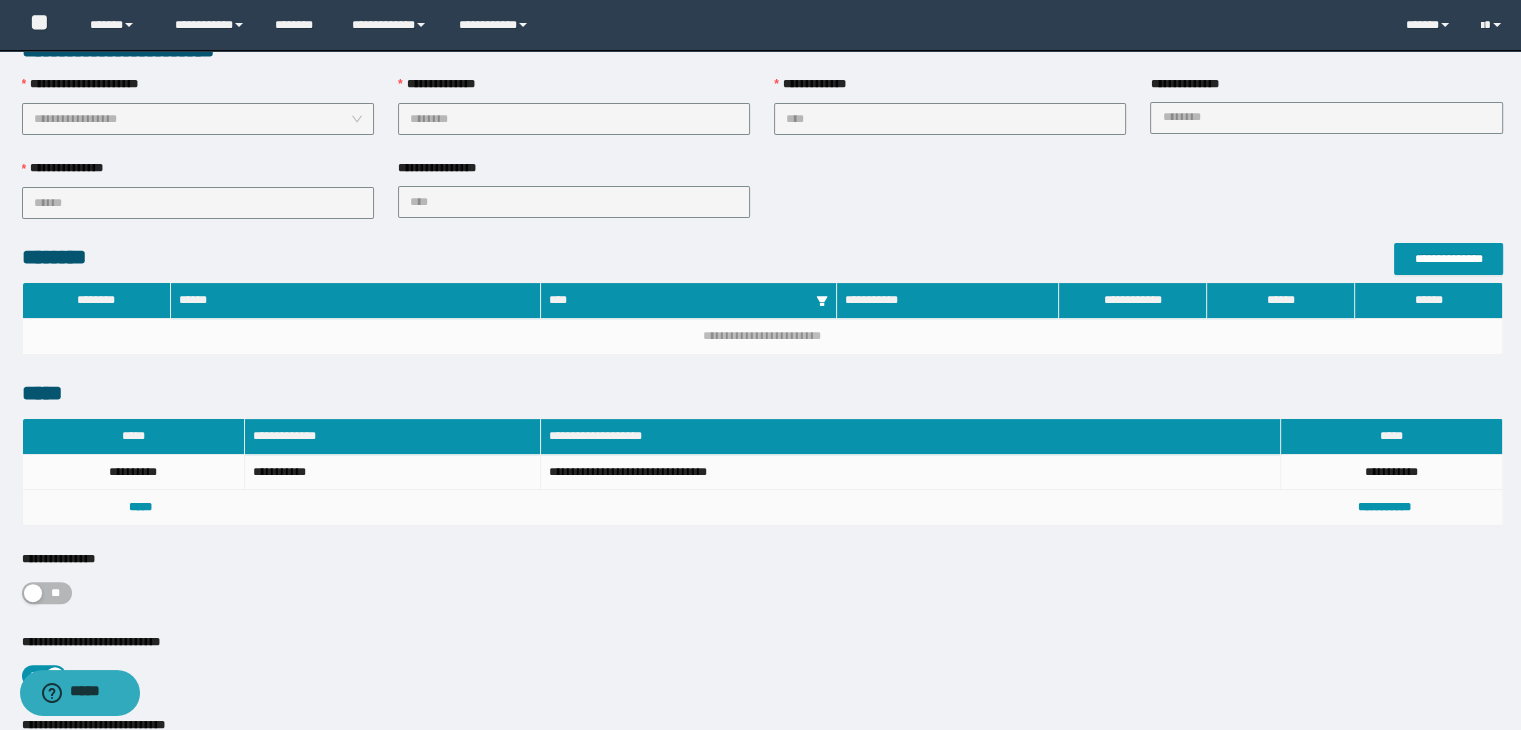 scroll, scrollTop: 400, scrollLeft: 0, axis: vertical 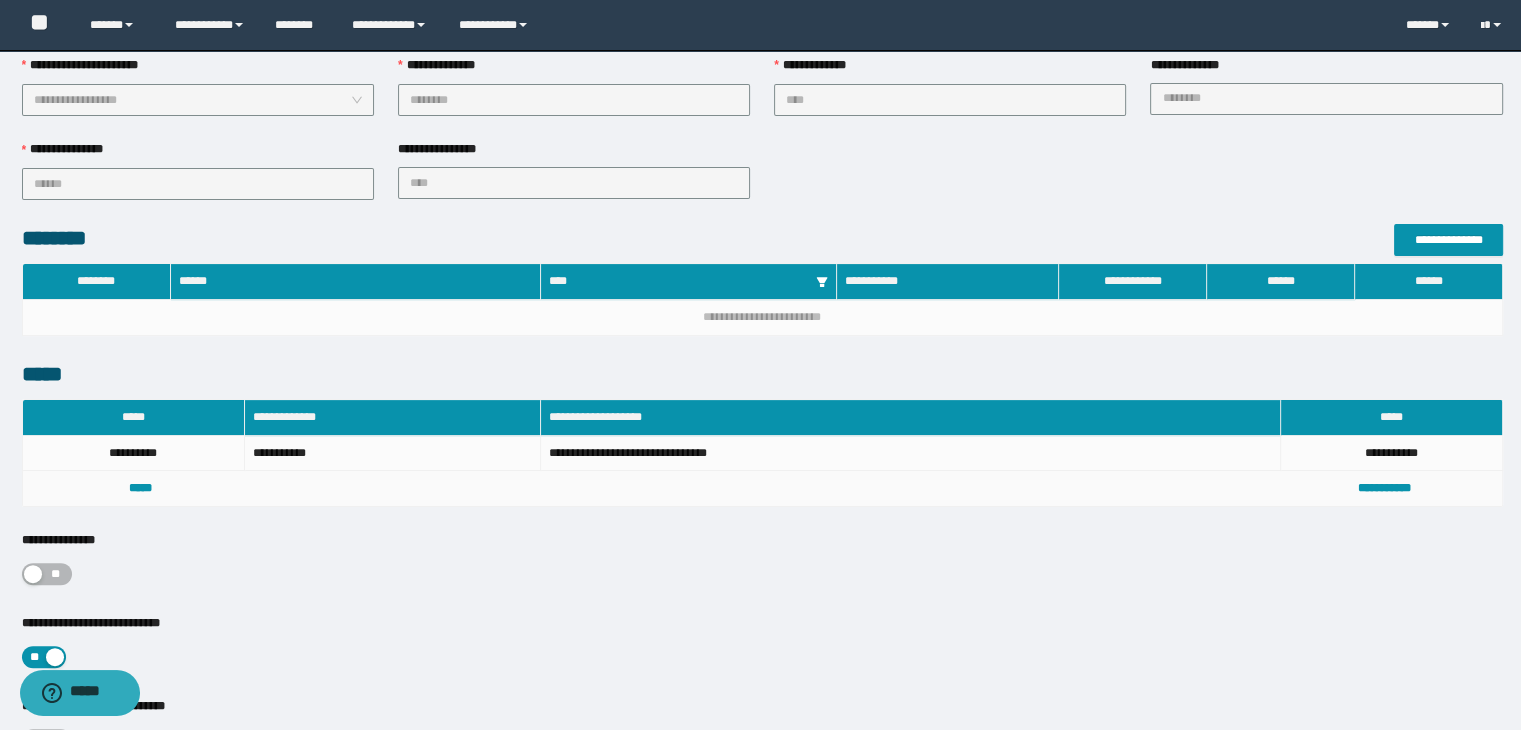 click on "**********" at bounding box center [574, 98] 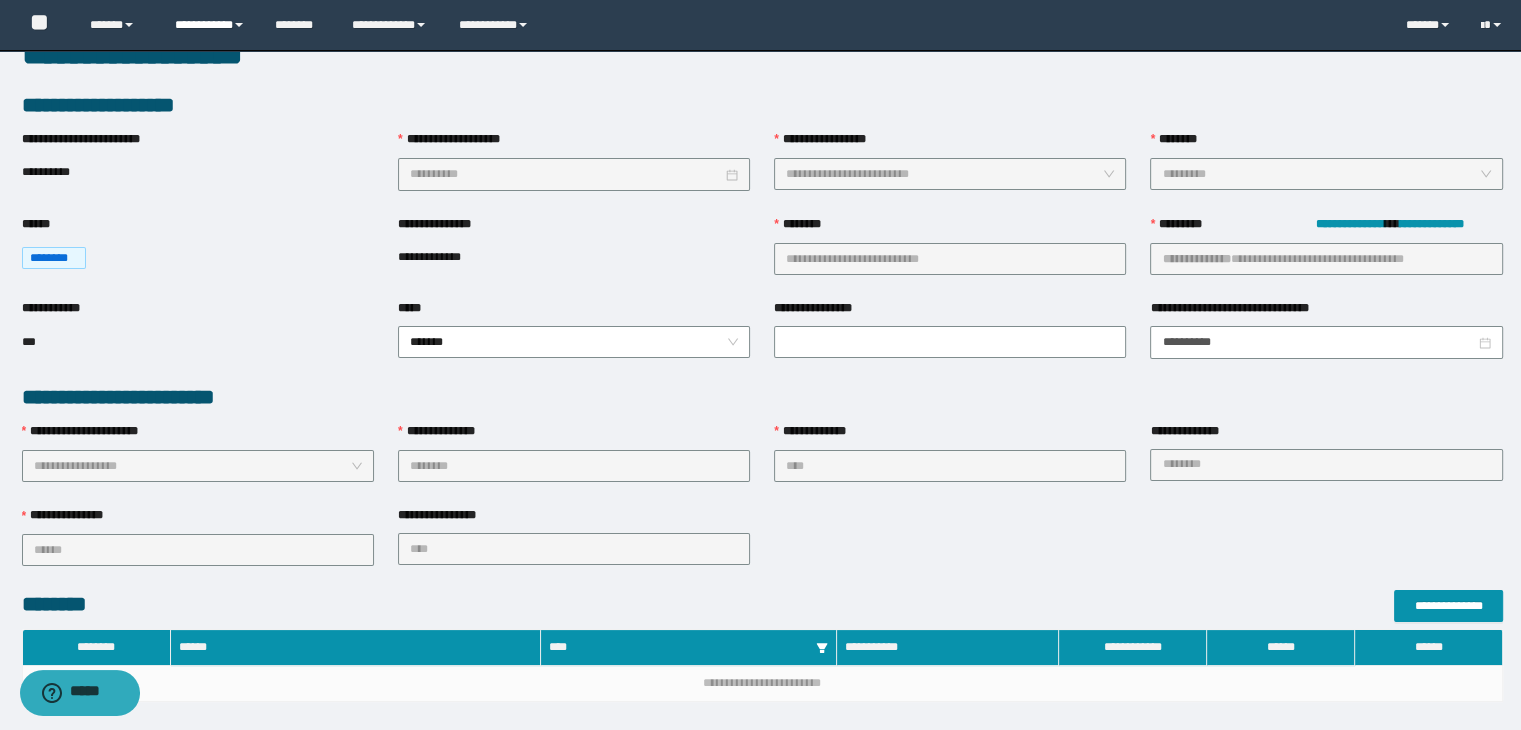 scroll, scrollTop: 0, scrollLeft: 0, axis: both 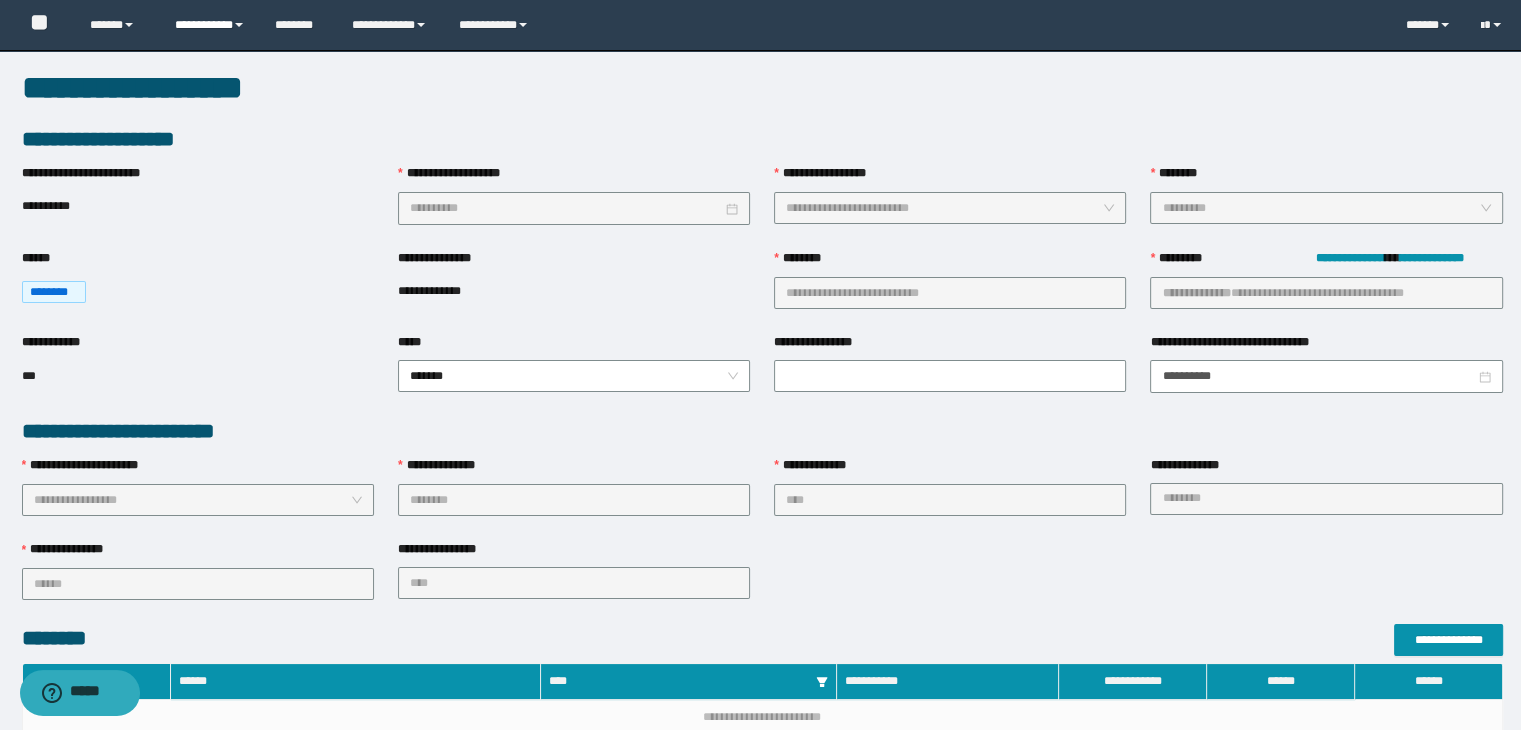click on "**********" at bounding box center (210, 25) 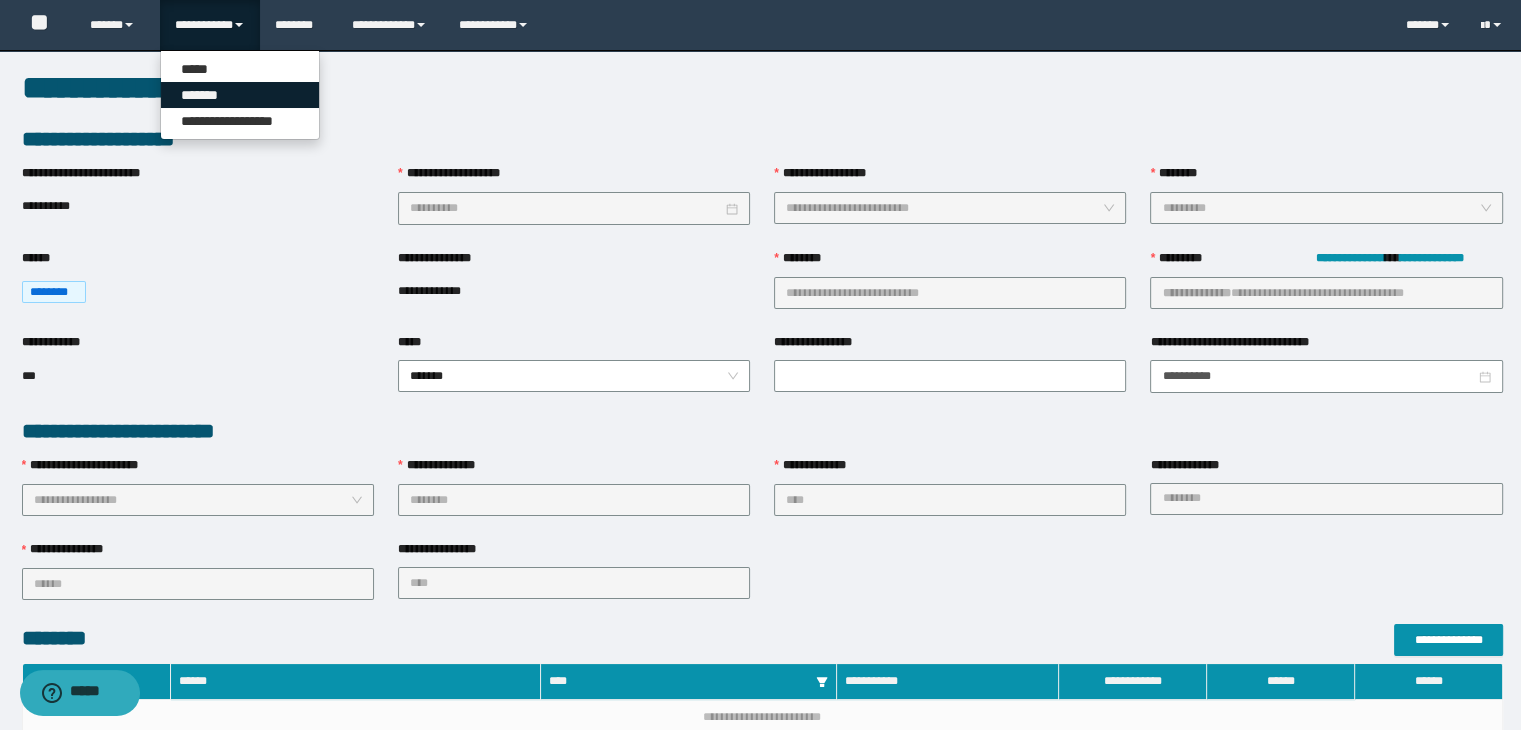 click on "*******" at bounding box center (240, 95) 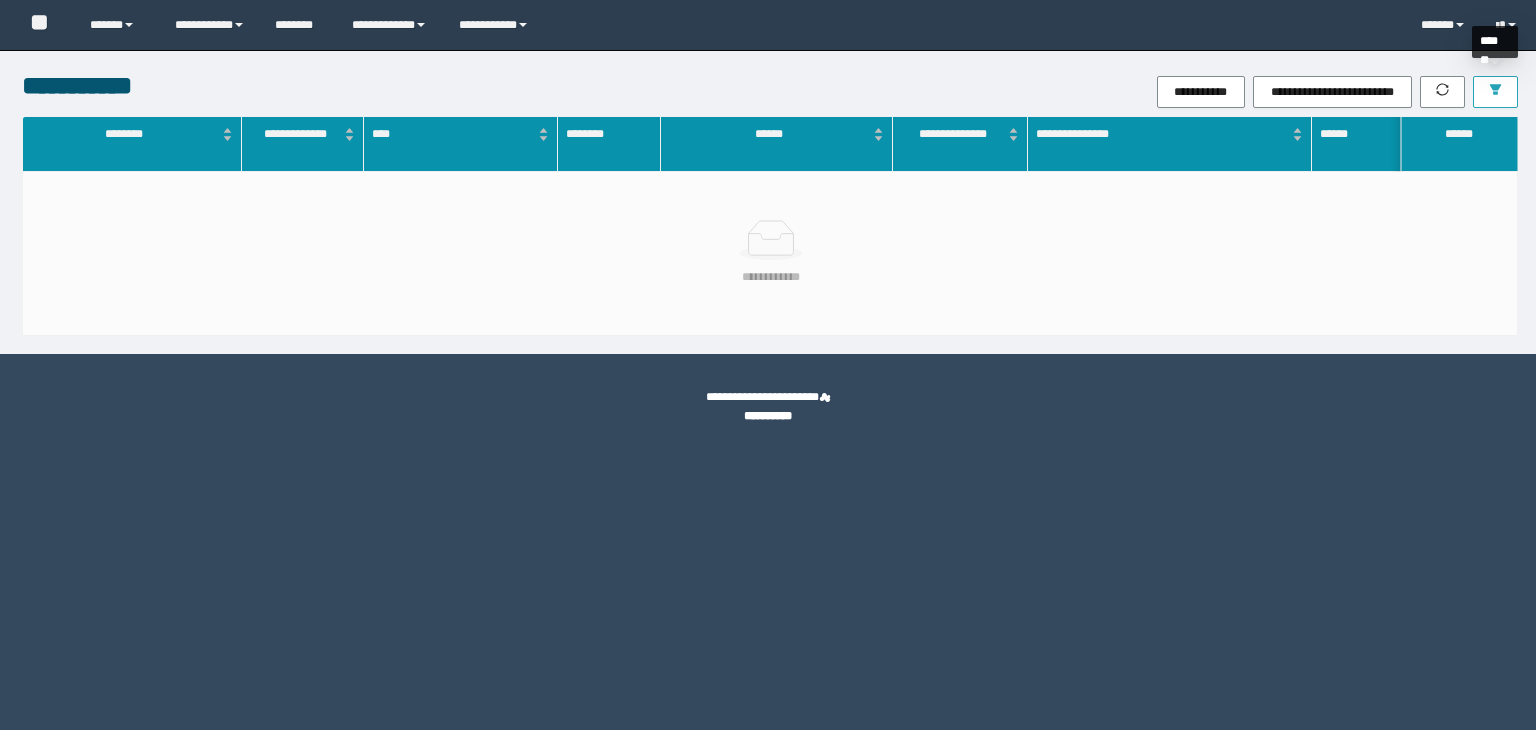 scroll, scrollTop: 0, scrollLeft: 0, axis: both 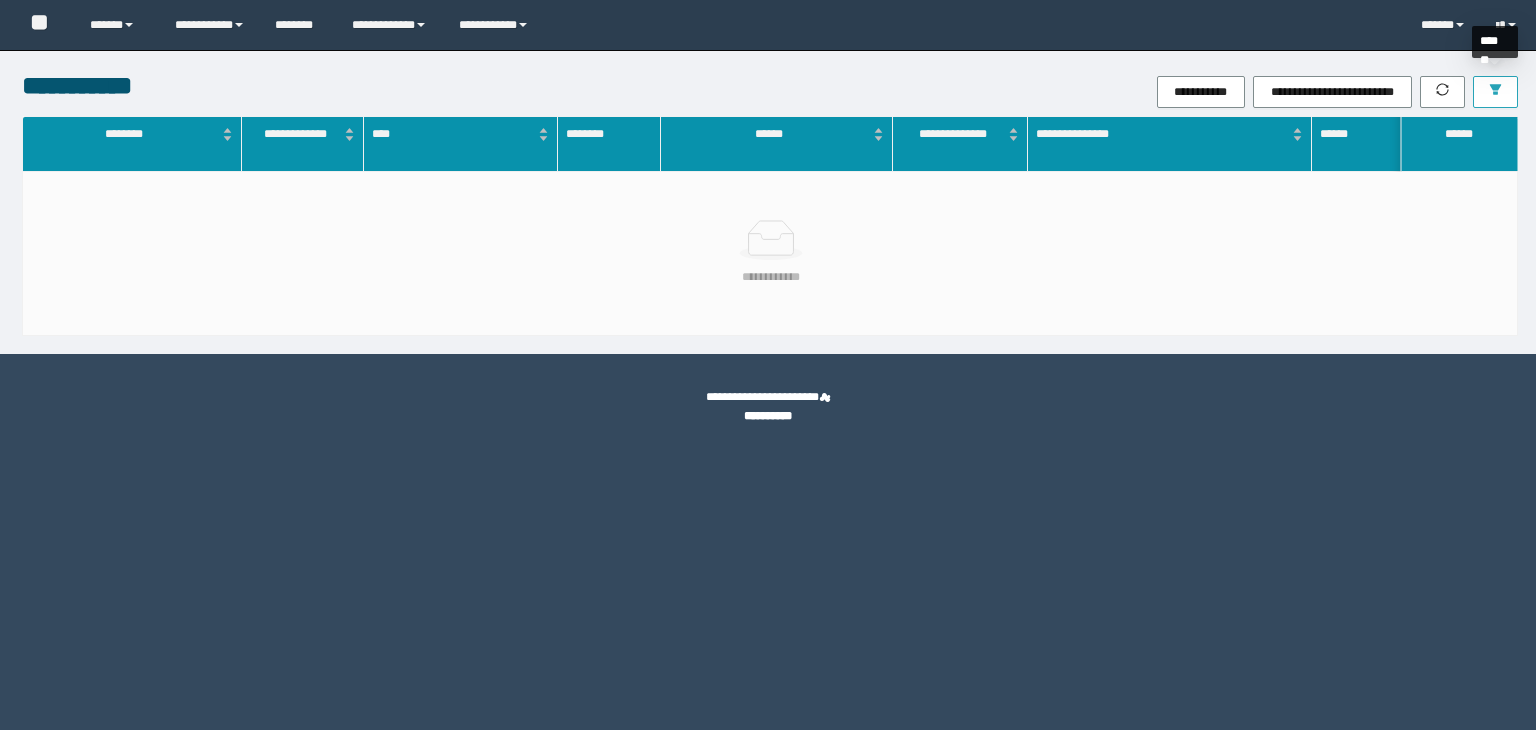 click at bounding box center [1495, 92] 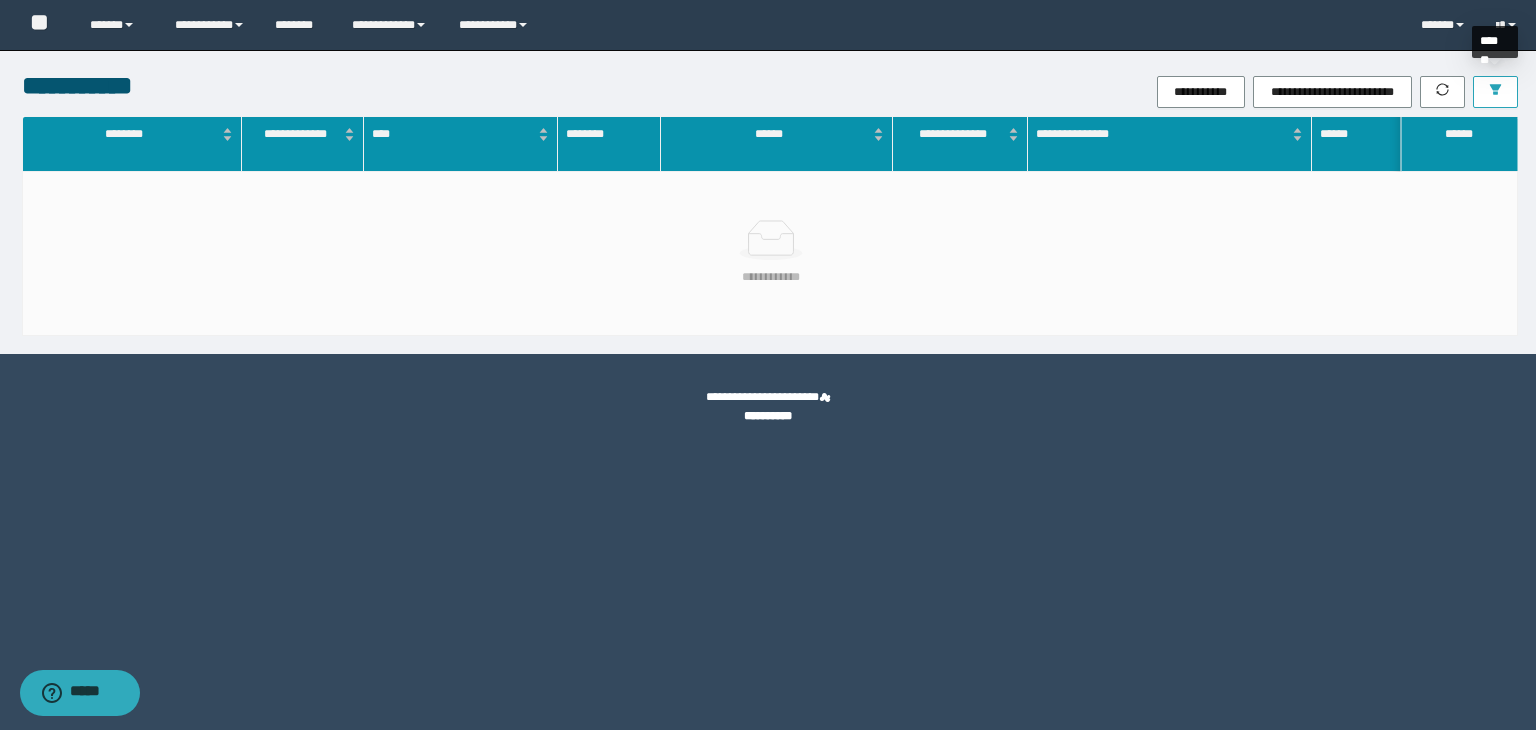 scroll, scrollTop: 0, scrollLeft: 0, axis: both 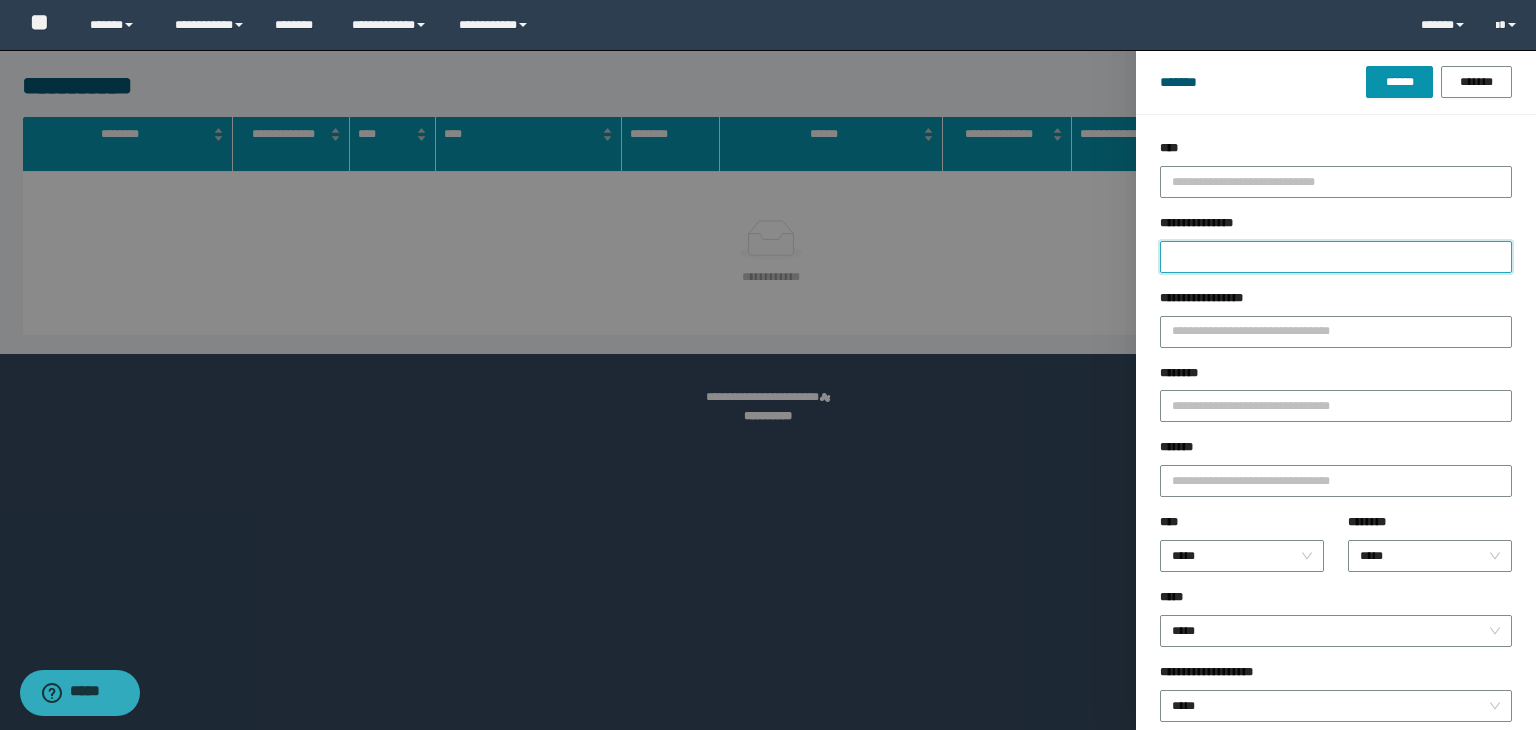 click on "**********" at bounding box center (1336, 257) 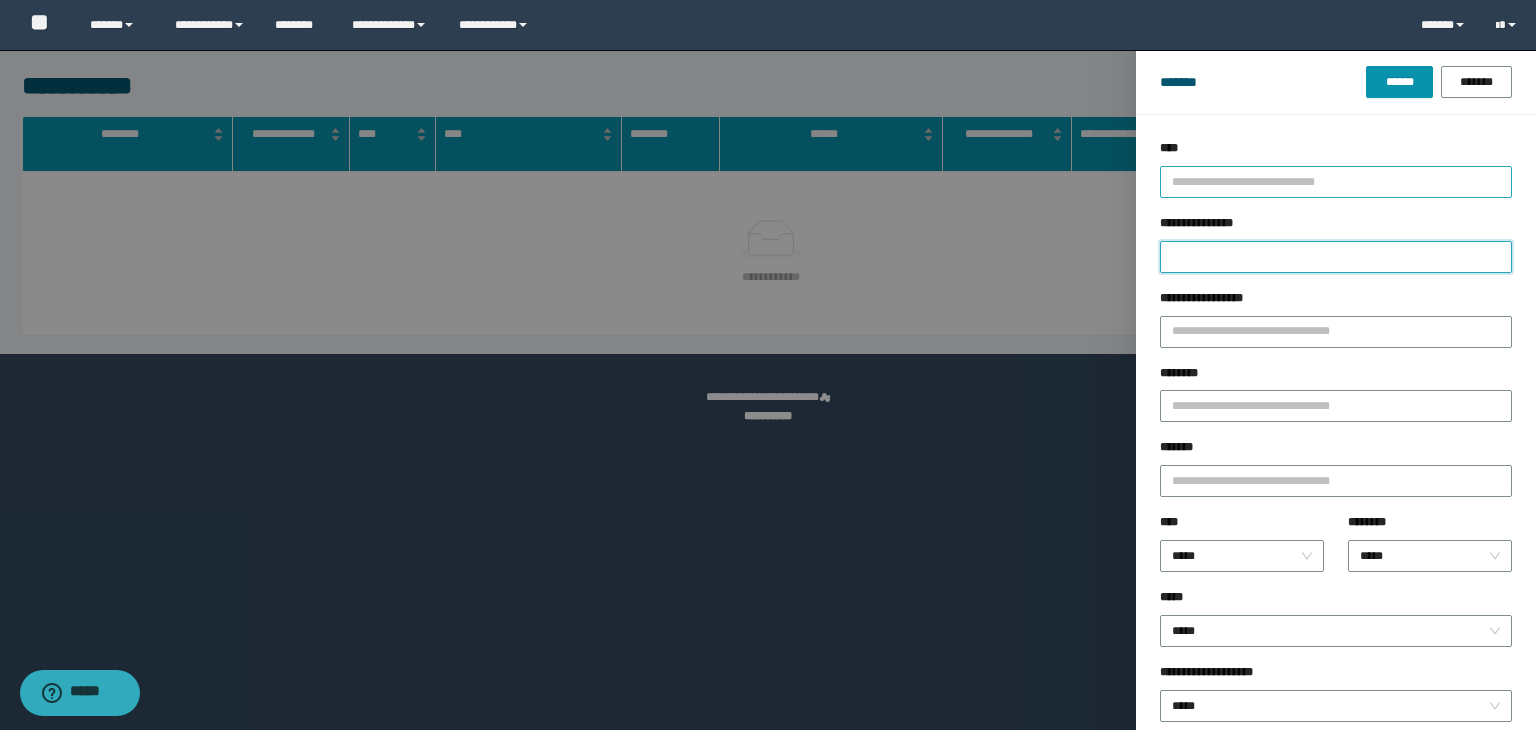 paste on "**********" 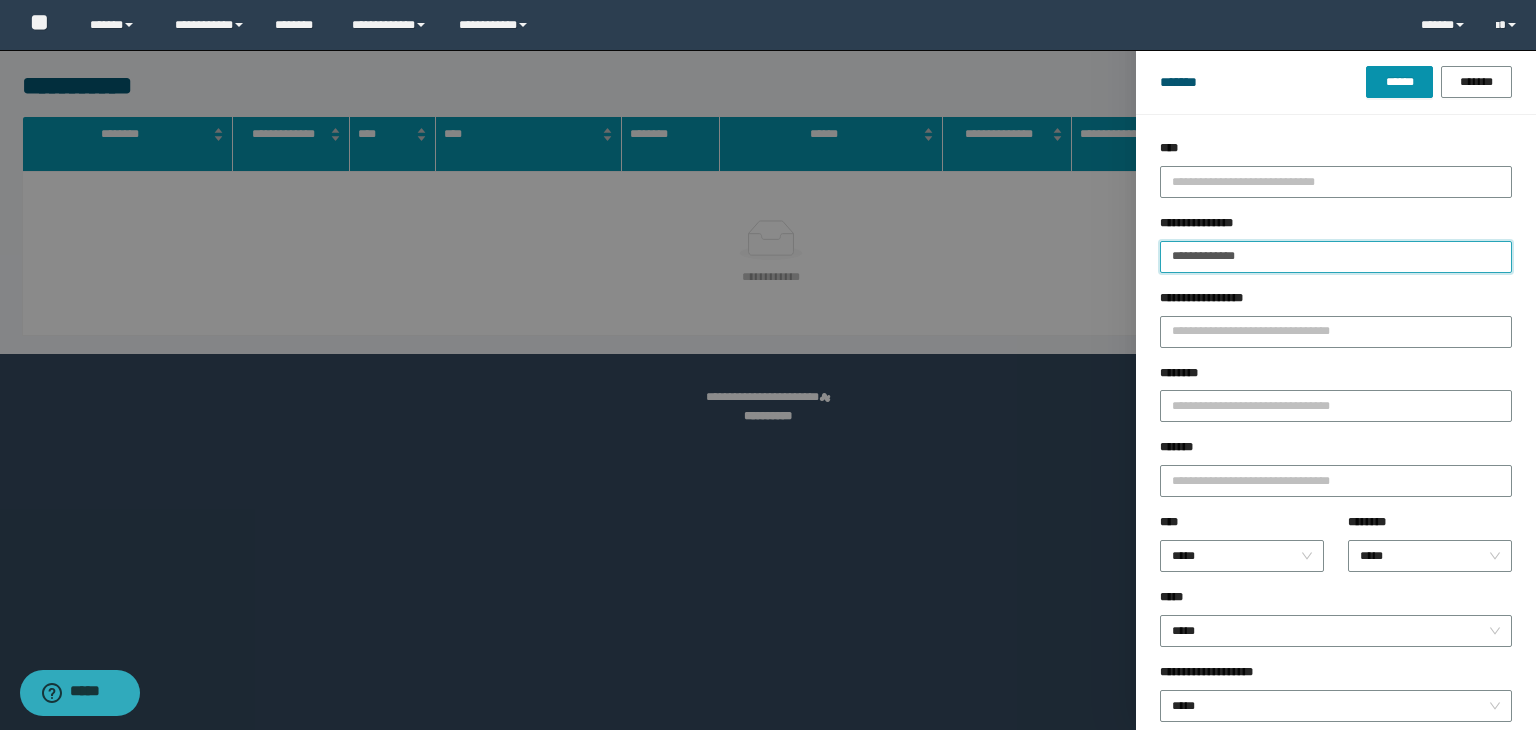type on "**********" 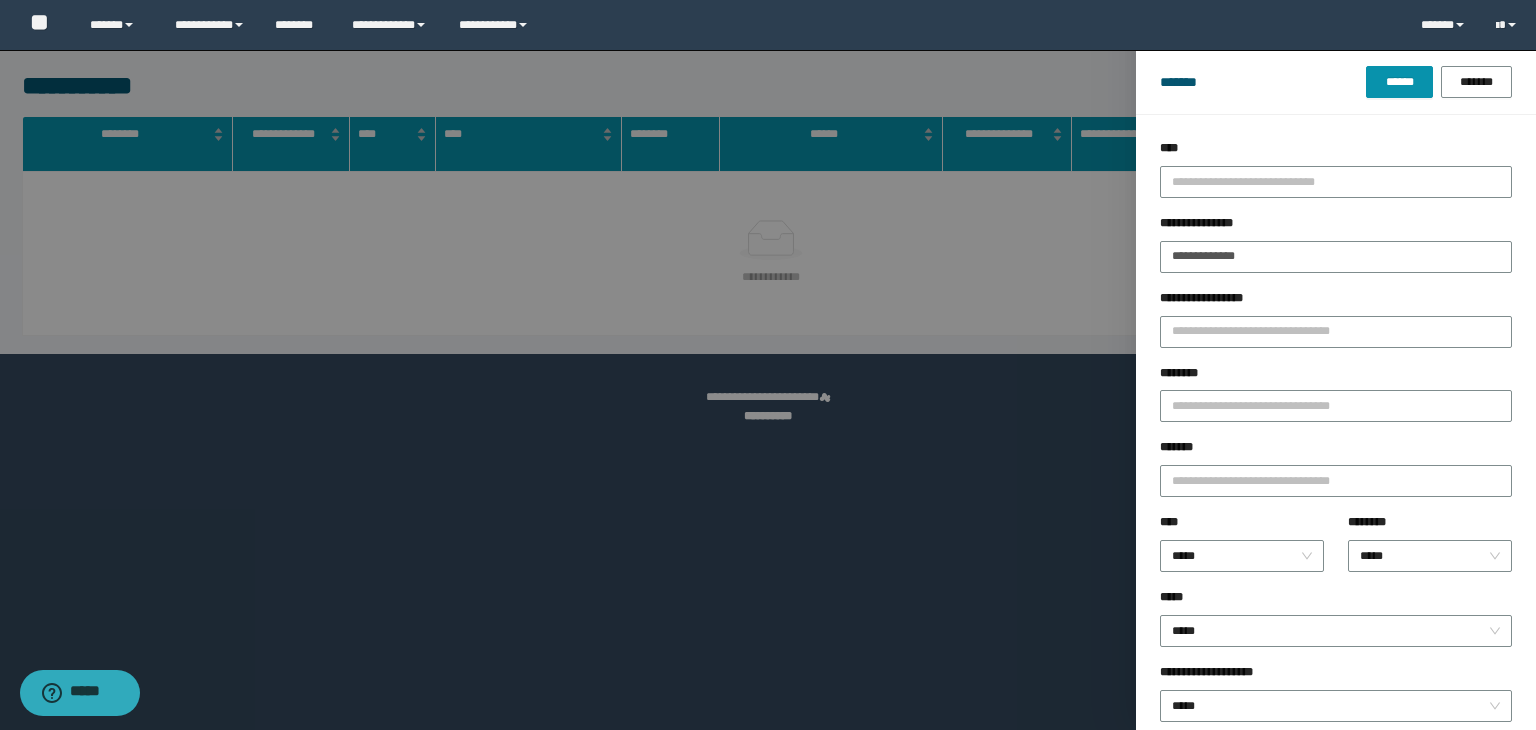 click on "******* ****** *******" at bounding box center [1336, 82] 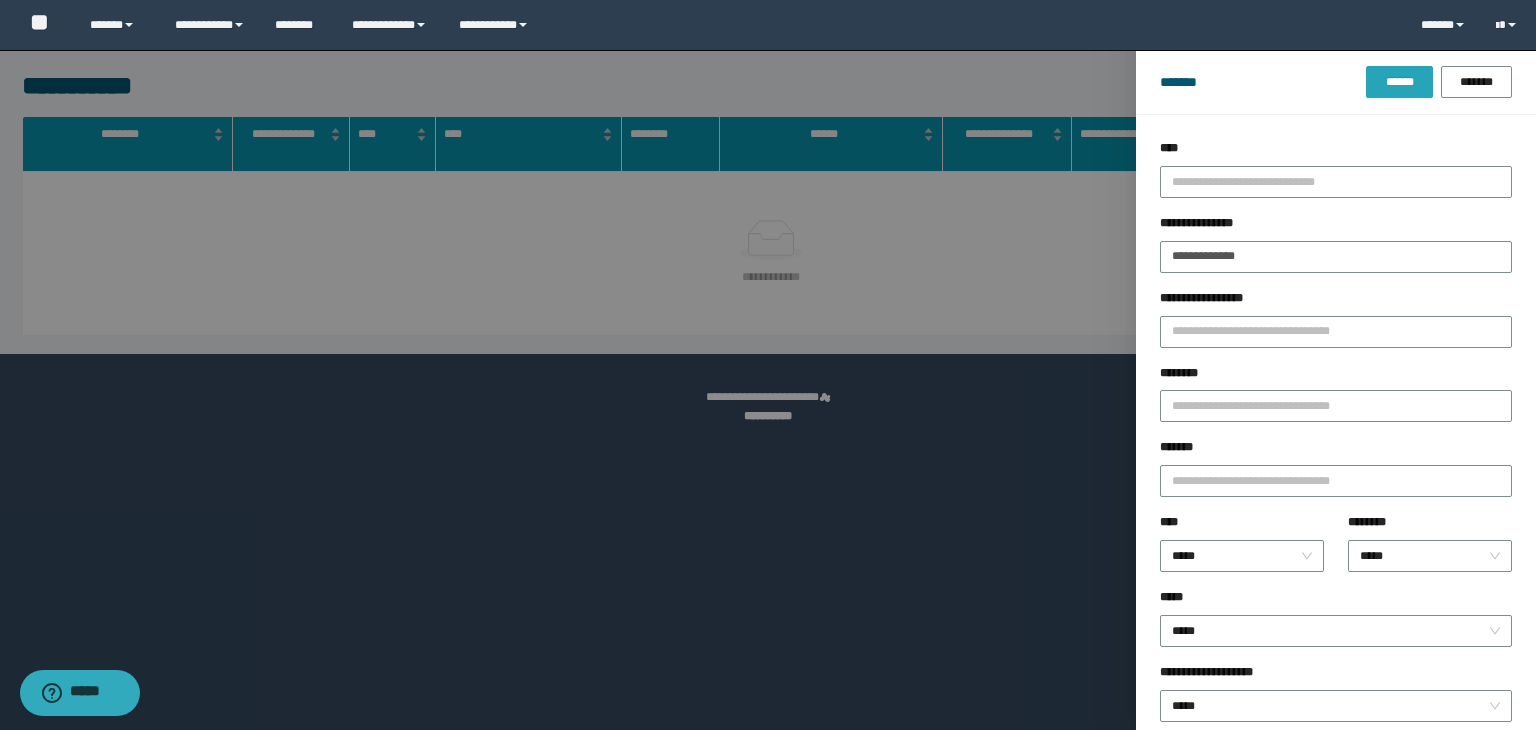 click on "******" at bounding box center (1399, 82) 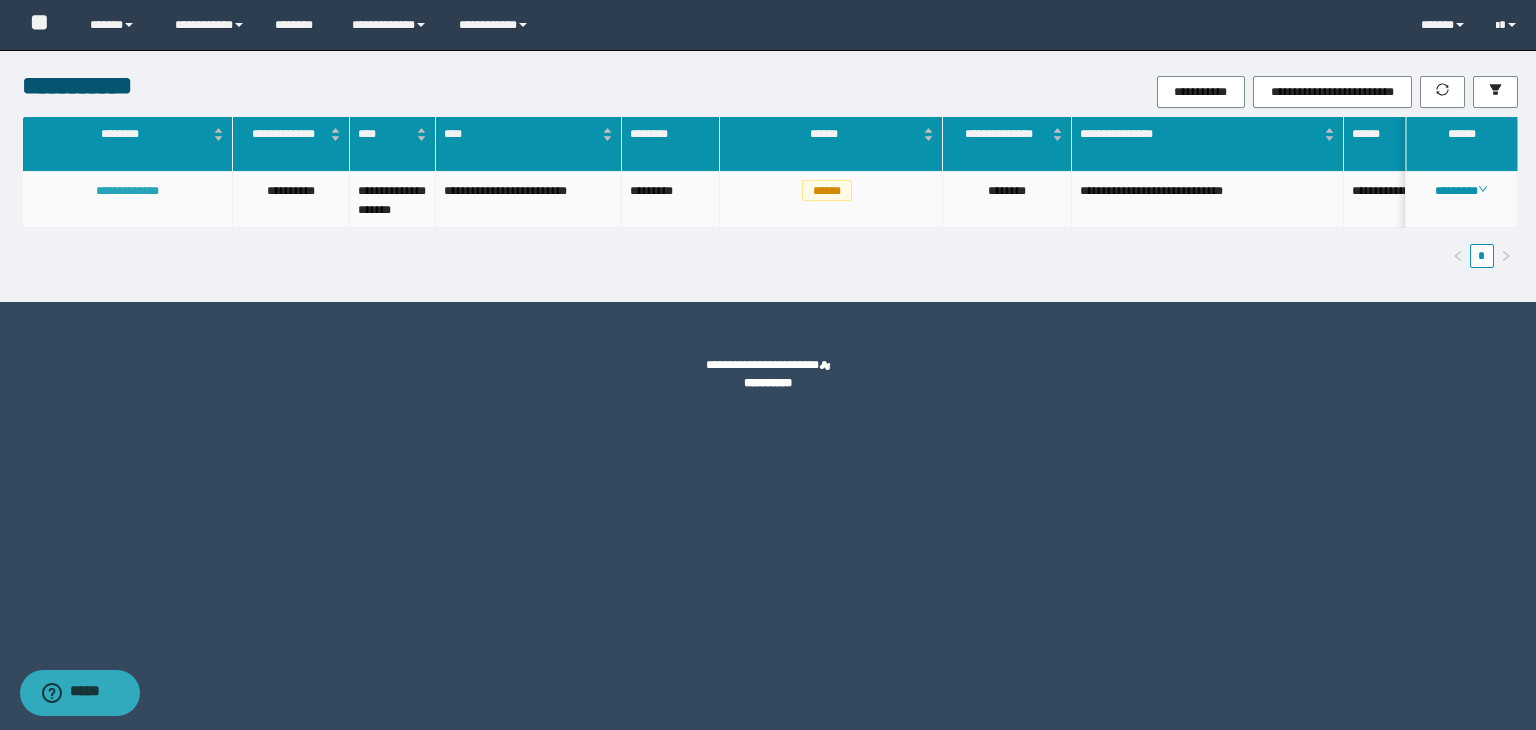click on "**********" at bounding box center [127, 191] 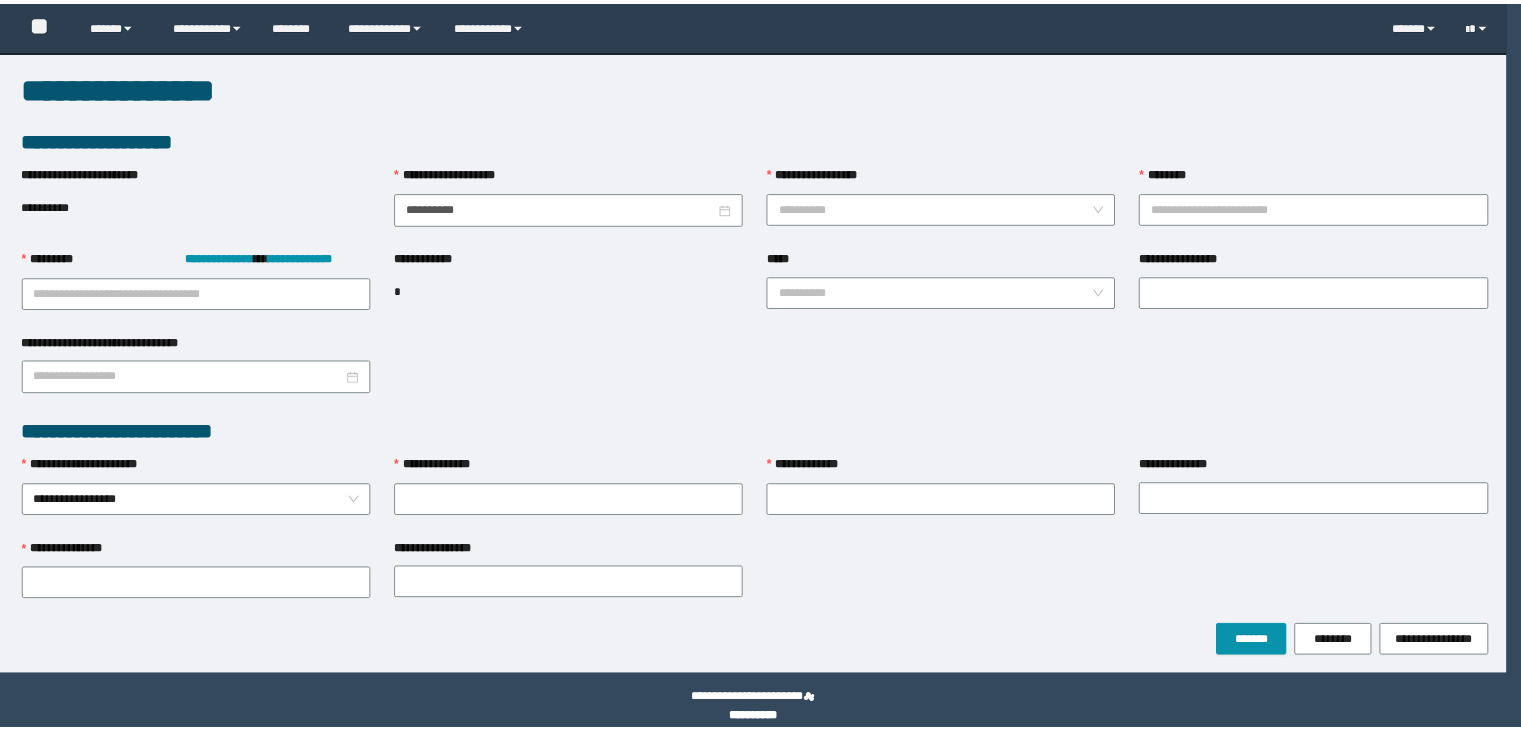 scroll, scrollTop: 0, scrollLeft: 0, axis: both 